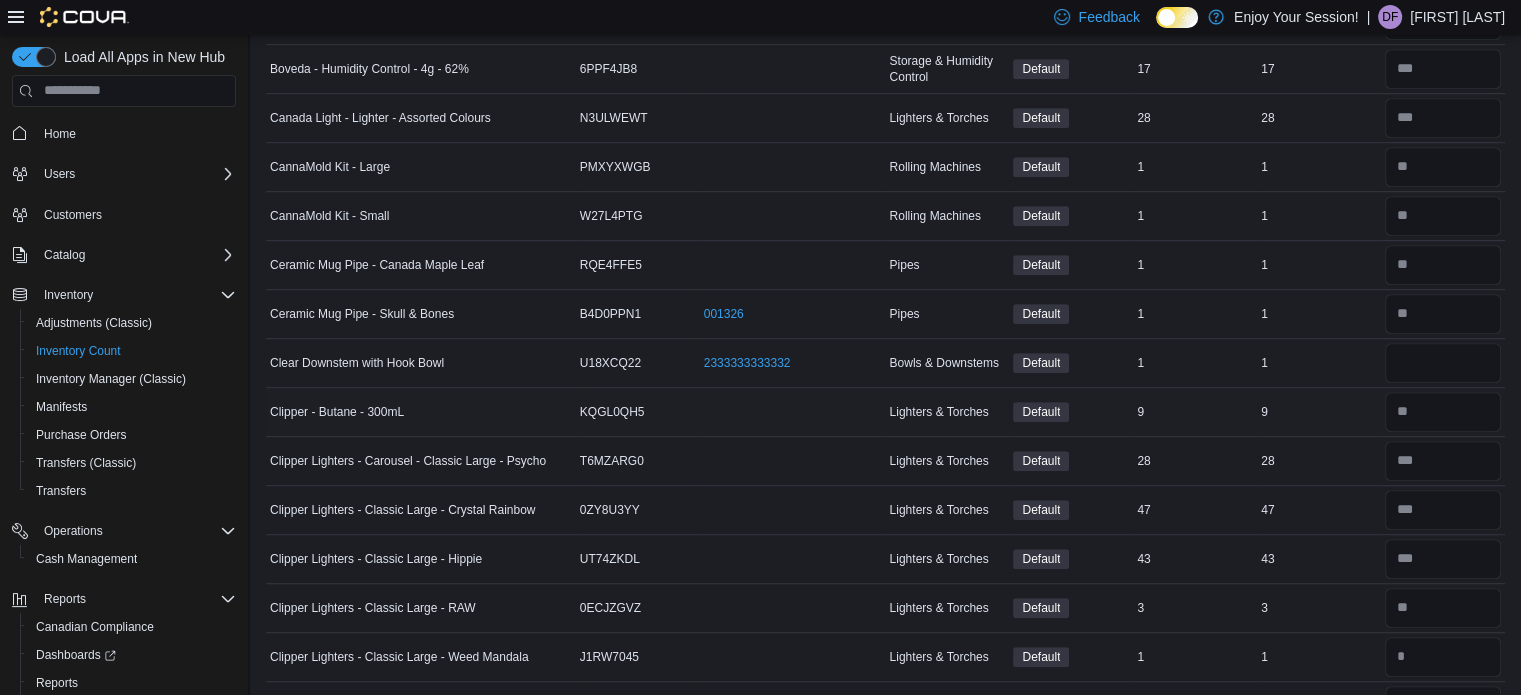 scroll, scrollTop: 1200, scrollLeft: 0, axis: vertical 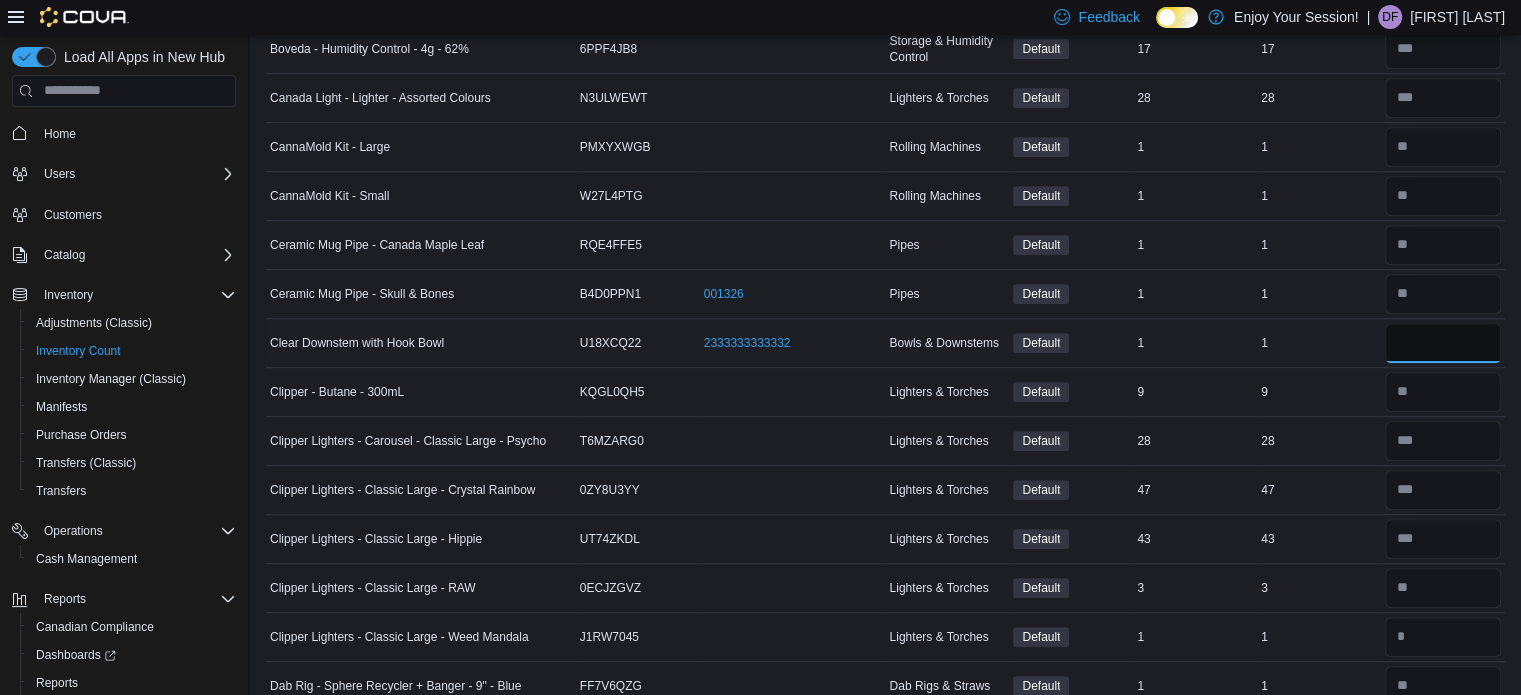 click at bounding box center [1443, 343] 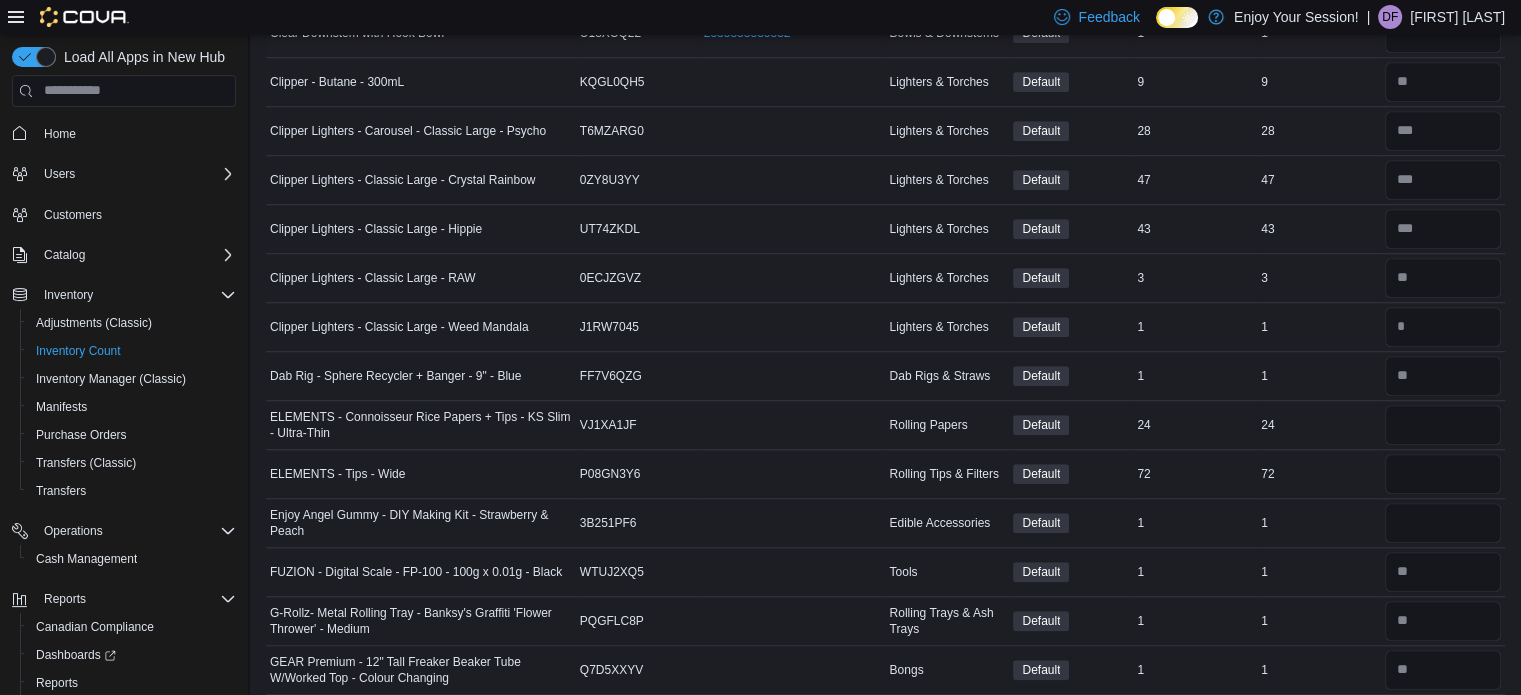 scroll, scrollTop: 1515, scrollLeft: 0, axis: vertical 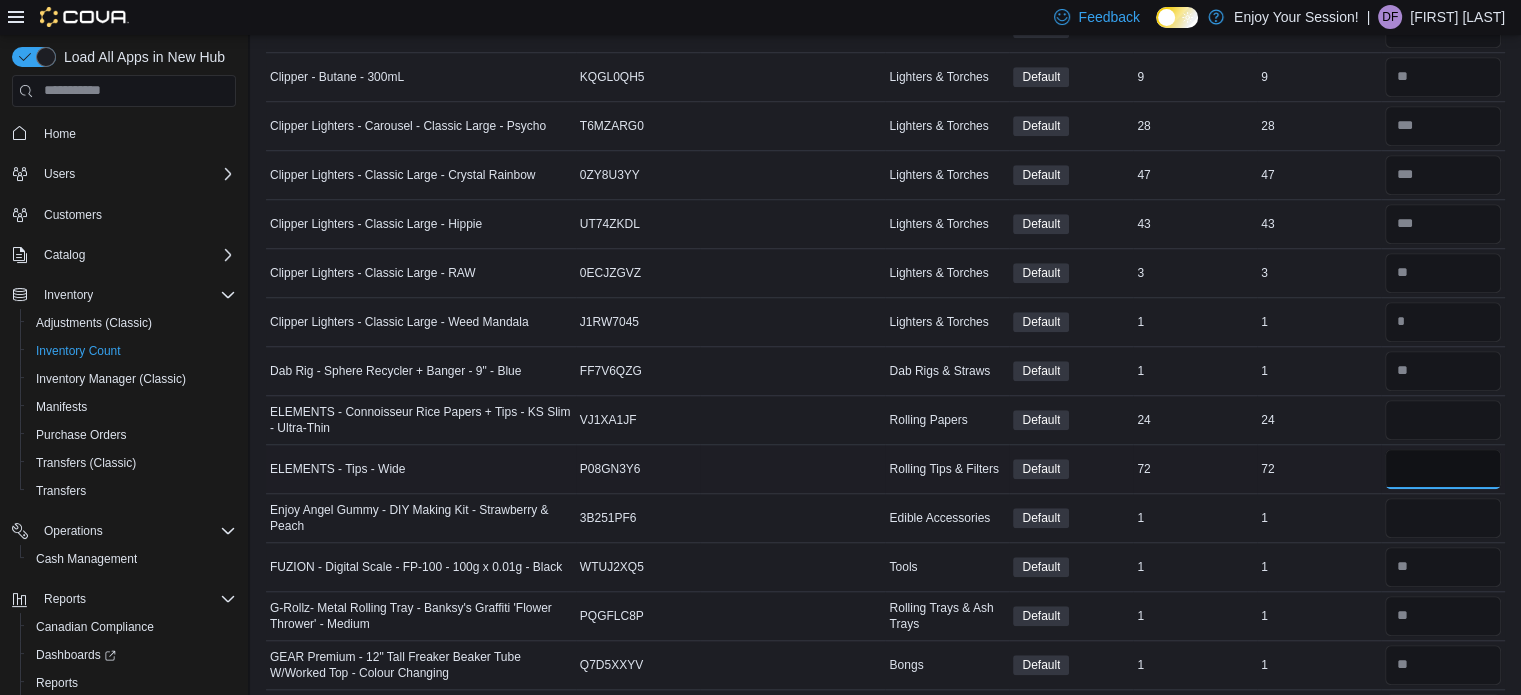 click at bounding box center [1443, 469] 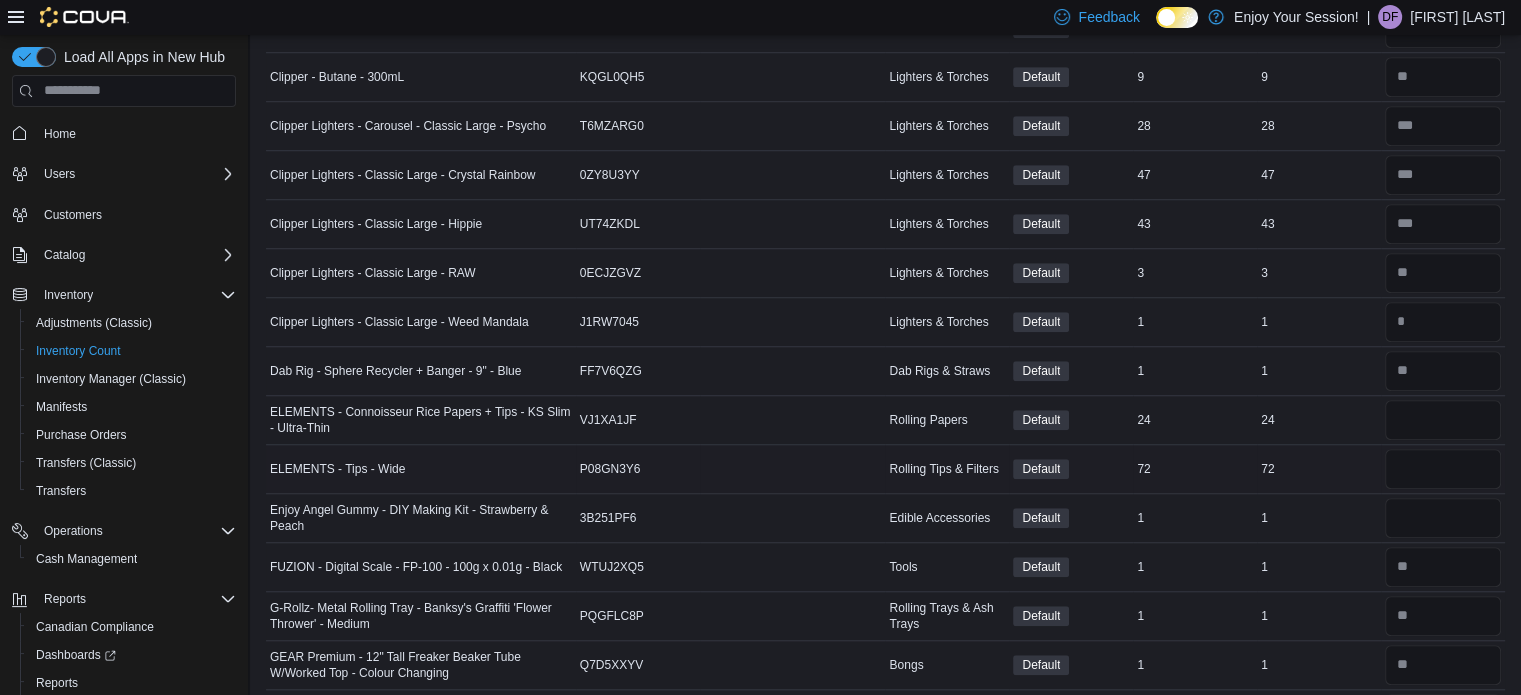 type 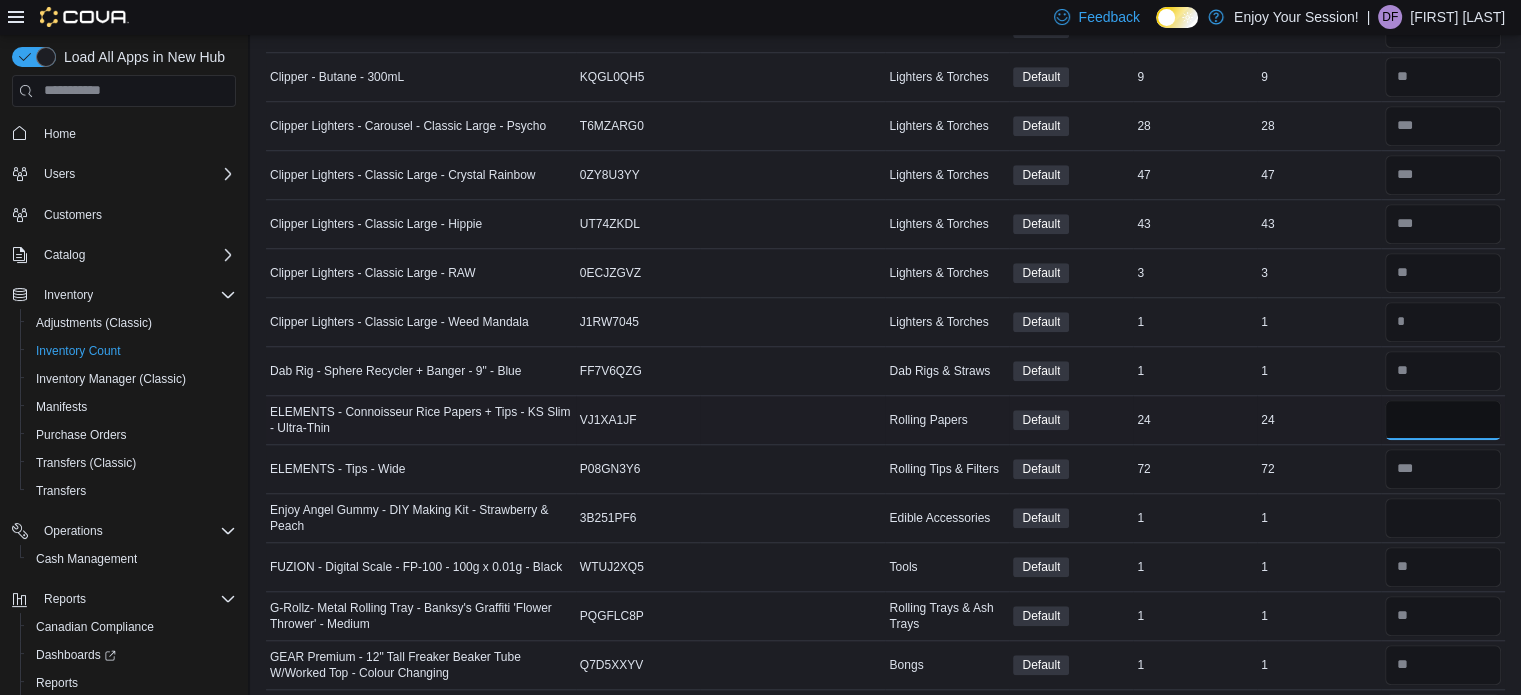 click at bounding box center [1443, 420] 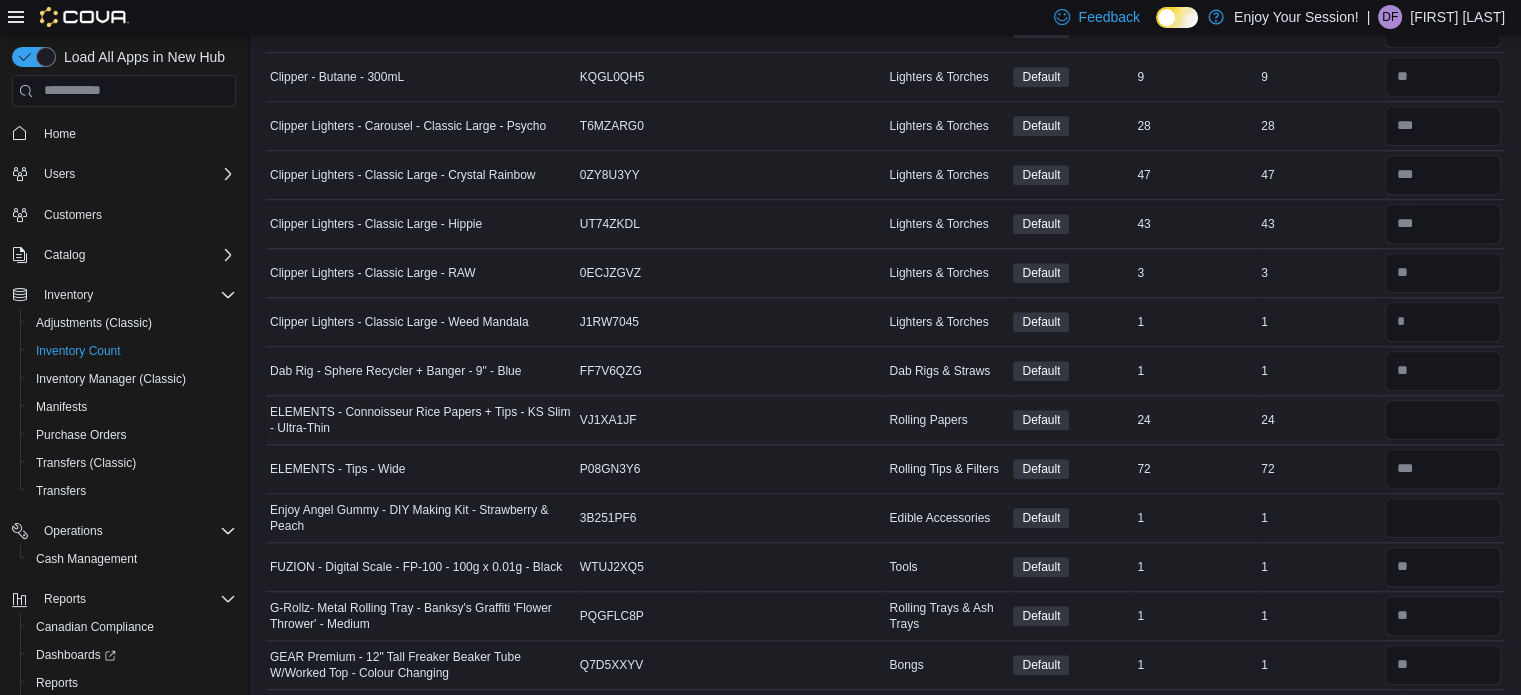 type 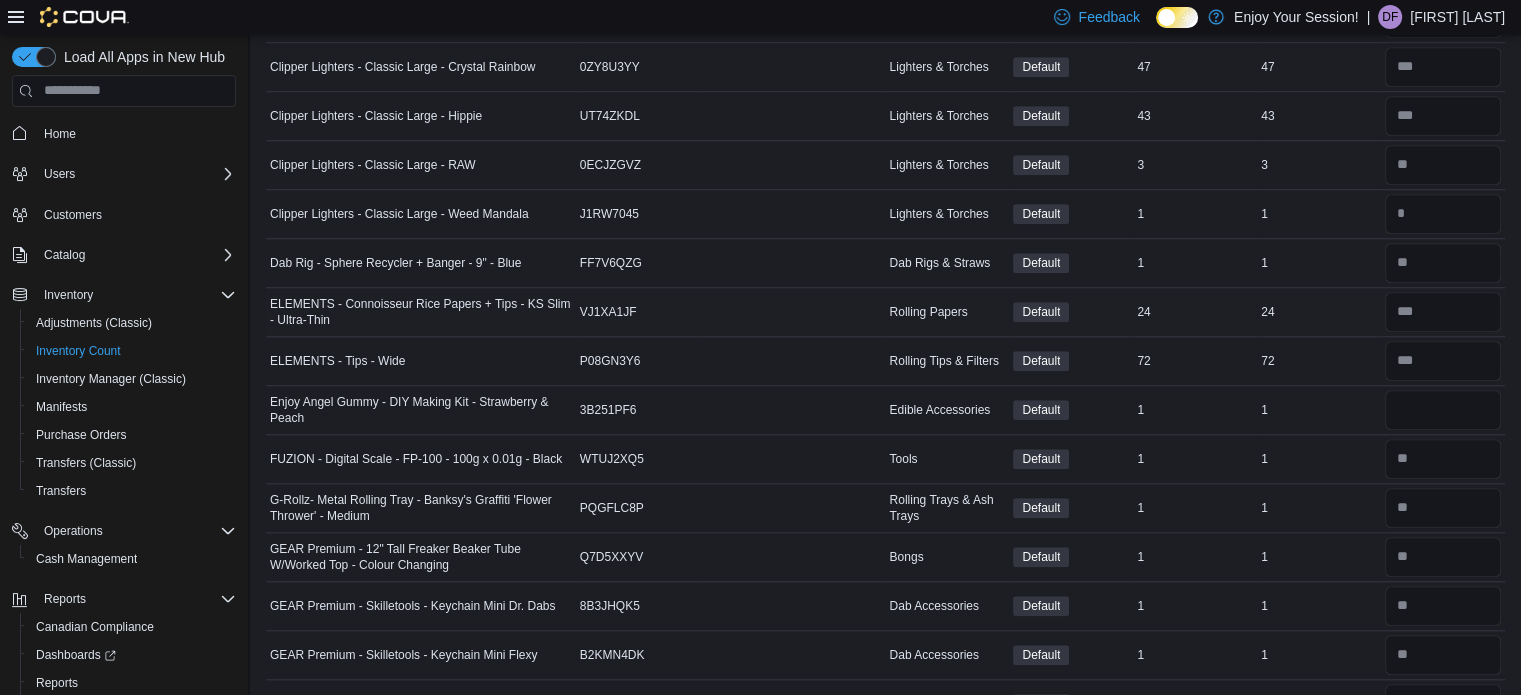 scroll, scrollTop: 1647, scrollLeft: 0, axis: vertical 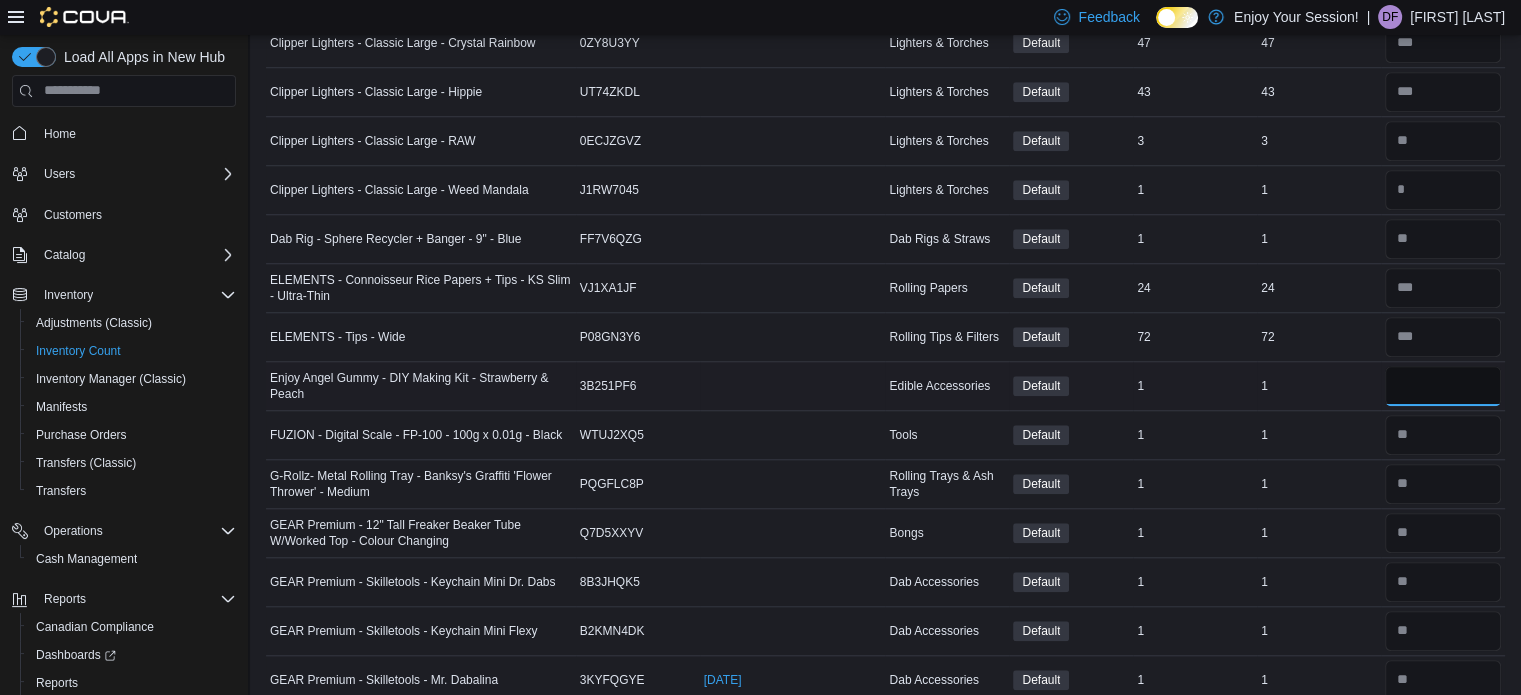 click at bounding box center (1443, 386) 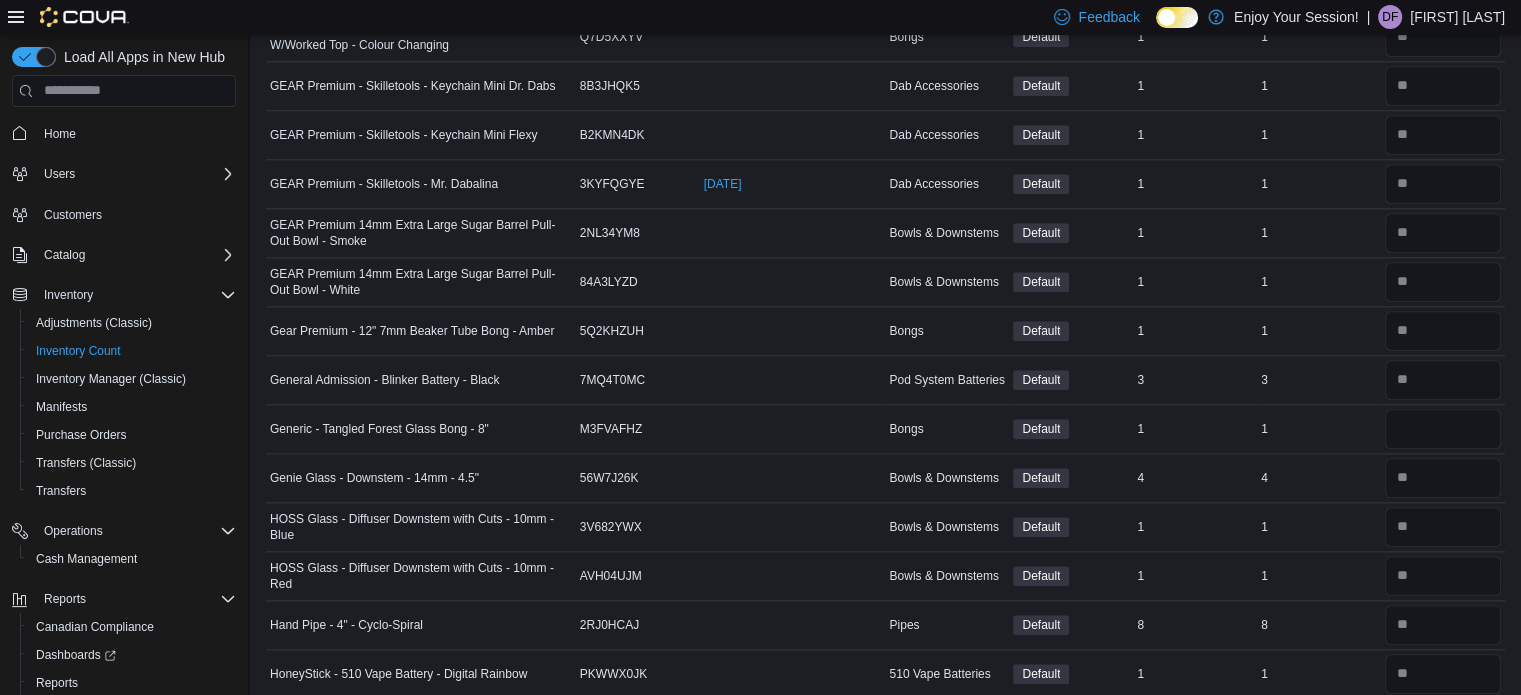 scroll, scrollTop: 2142, scrollLeft: 0, axis: vertical 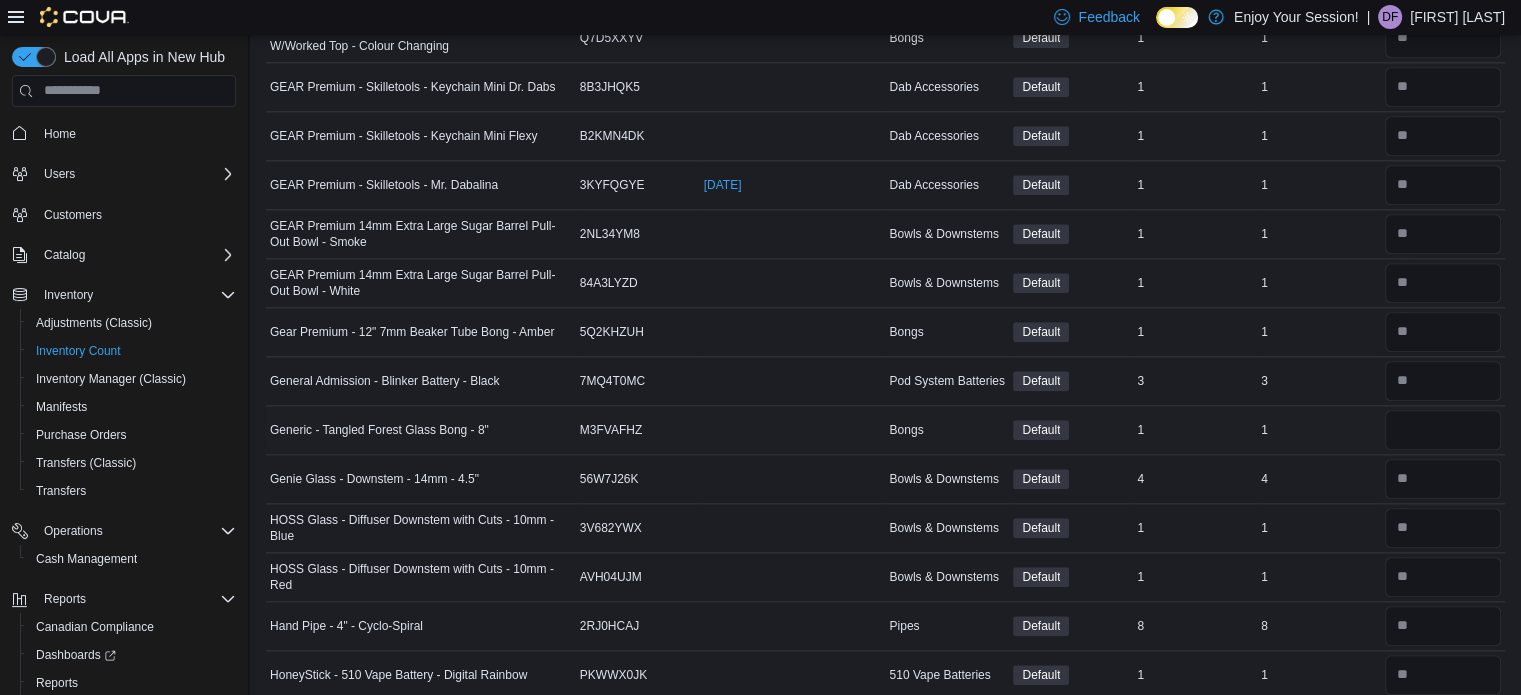 type on "*" 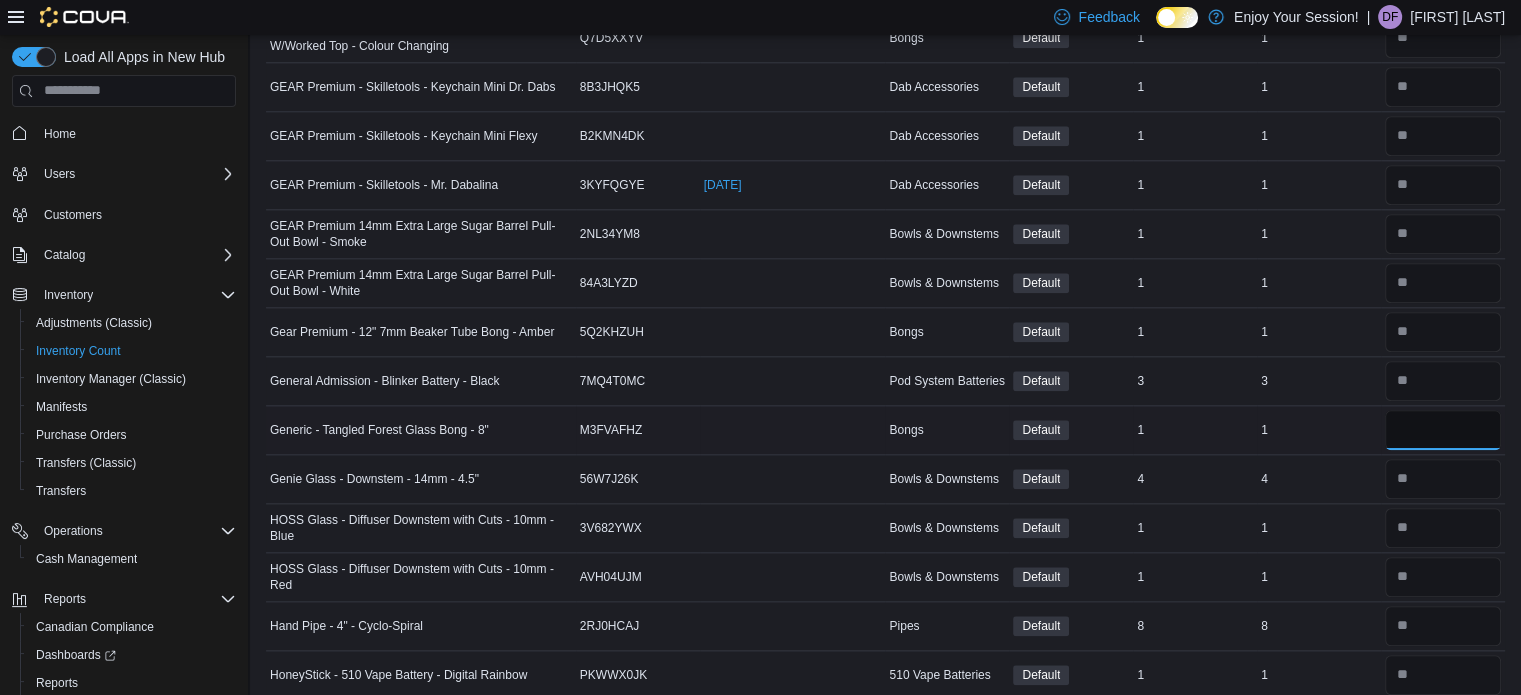 click at bounding box center [1443, 430] 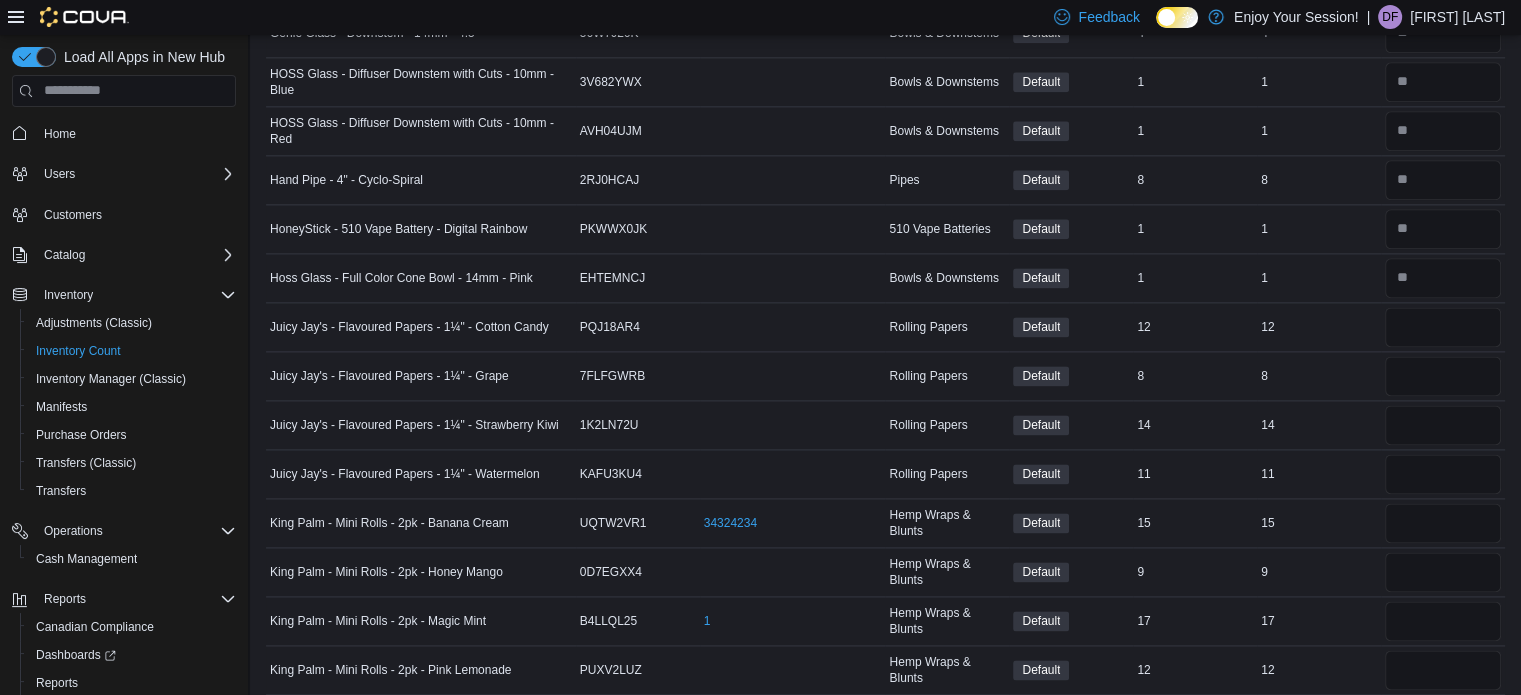 scroll, scrollTop: 2590, scrollLeft: 0, axis: vertical 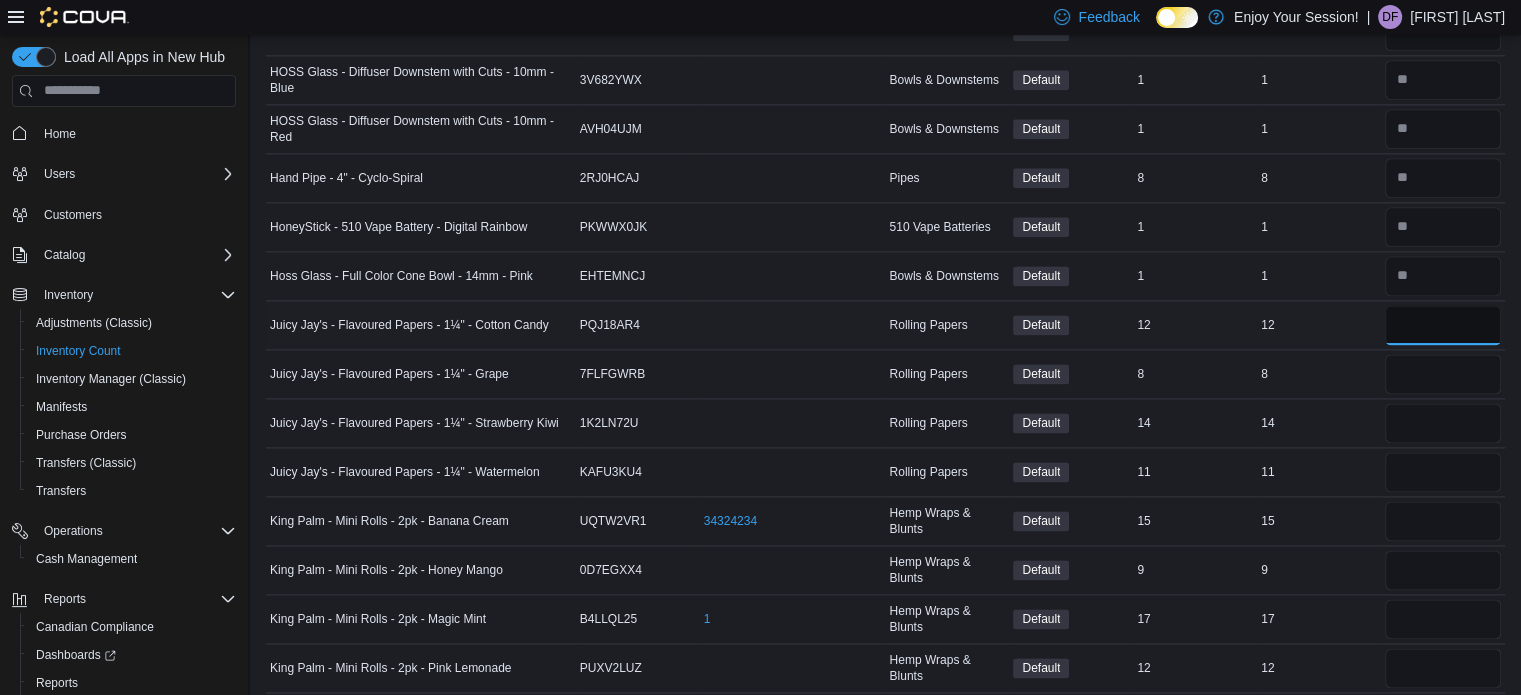 click at bounding box center [1443, 325] 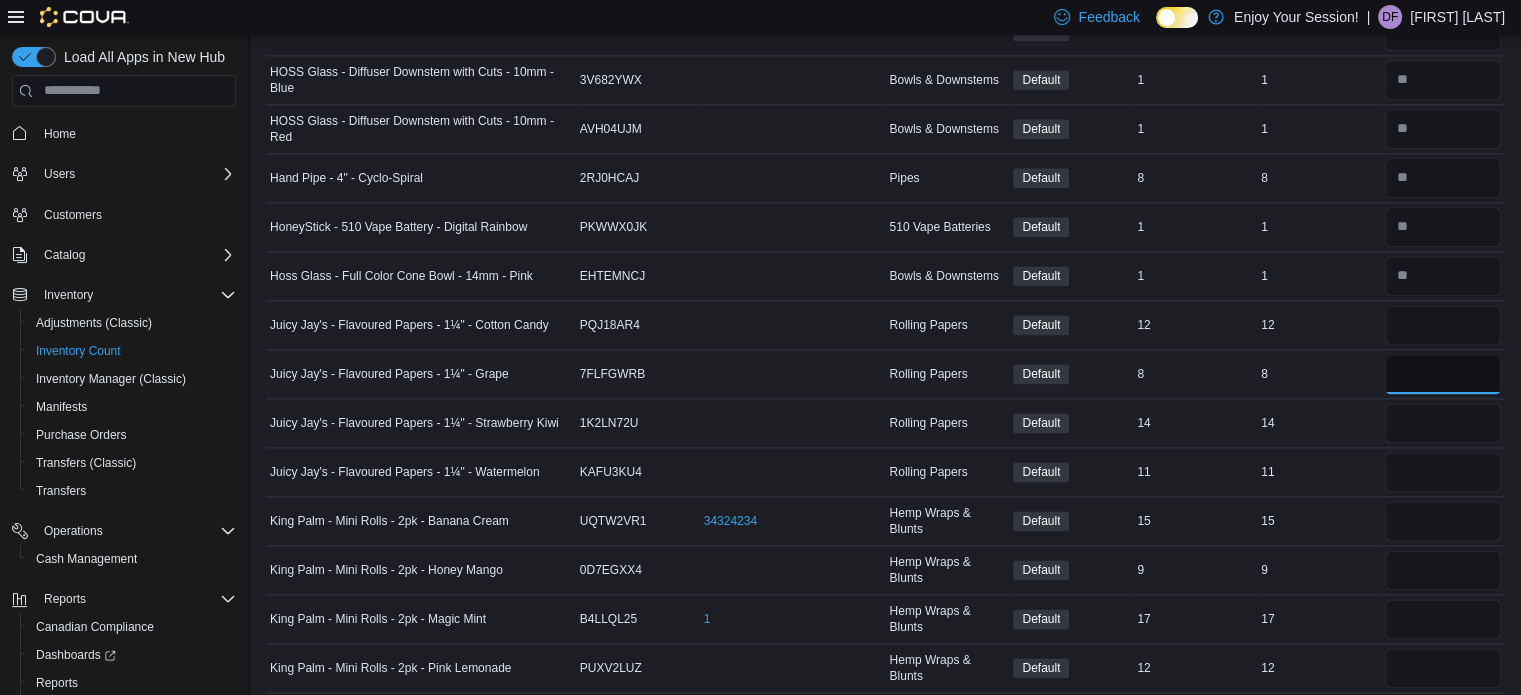 click at bounding box center [1443, 374] 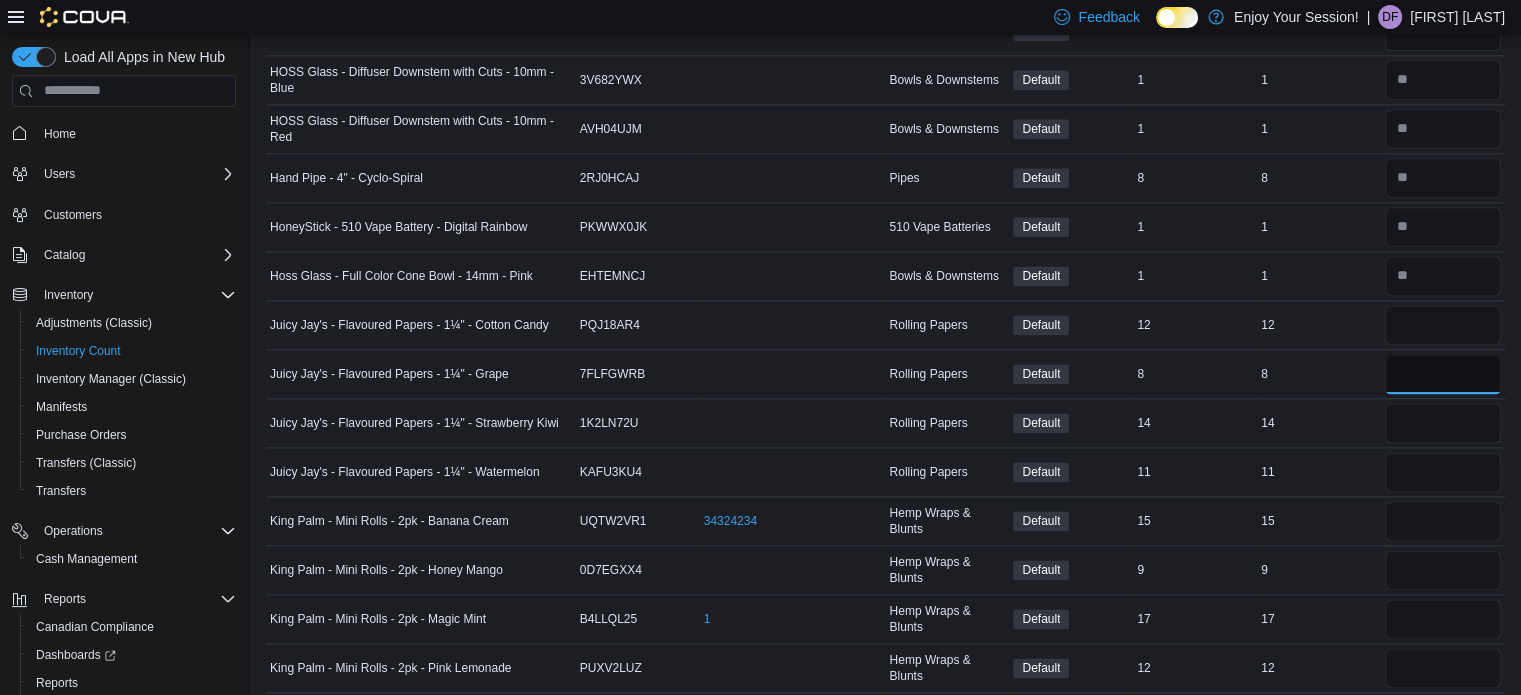 type on "*" 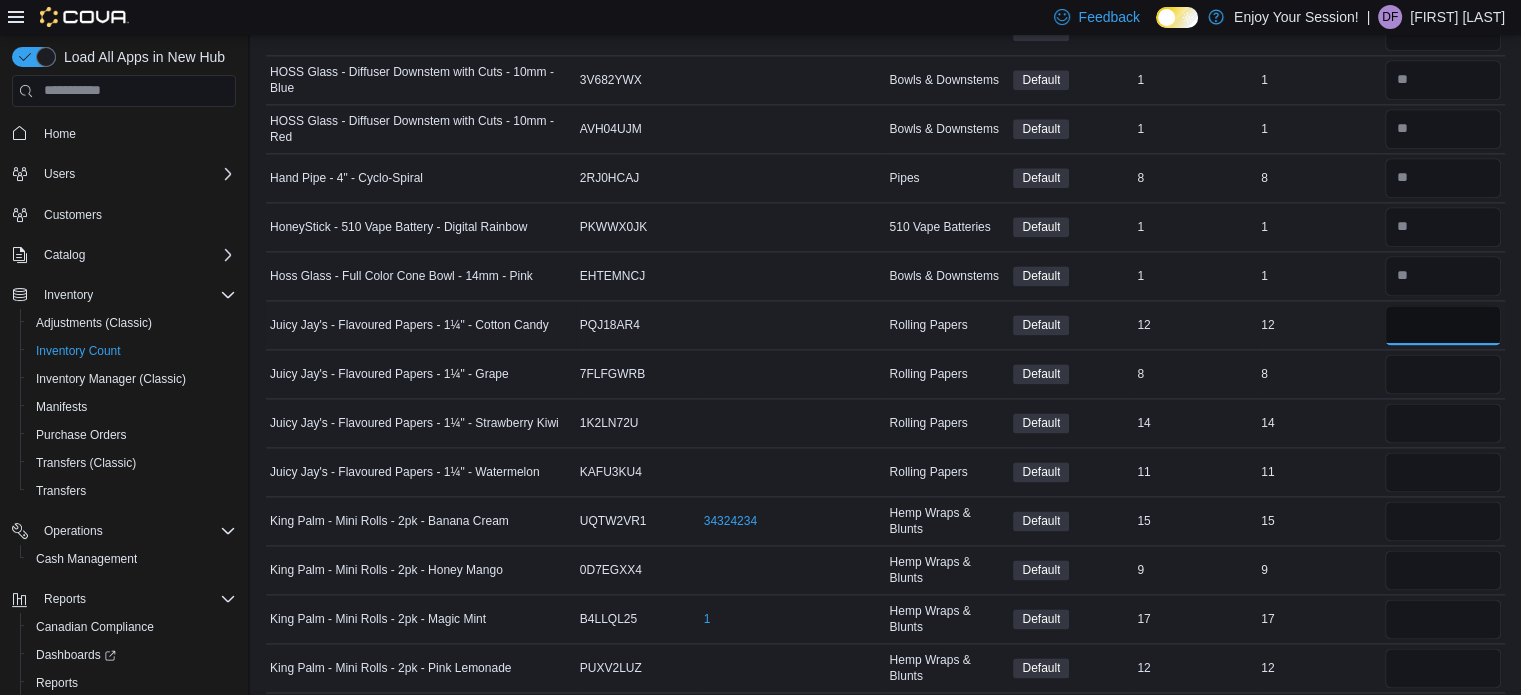 click at bounding box center (1443, 325) 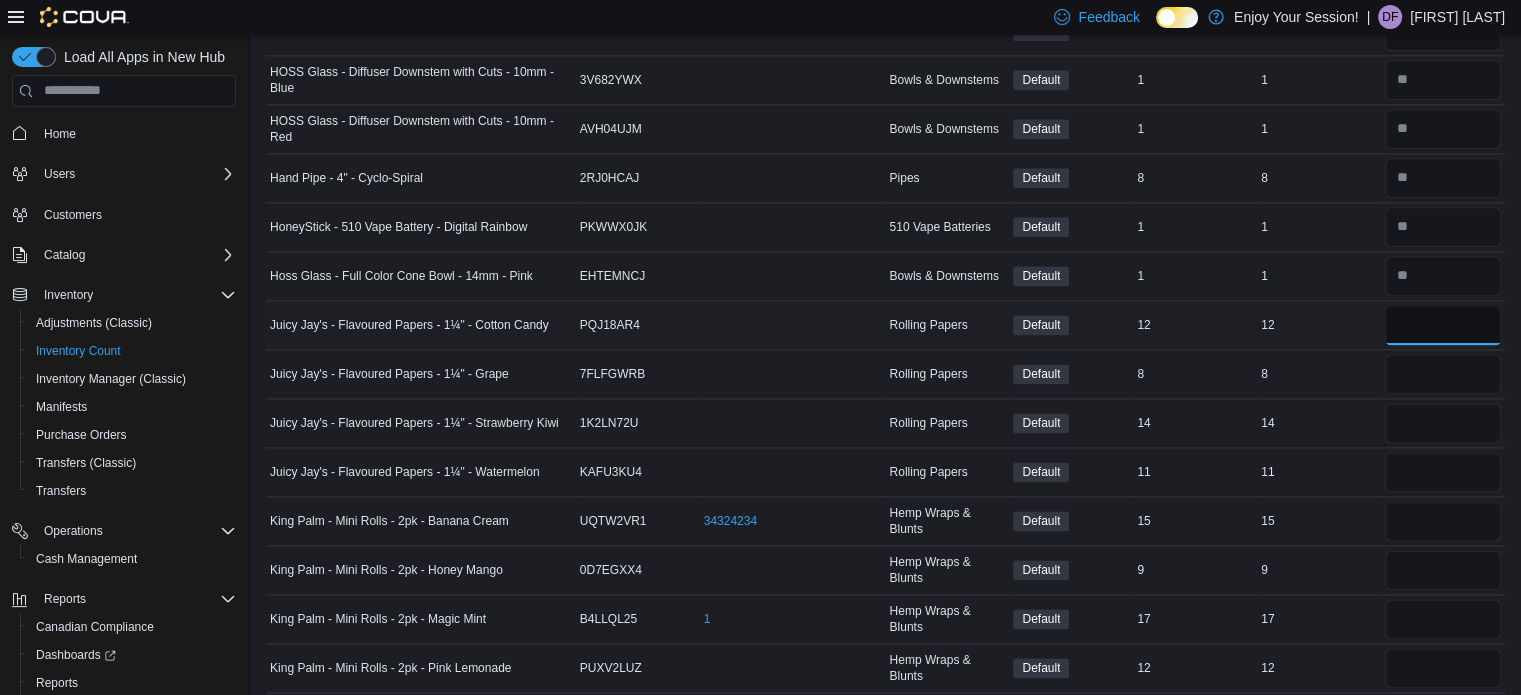 type 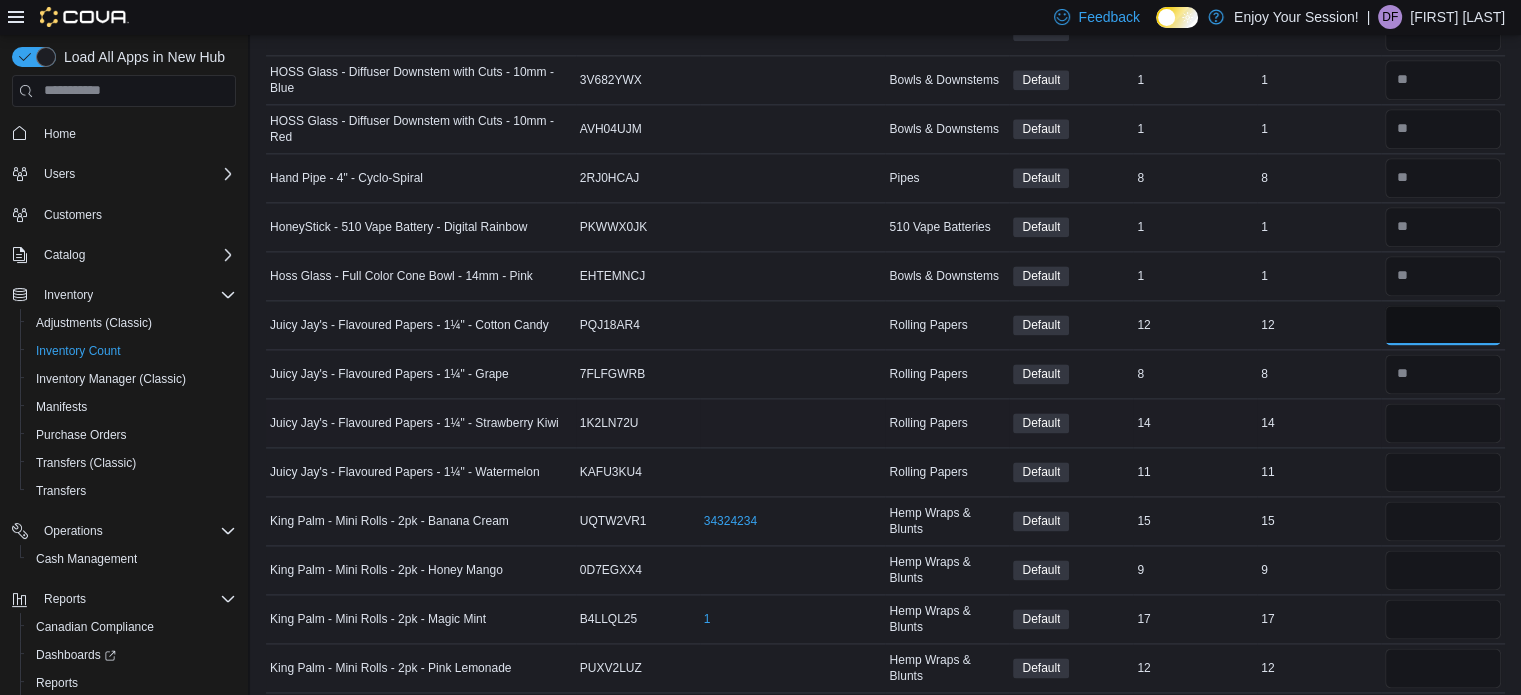 type on "**" 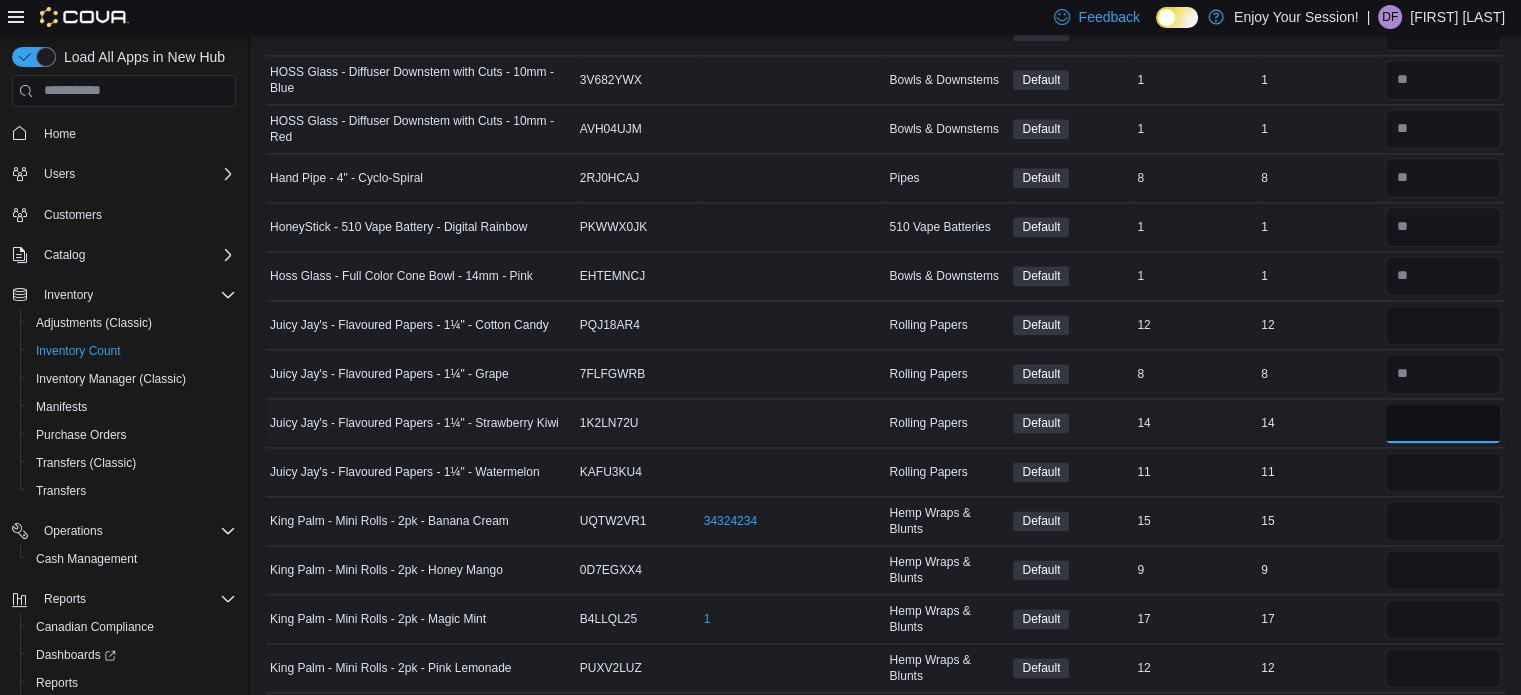 click at bounding box center [1443, 423] 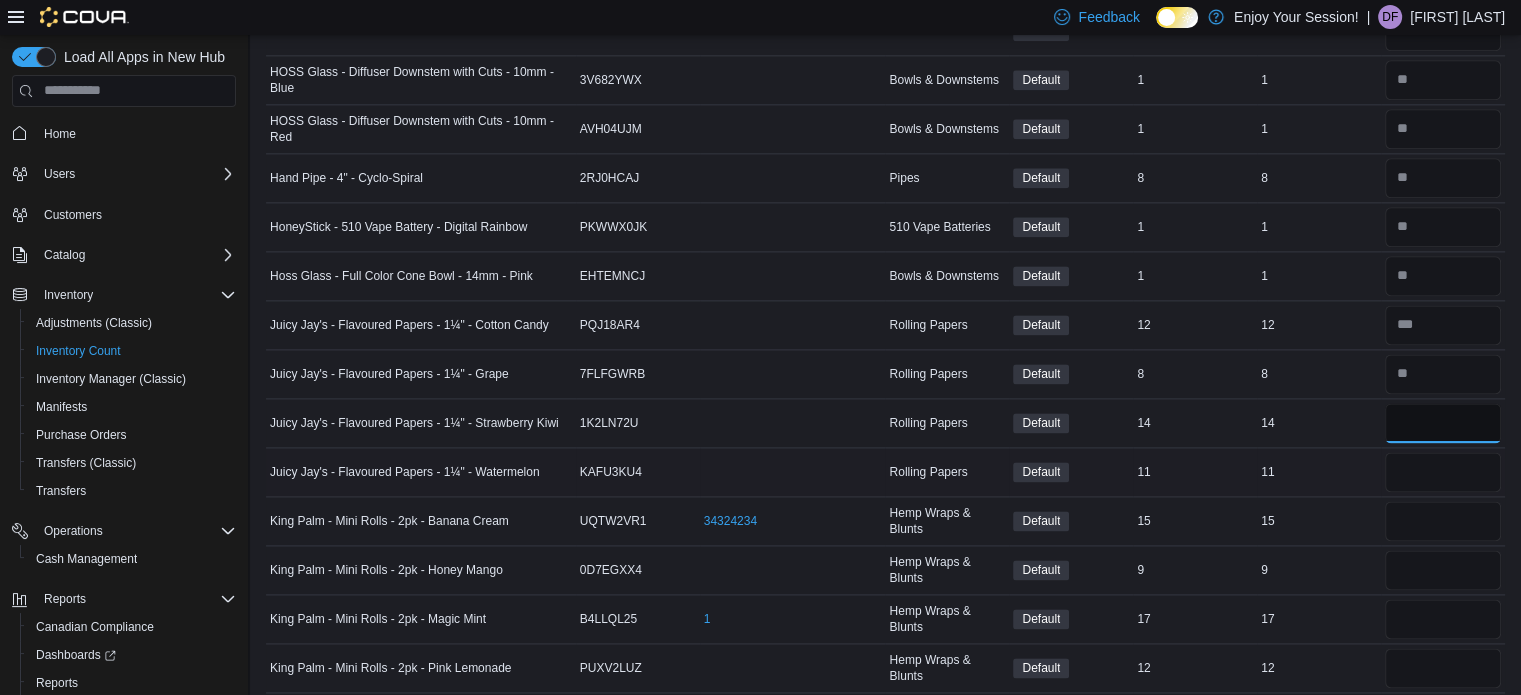 type on "**" 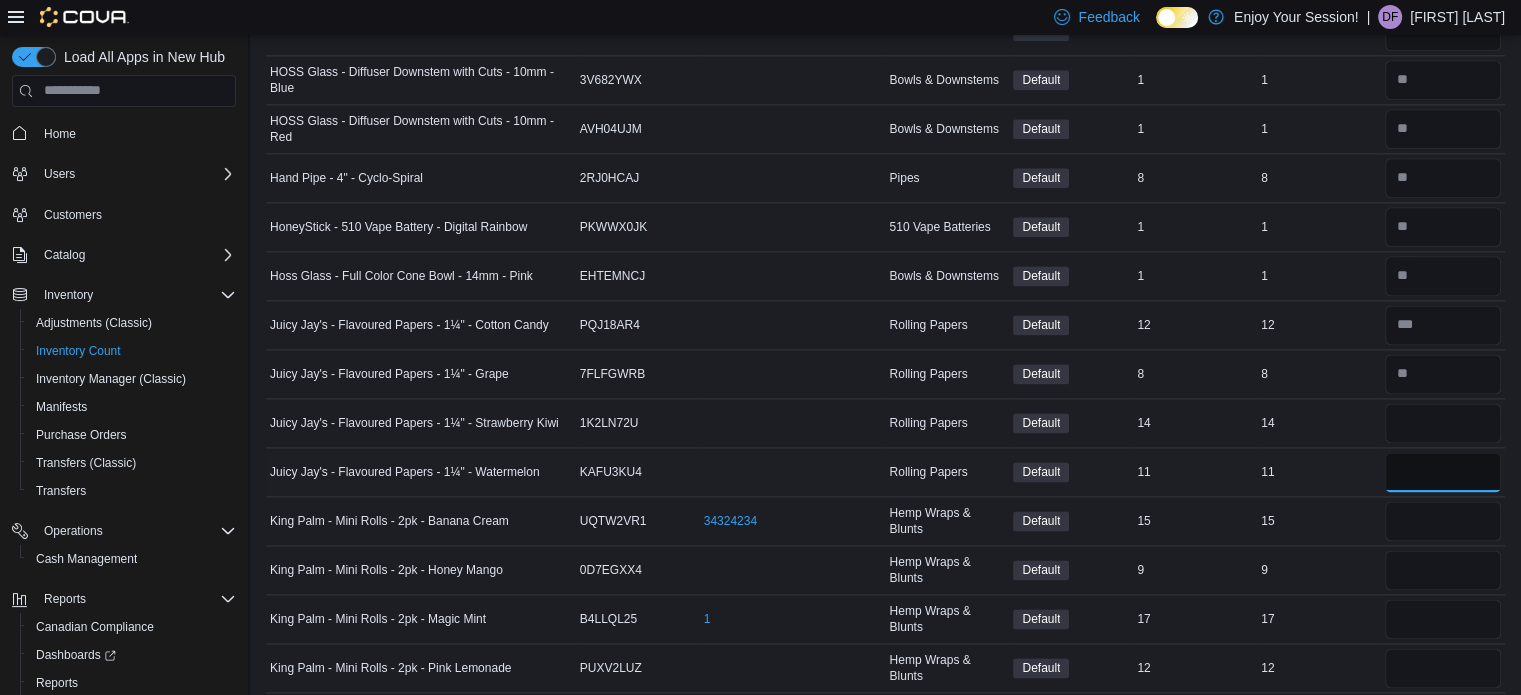 click at bounding box center (1443, 472) 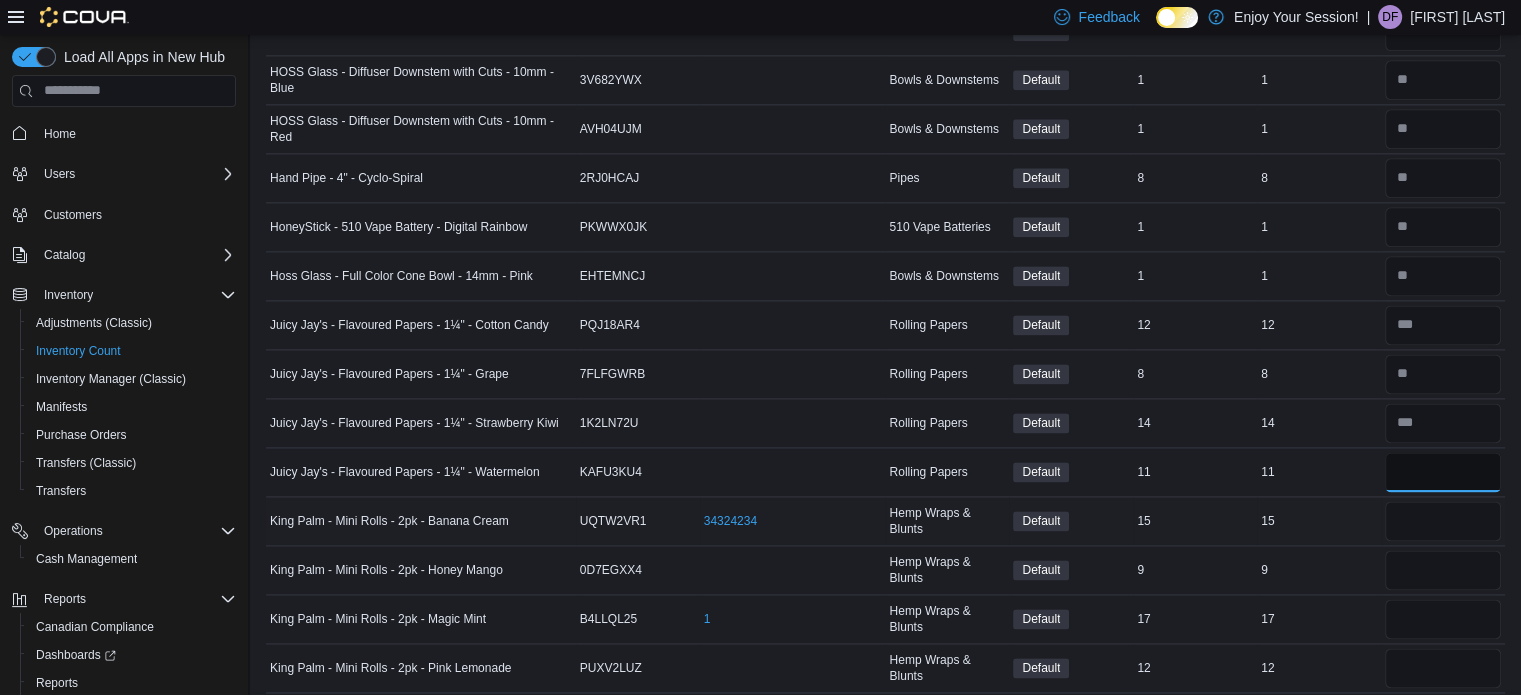 type on "**" 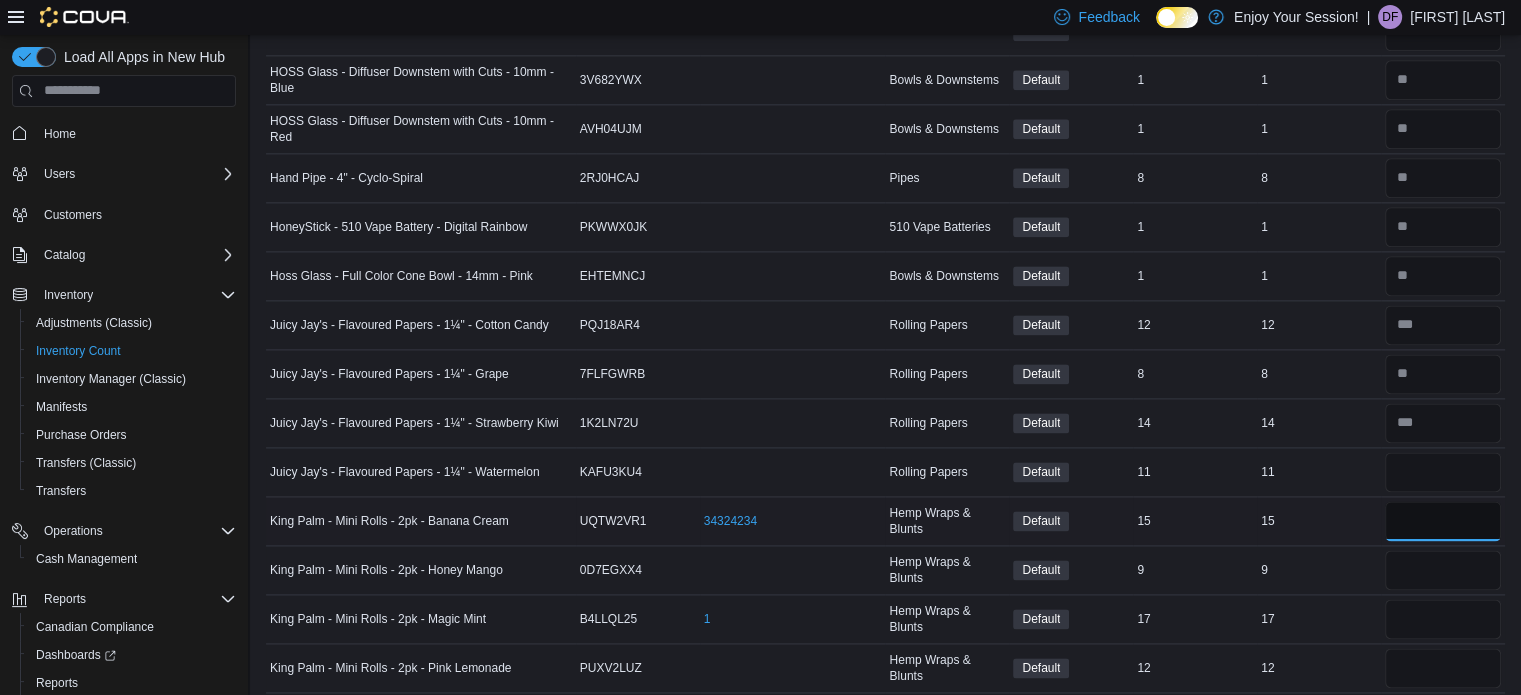click at bounding box center [1443, 521] 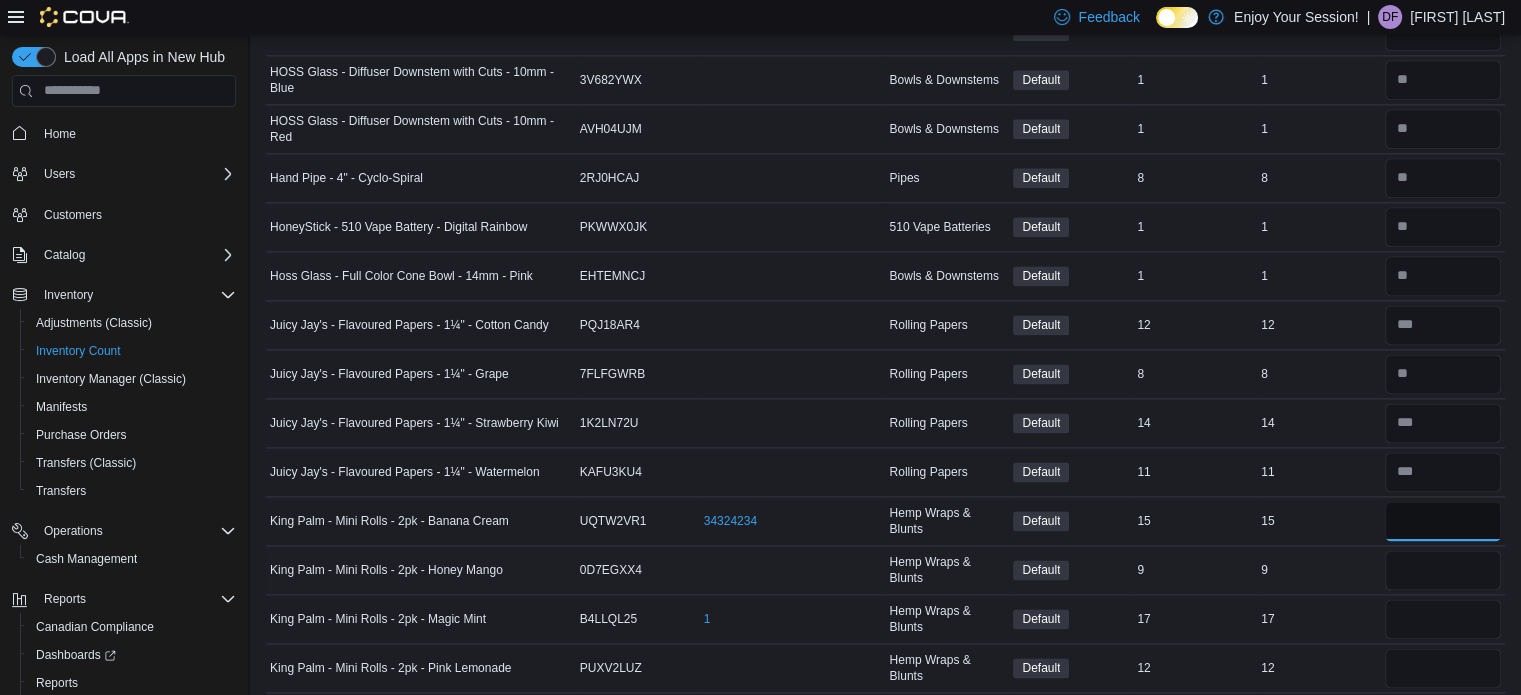 type on "**" 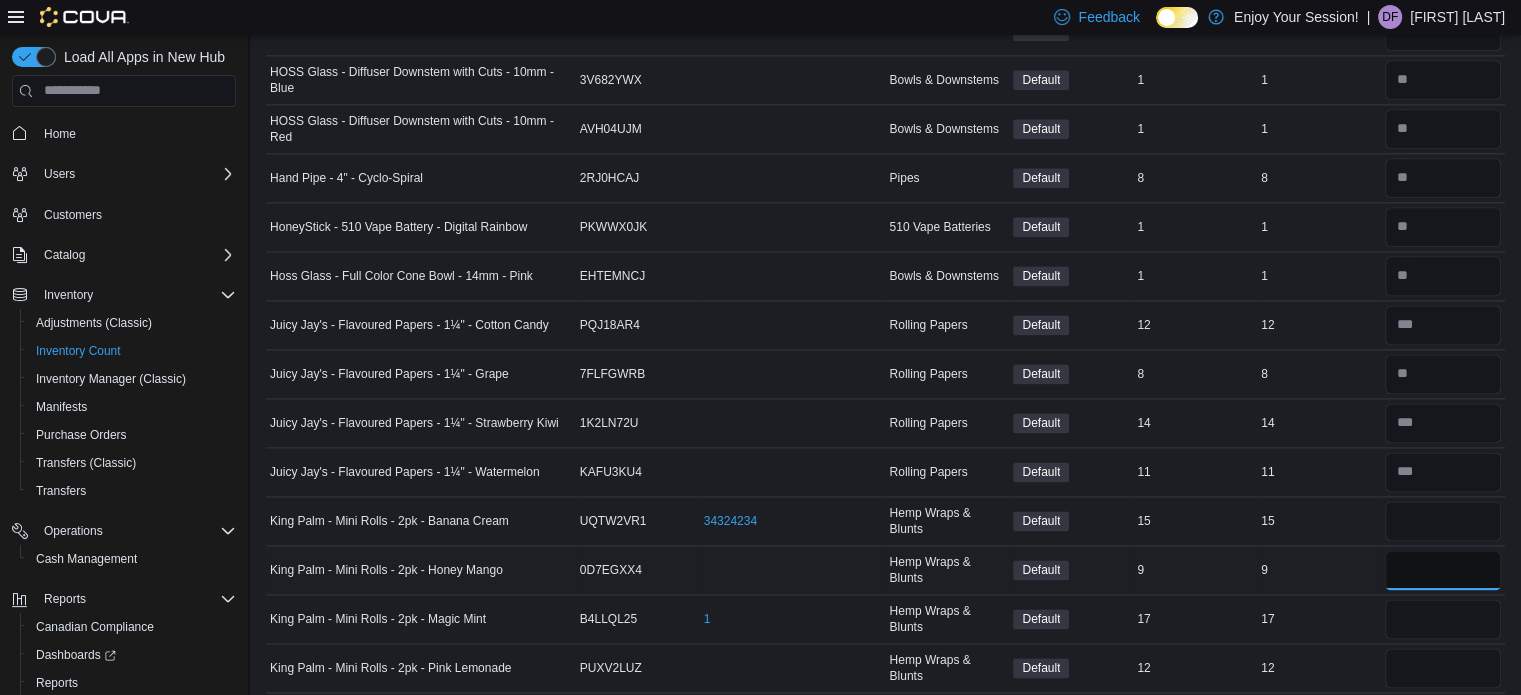 click at bounding box center (1443, 570) 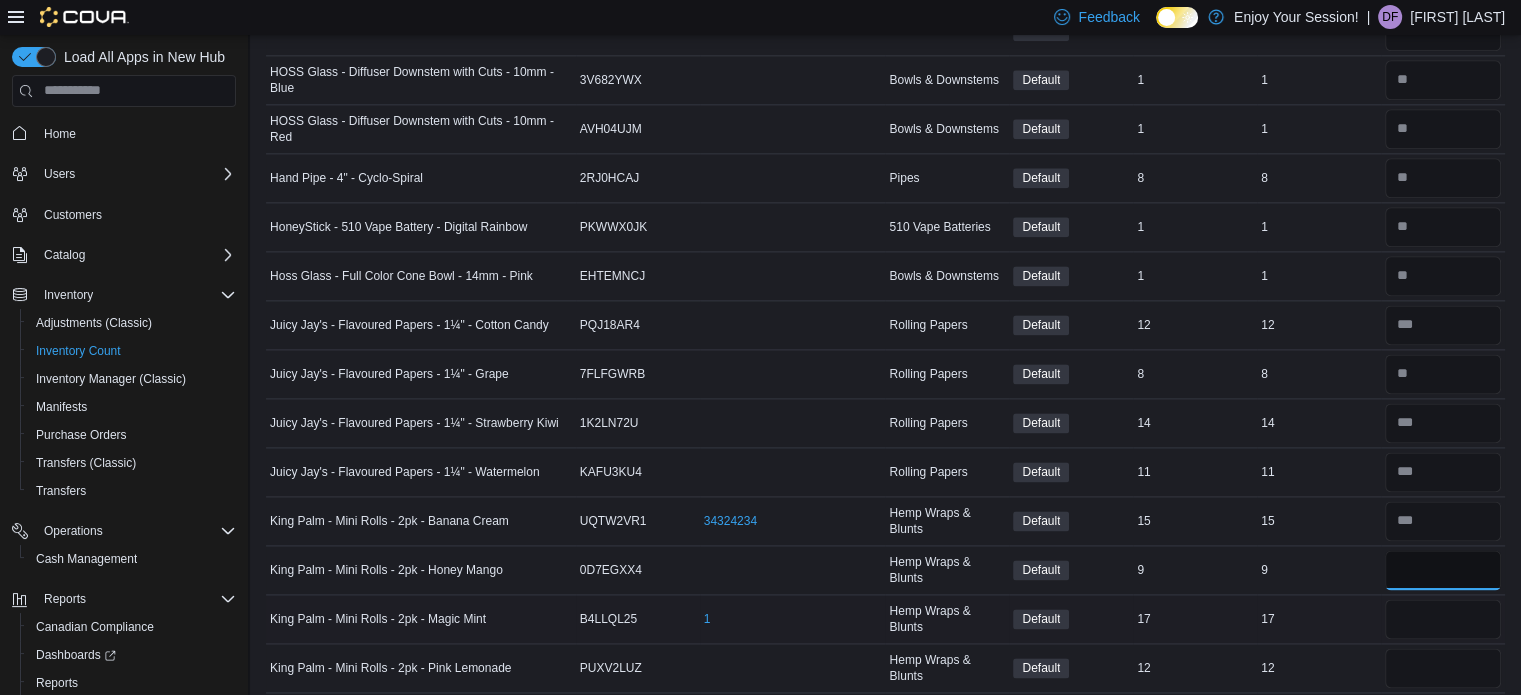 type on "*" 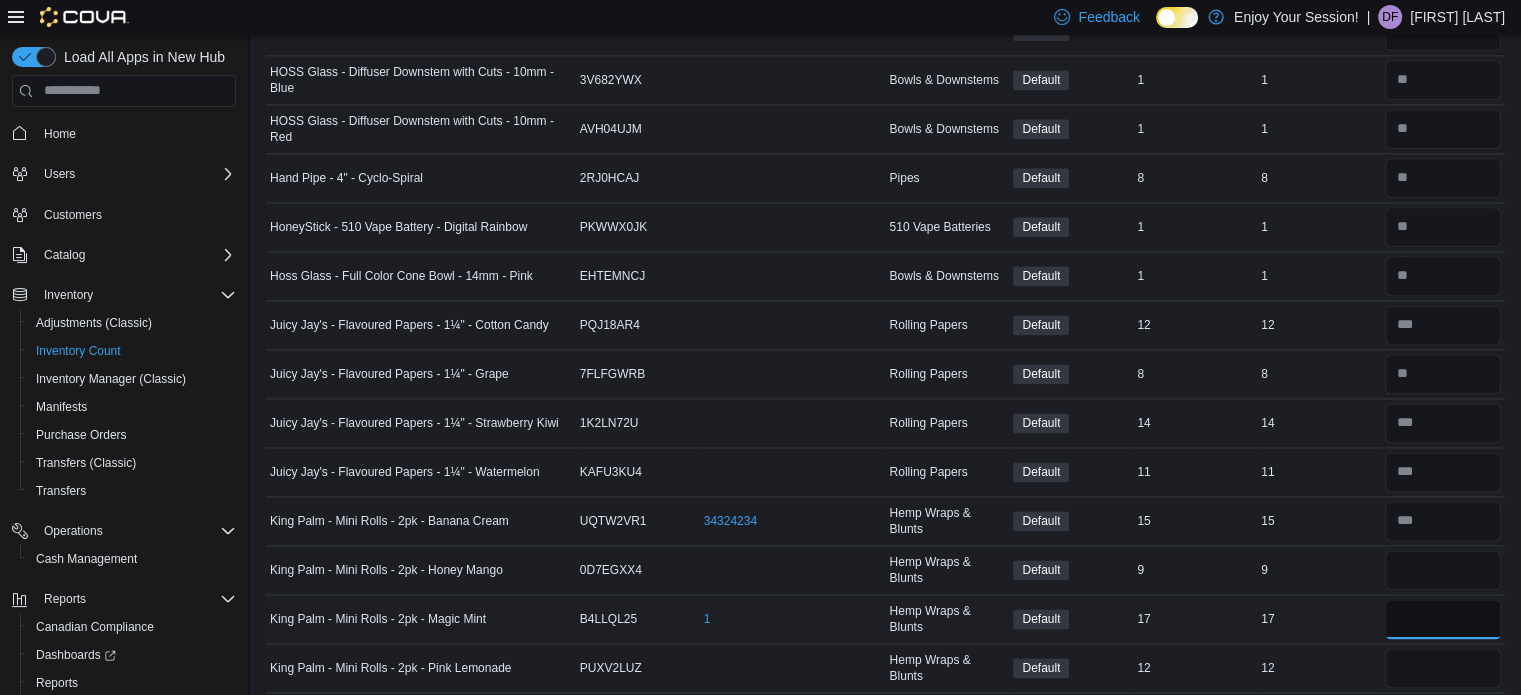 click at bounding box center [1443, 619] 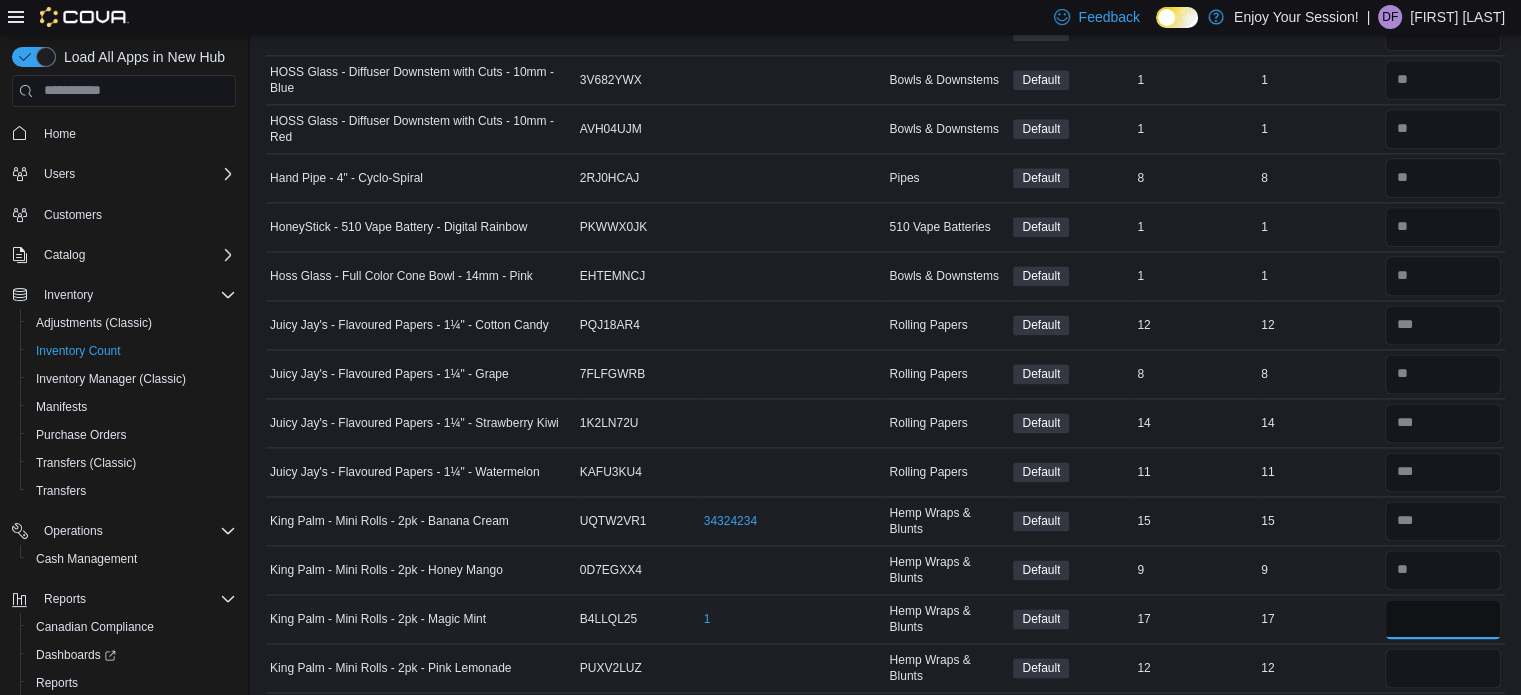 type on "**" 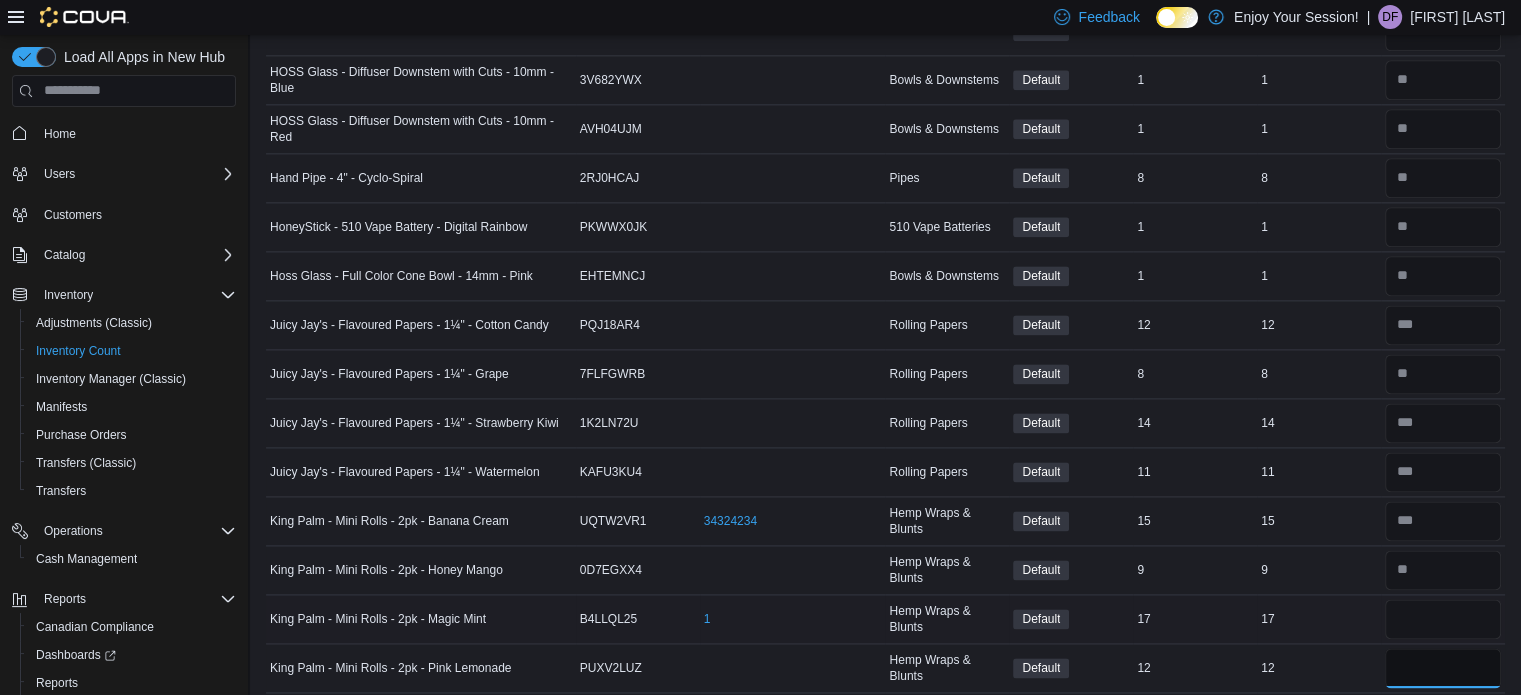 type 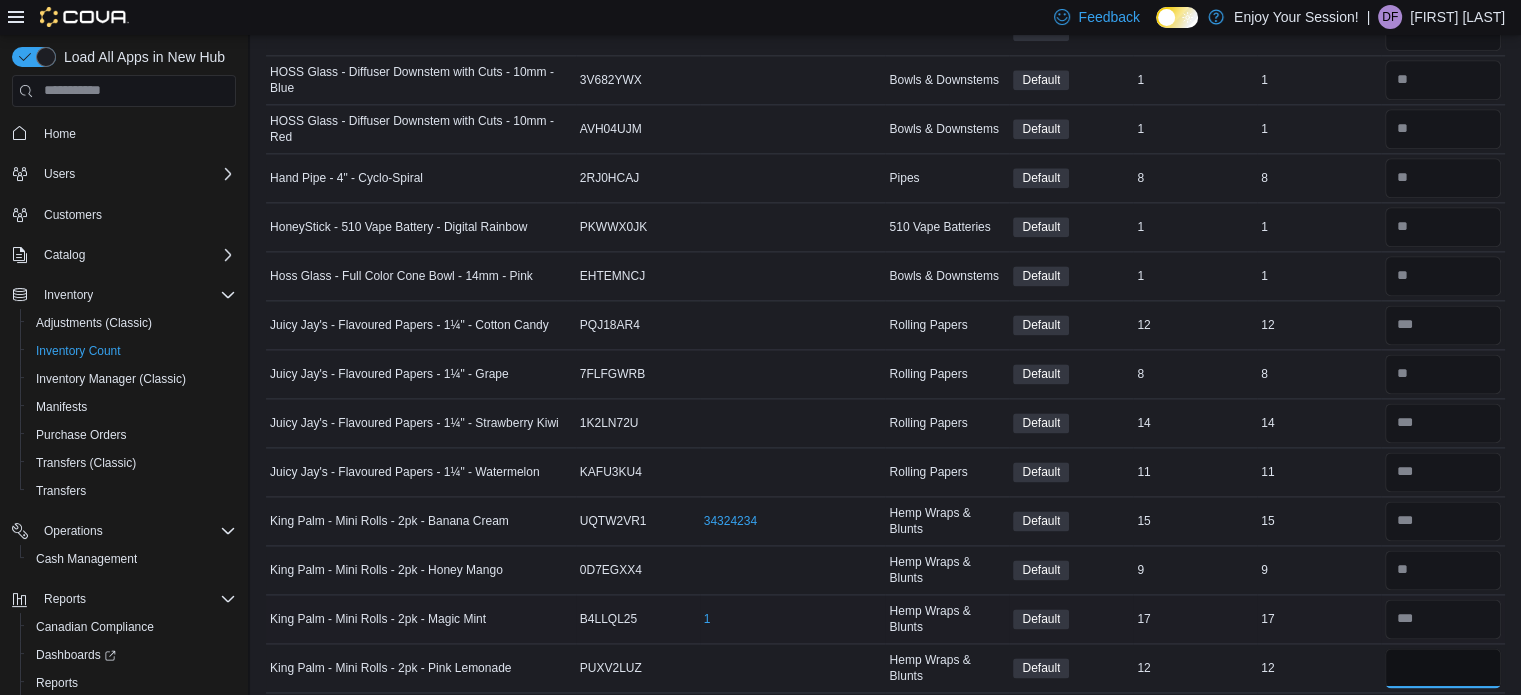 type on "**" 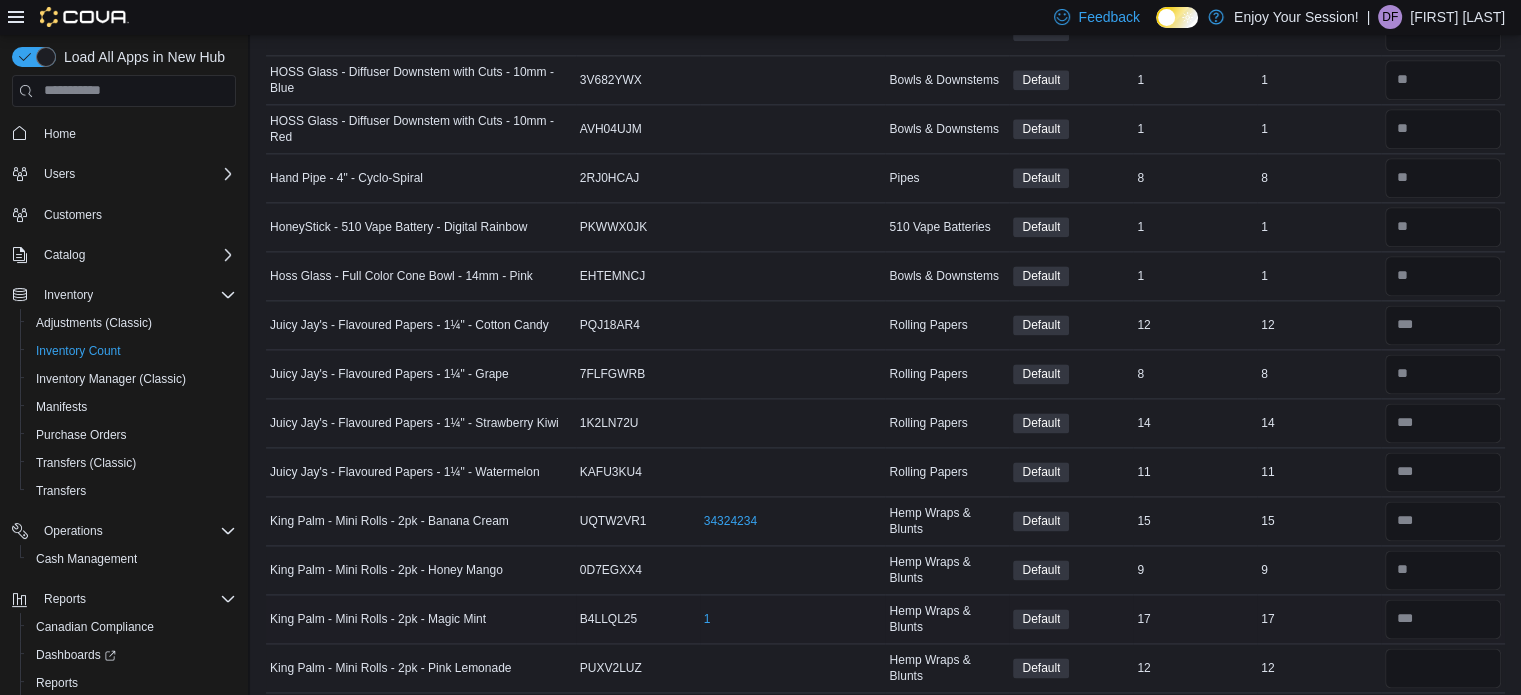 type 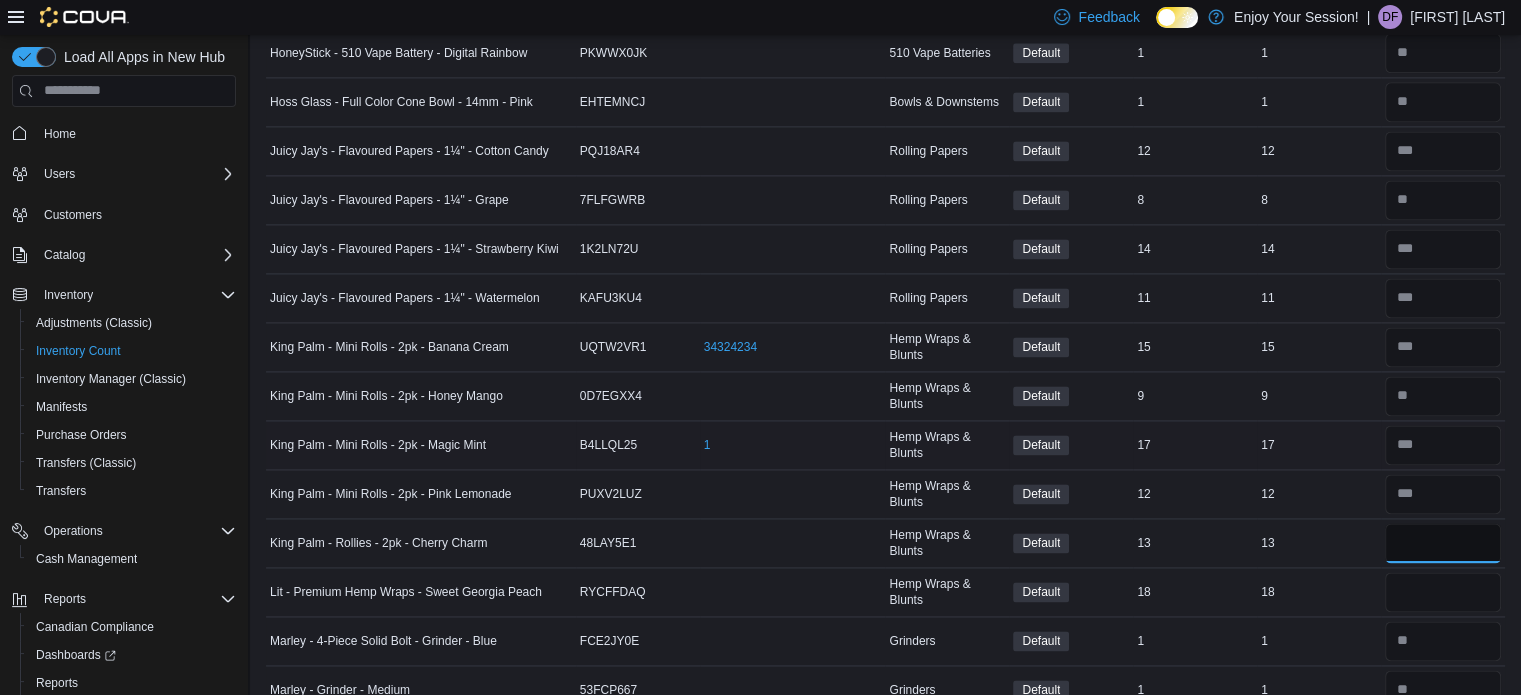 scroll, scrollTop: 2772, scrollLeft: 0, axis: vertical 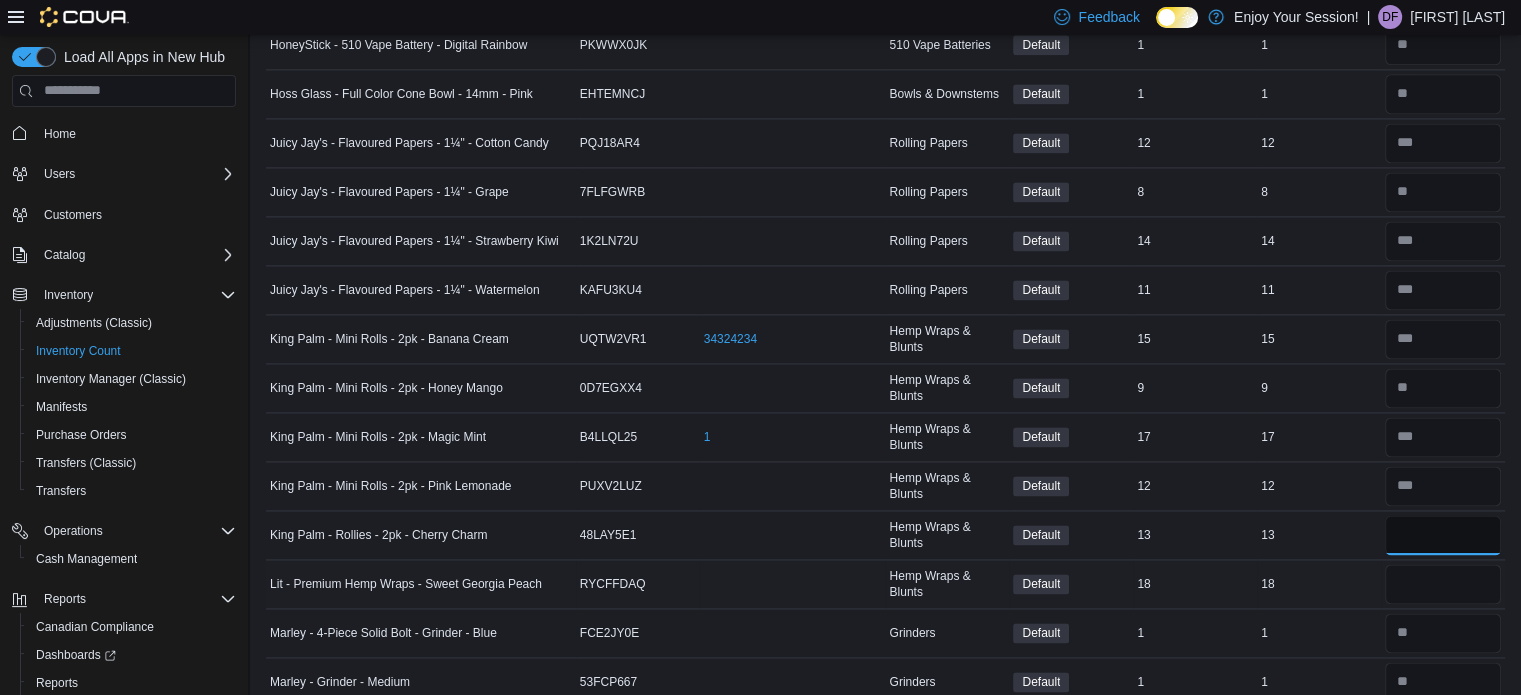 type on "**" 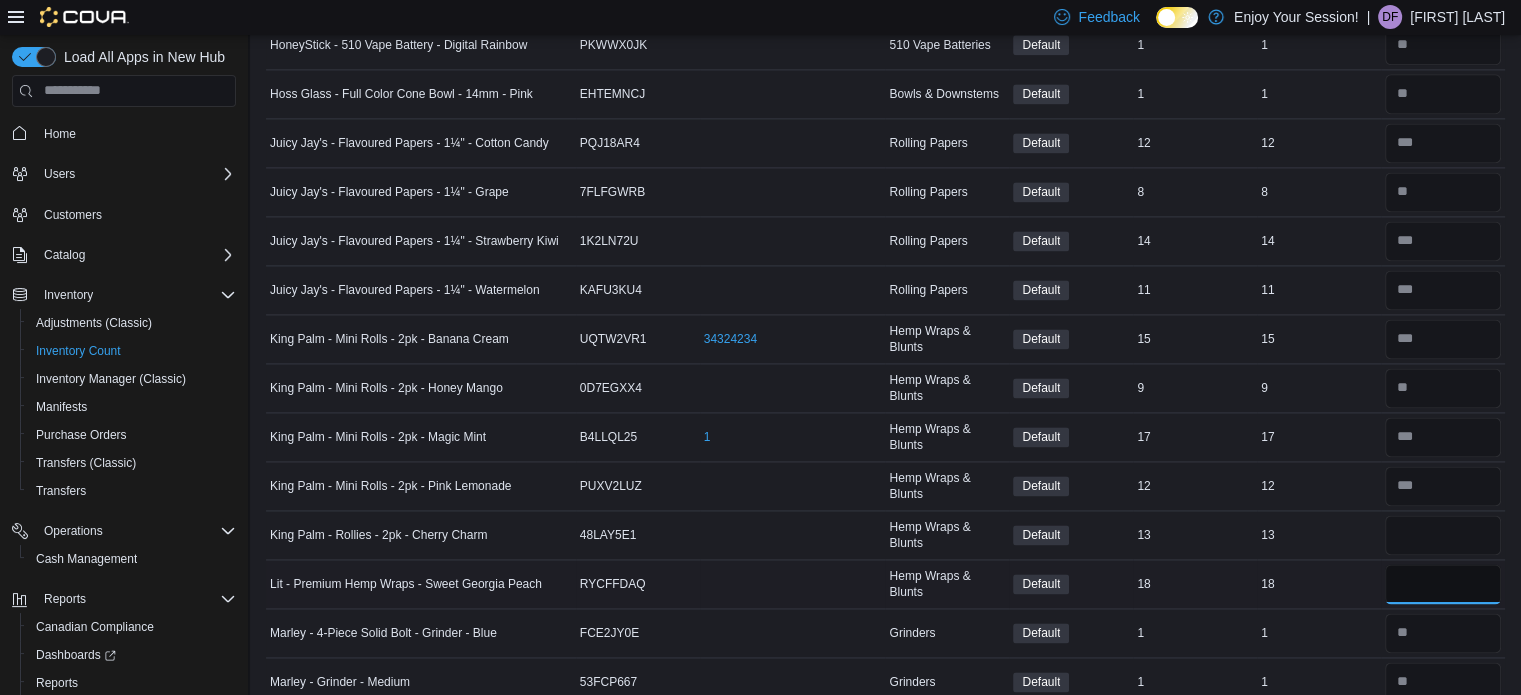 click at bounding box center [1443, 584] 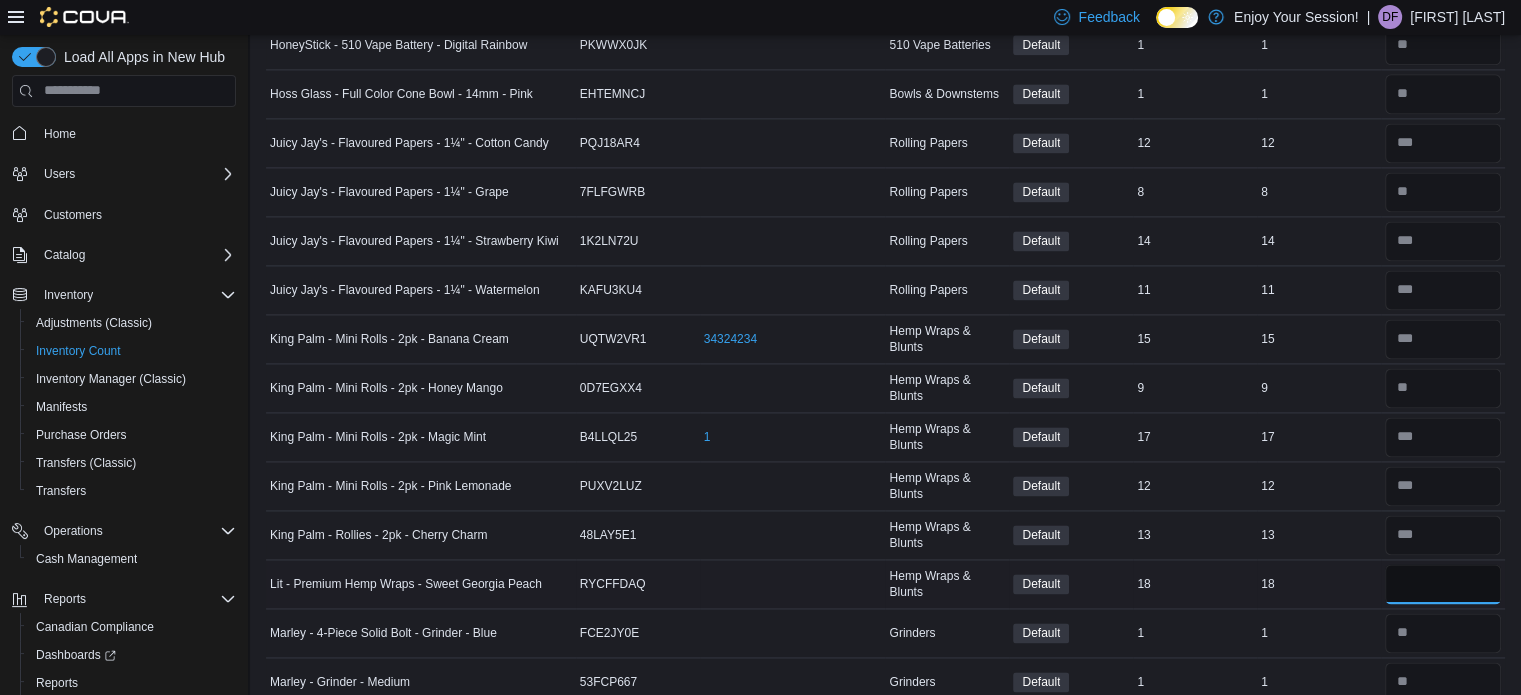 type on "**" 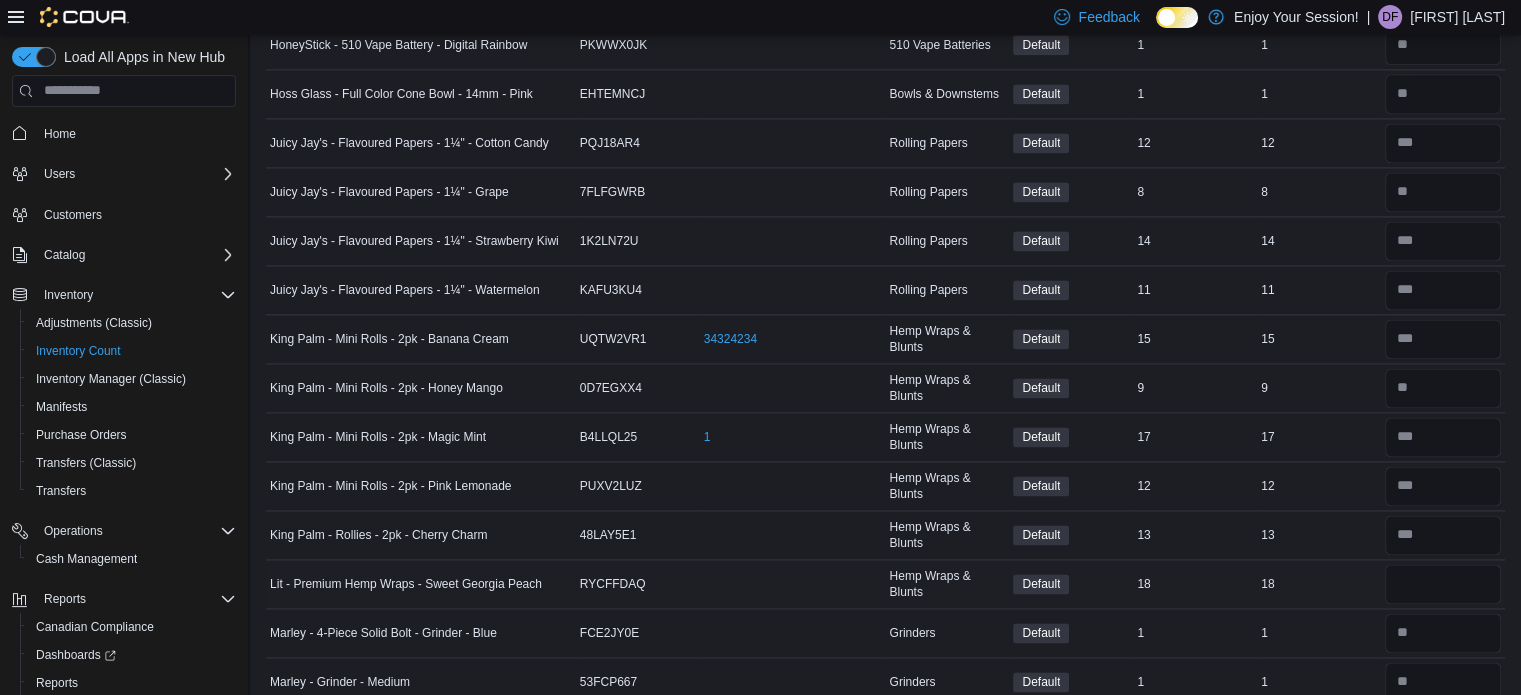 type 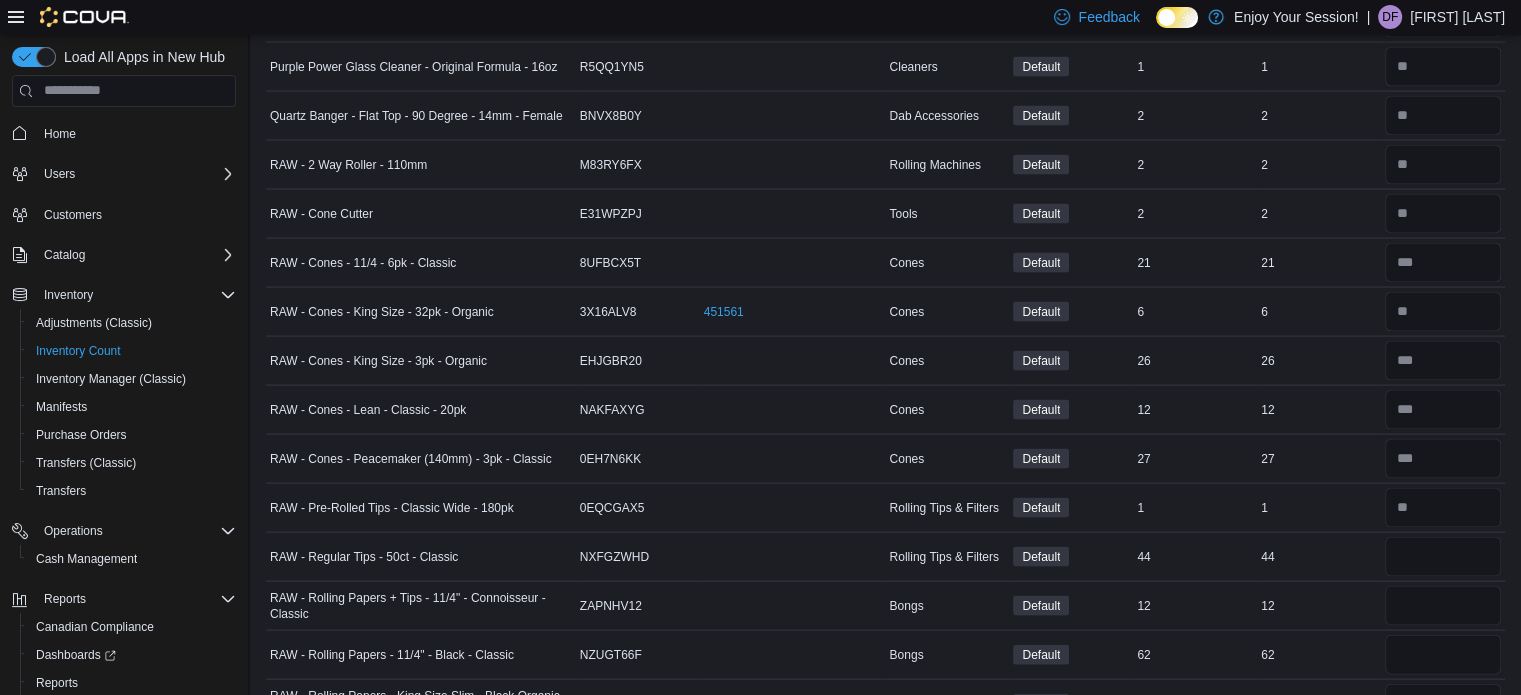 scroll, scrollTop: 4138, scrollLeft: 0, axis: vertical 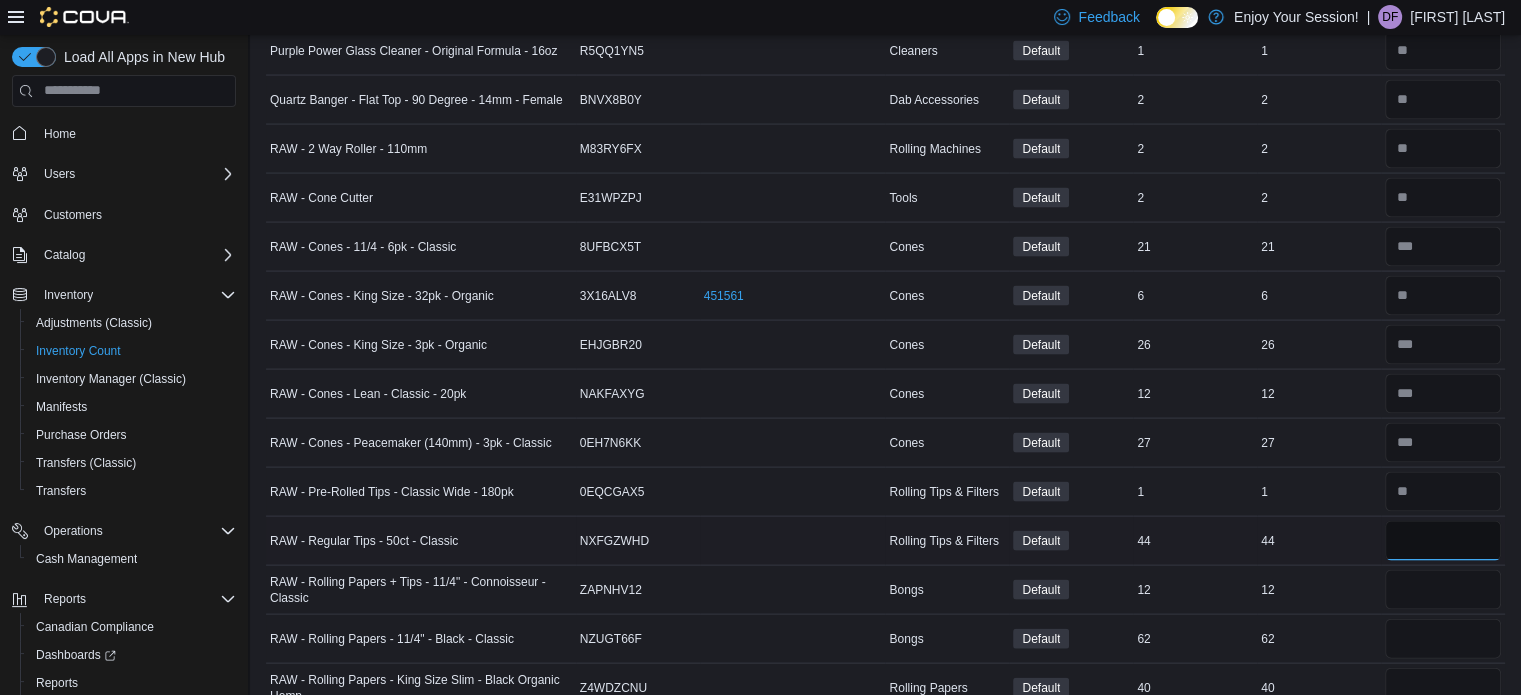 click at bounding box center (1443, 541) 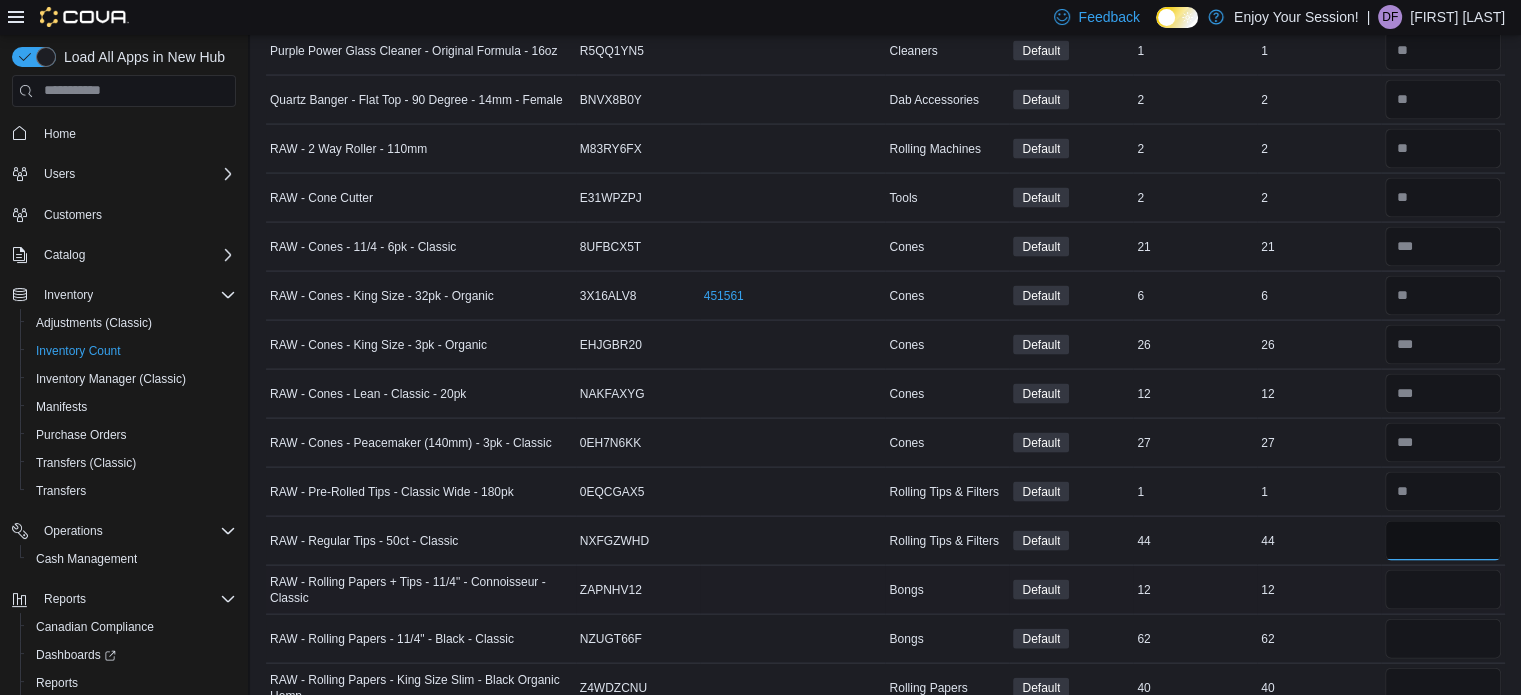 type on "**" 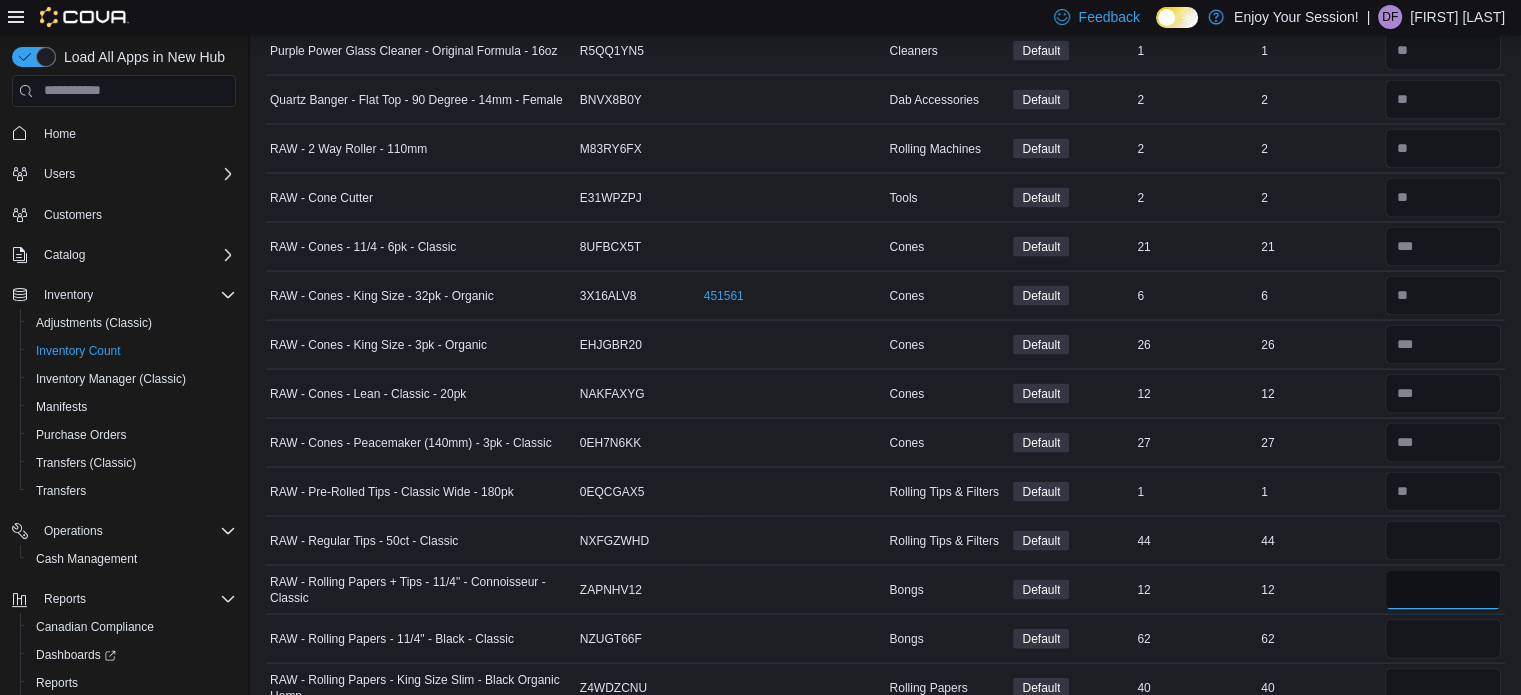 type 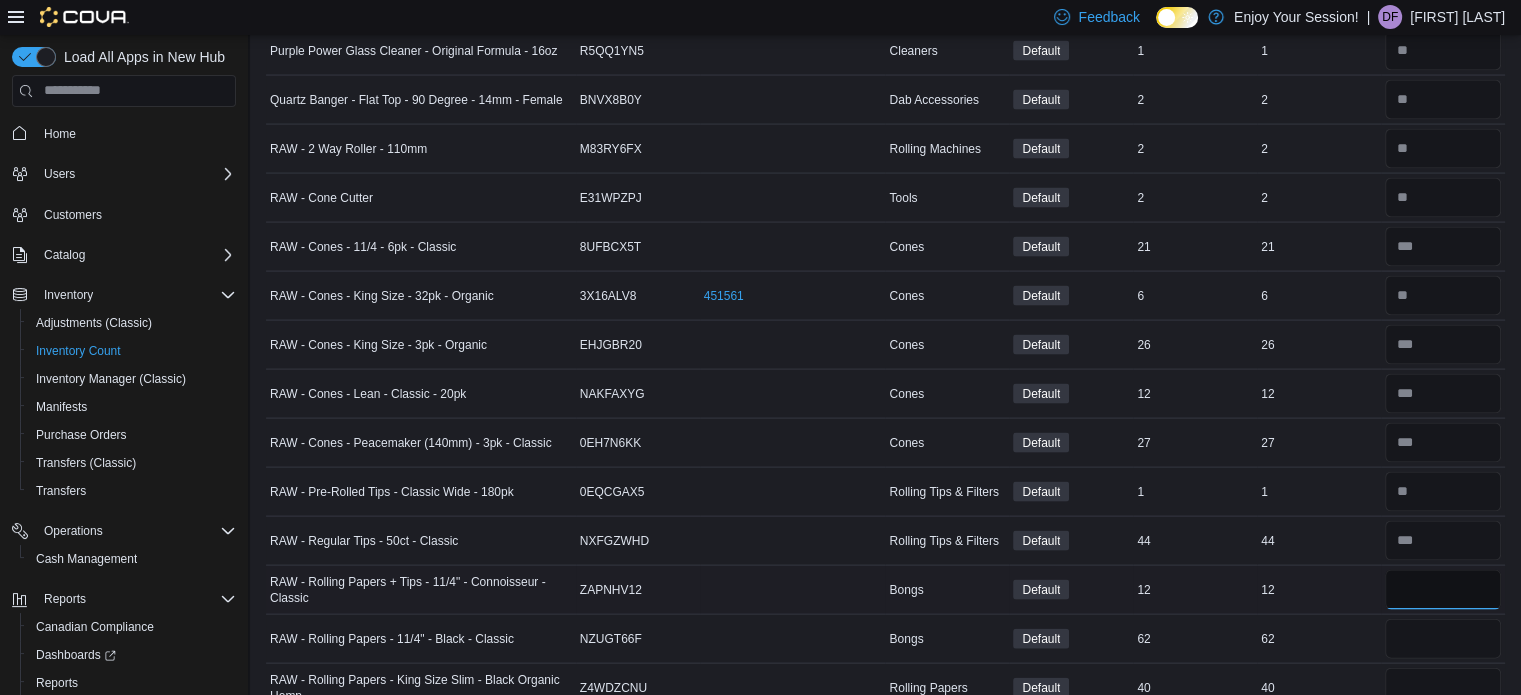 type on "**" 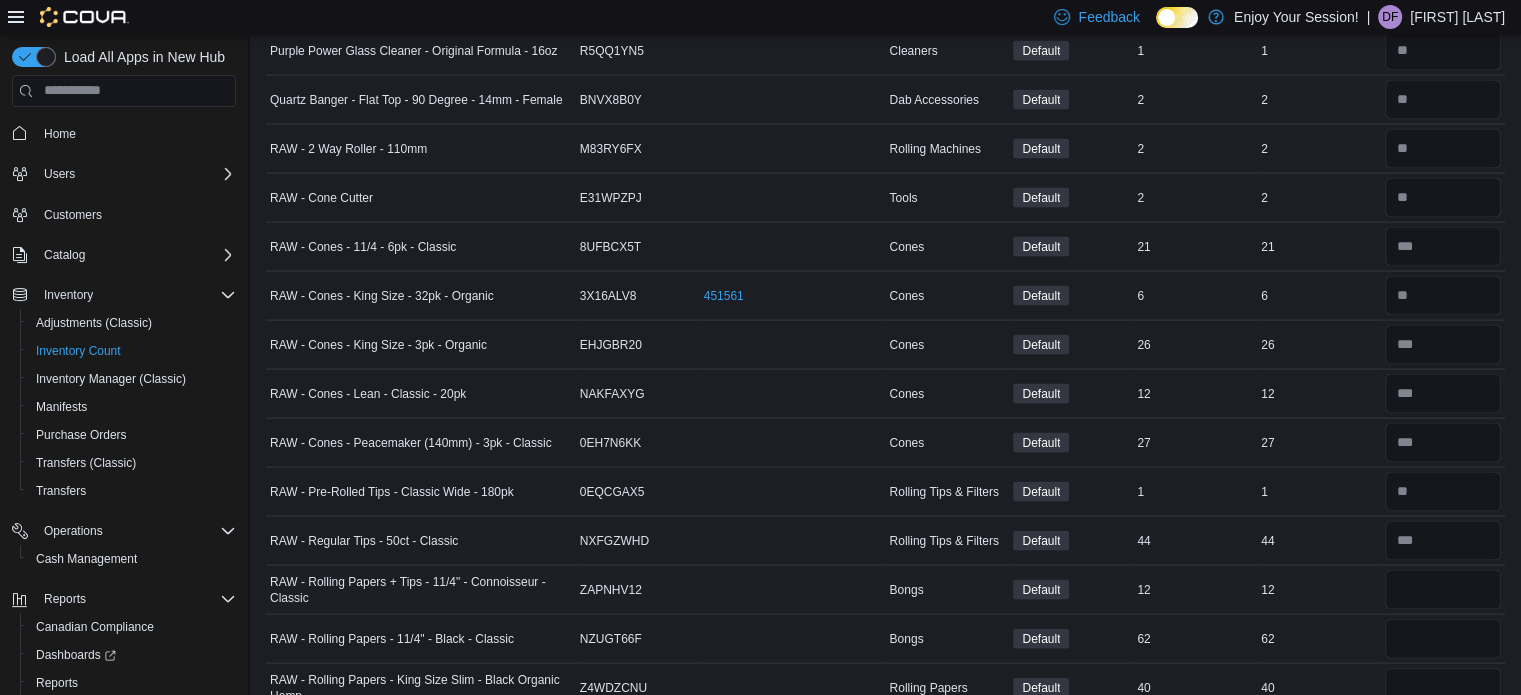 type 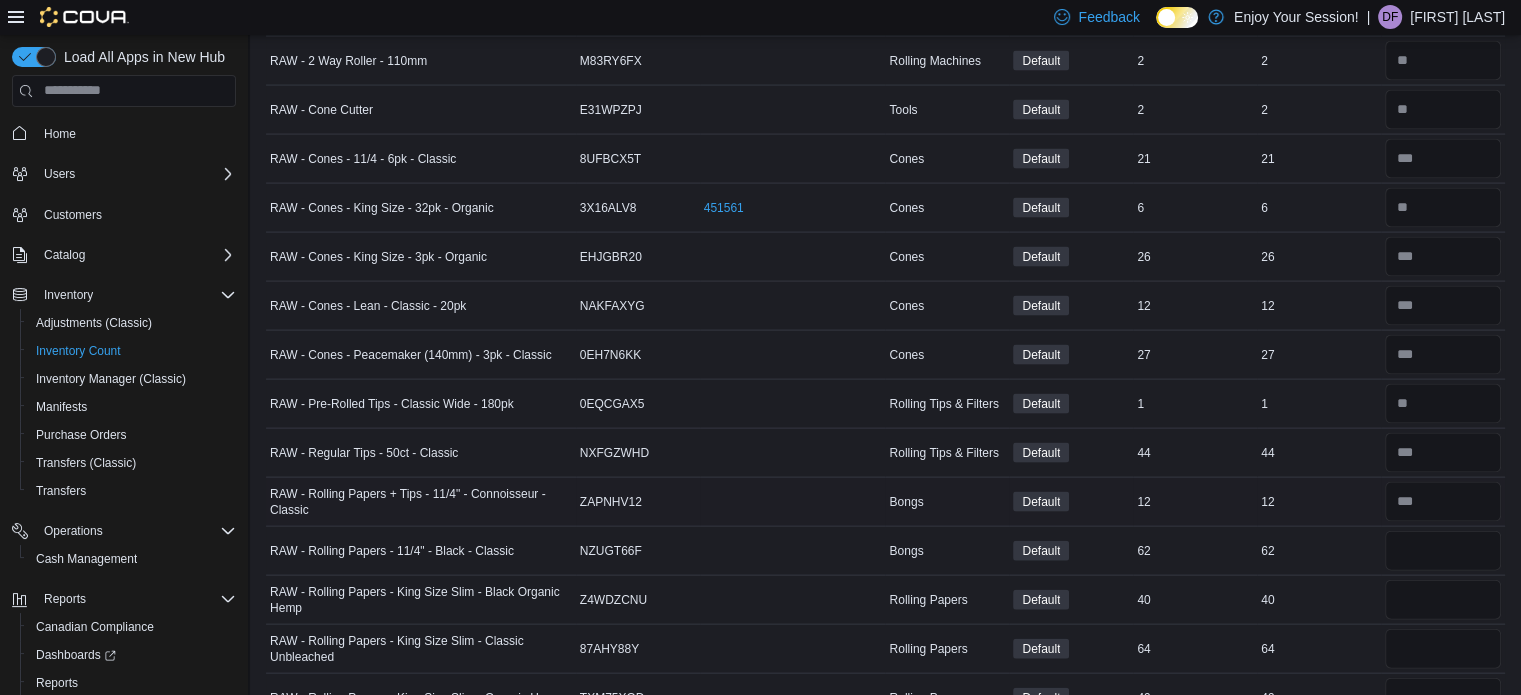 scroll, scrollTop: 4227, scrollLeft: 0, axis: vertical 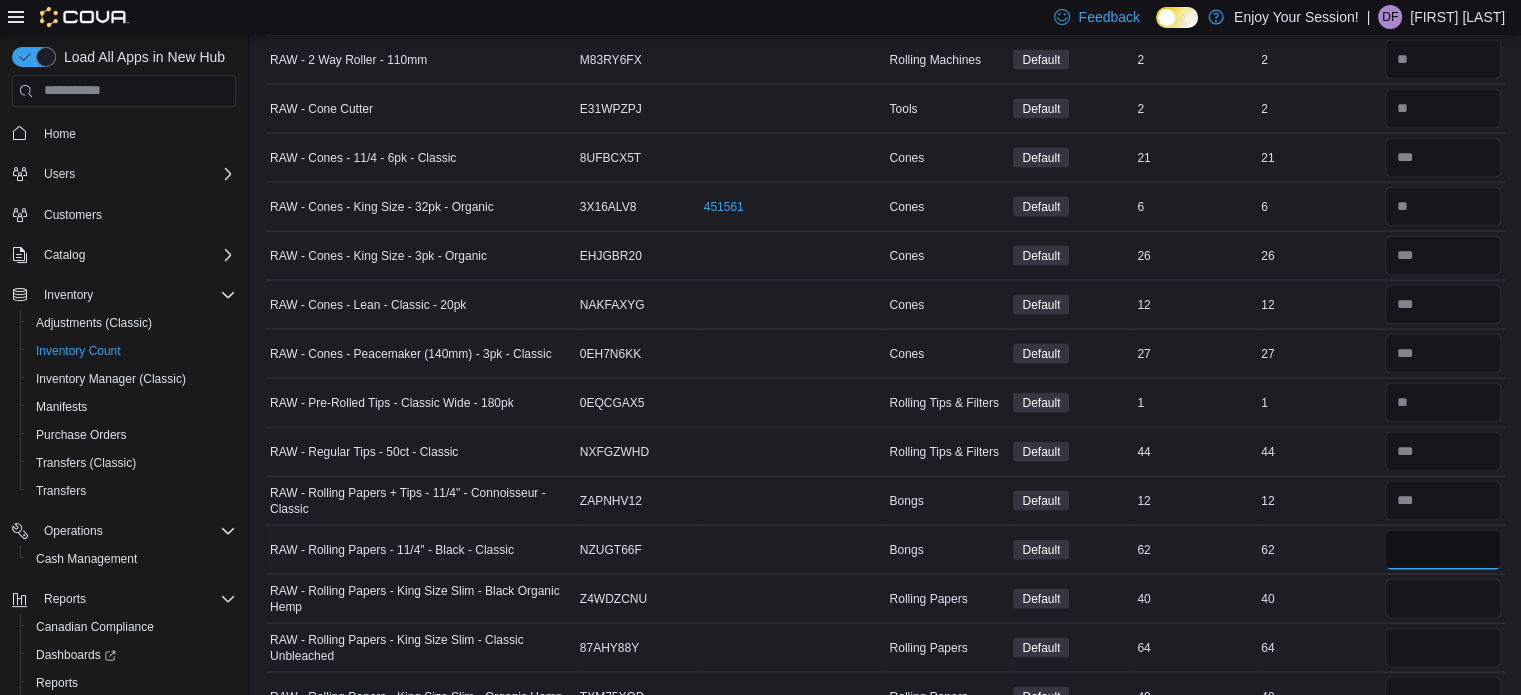 click at bounding box center [1443, 550] 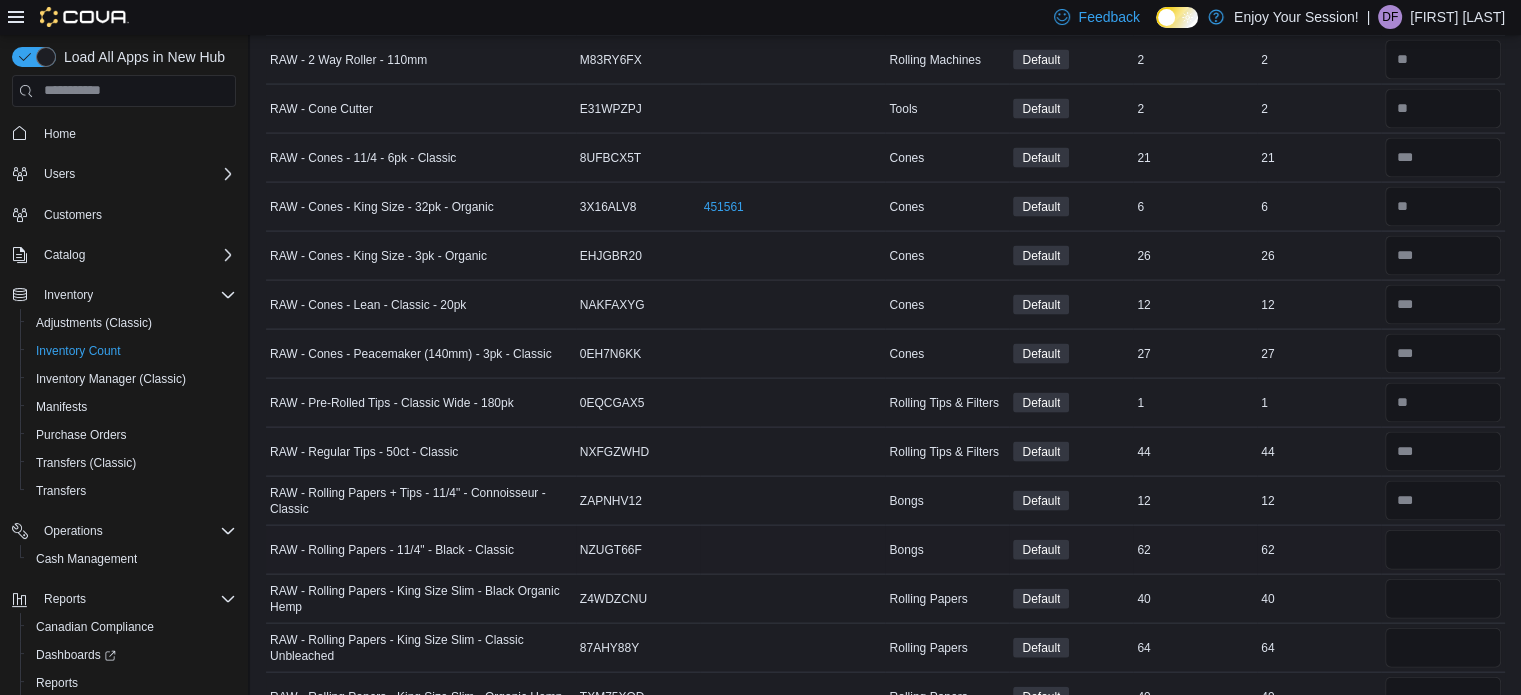 type 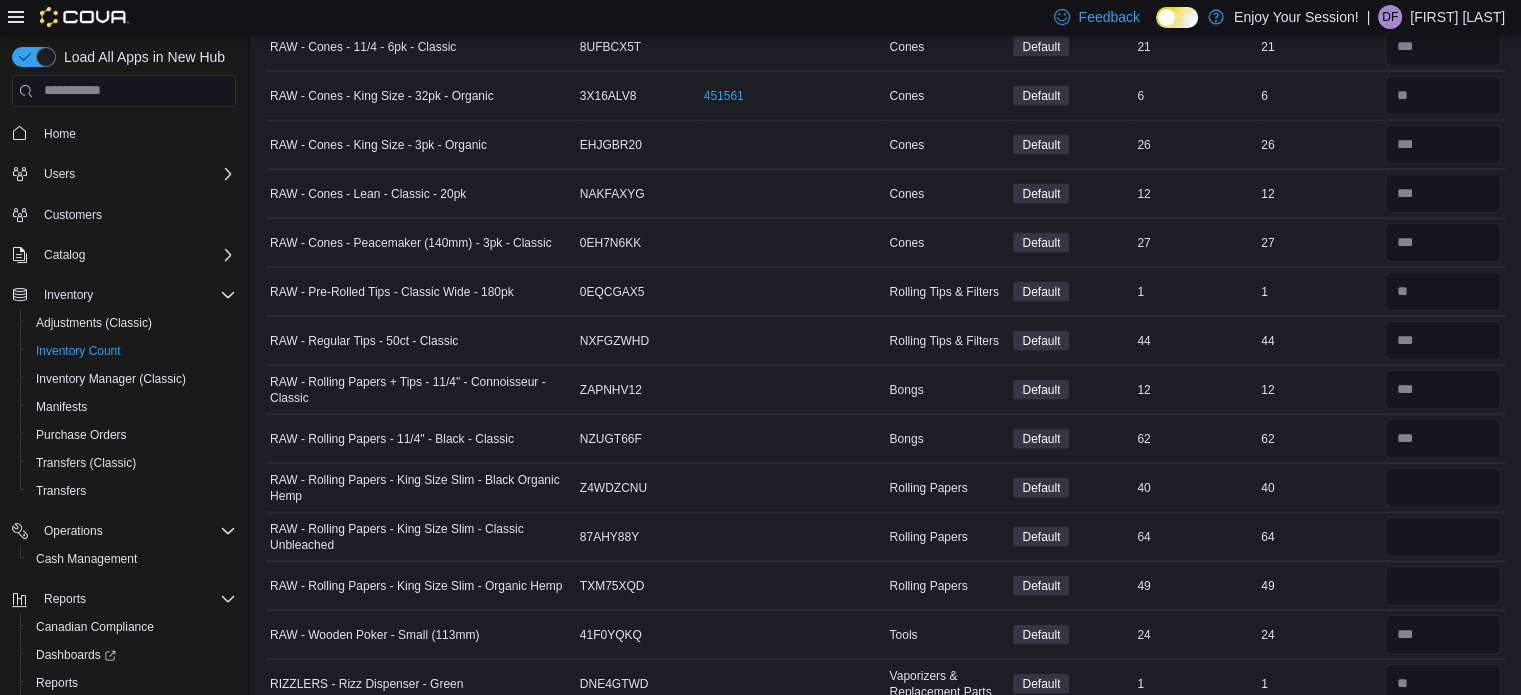scroll, scrollTop: 4344, scrollLeft: 0, axis: vertical 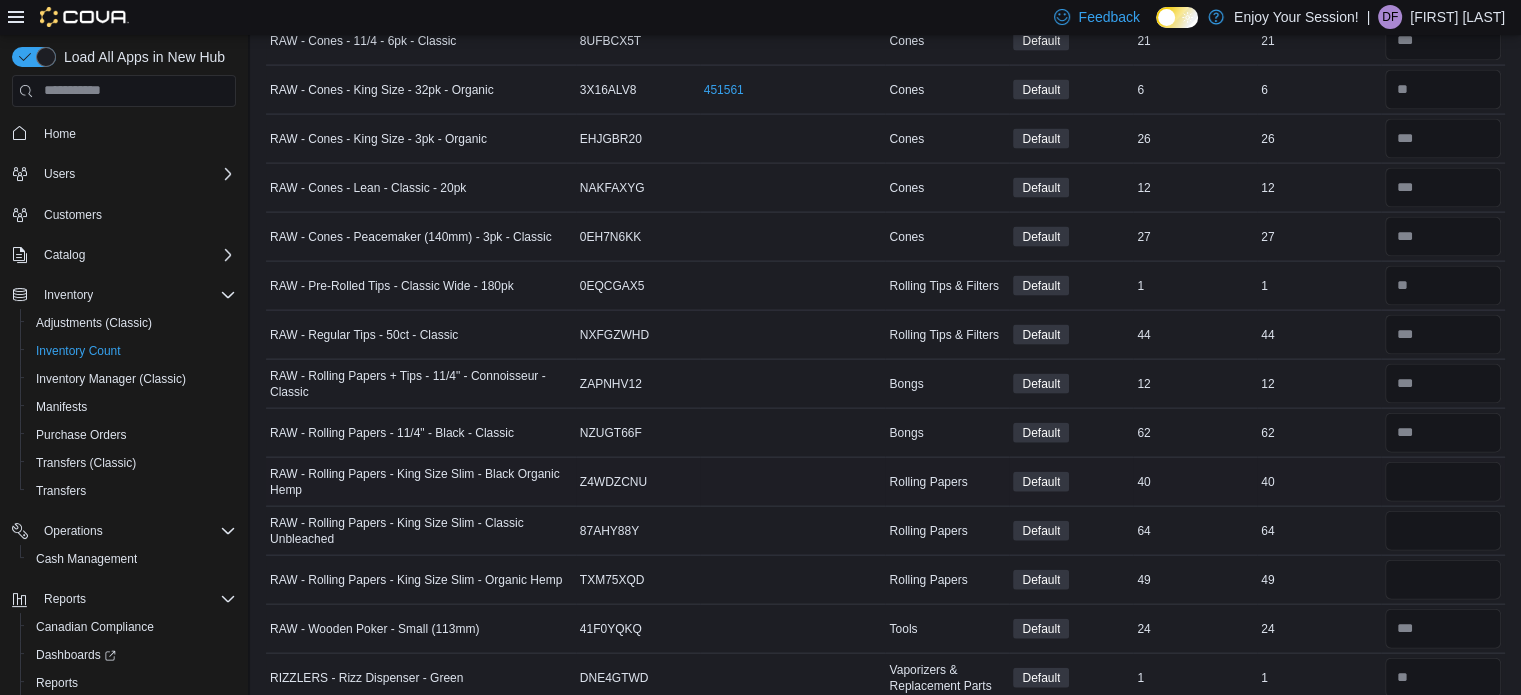 click at bounding box center [1443, 482] 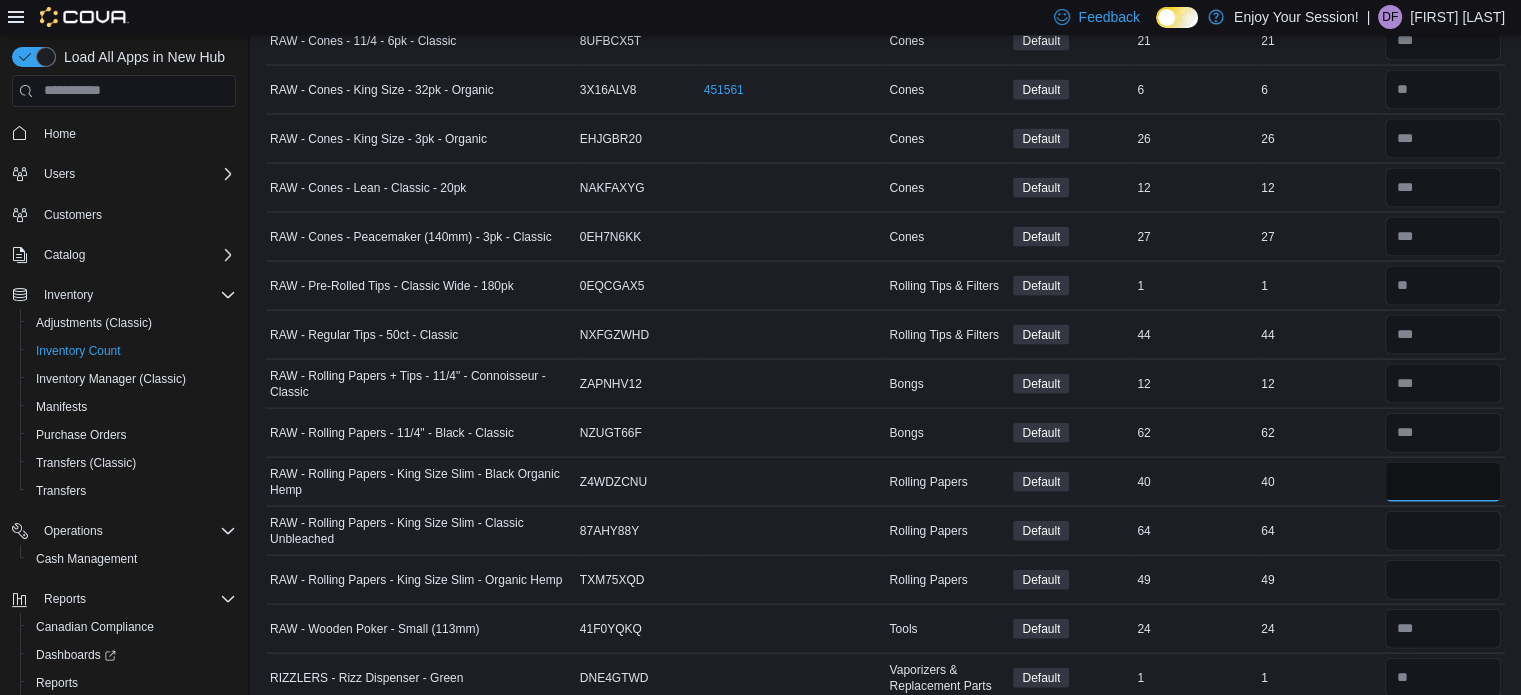 click at bounding box center [1443, 482] 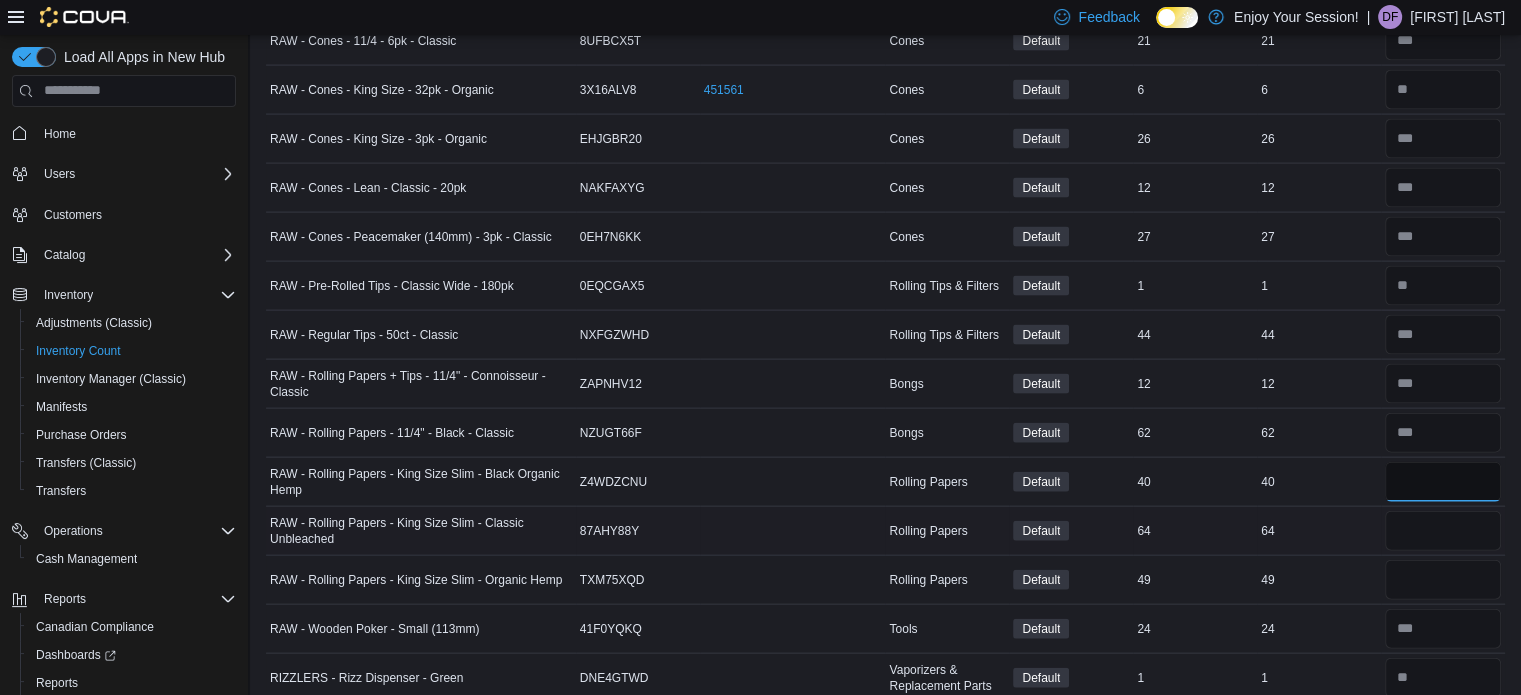 type on "**" 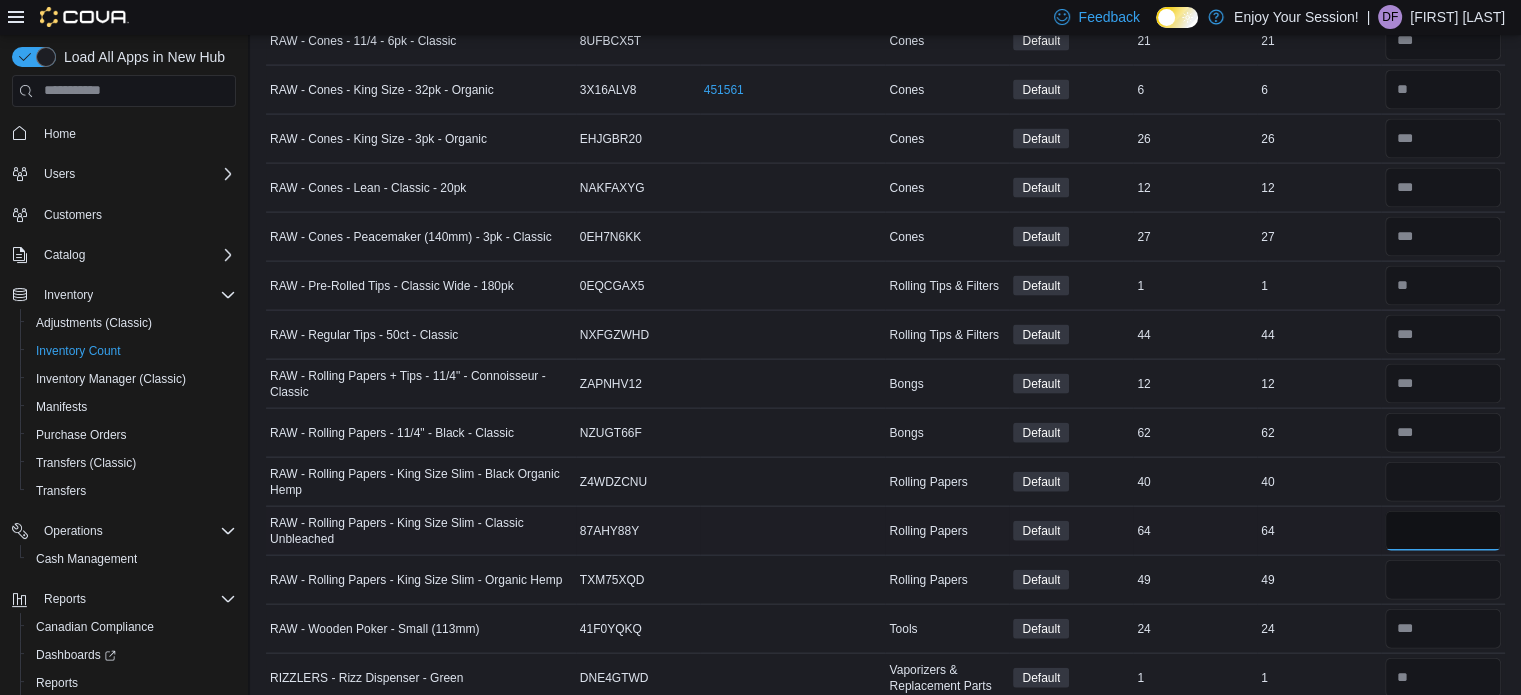 click at bounding box center (1443, 531) 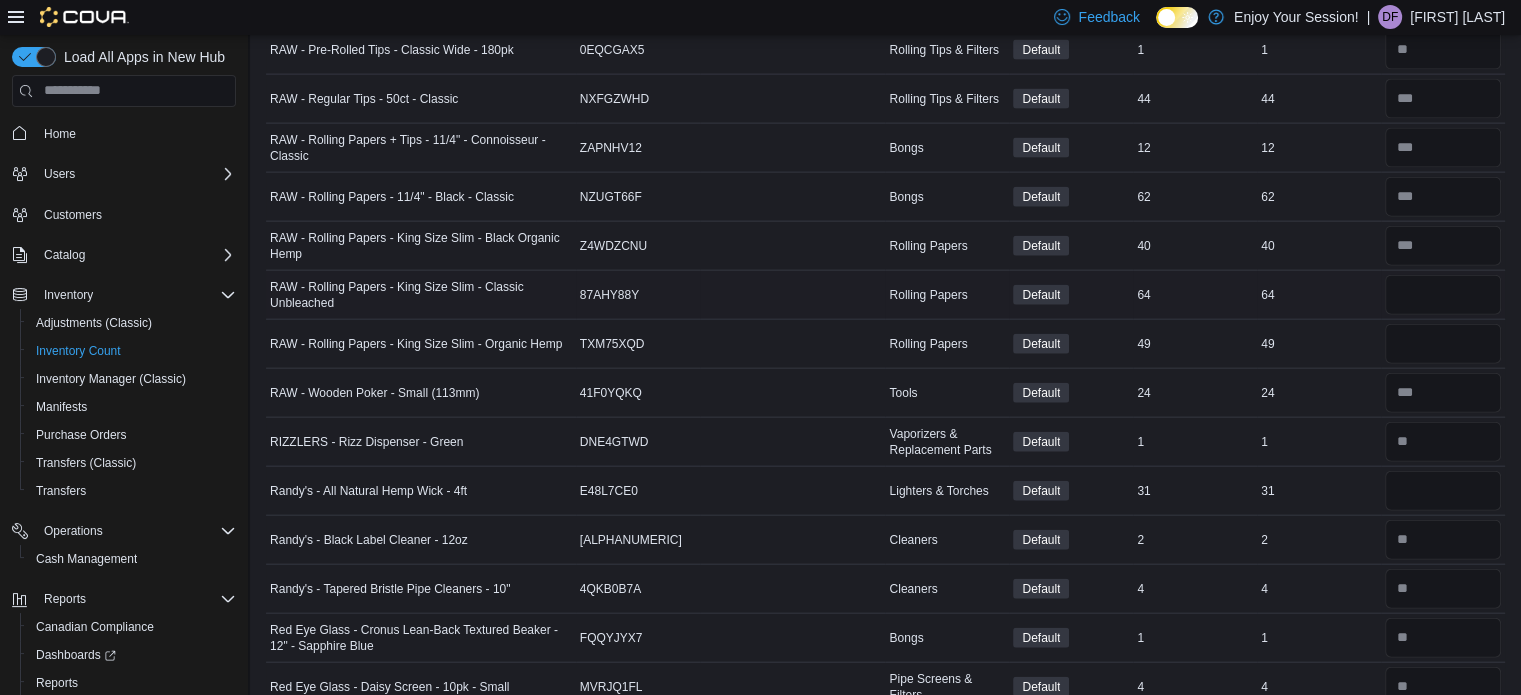 scroll, scrollTop: 4632, scrollLeft: 0, axis: vertical 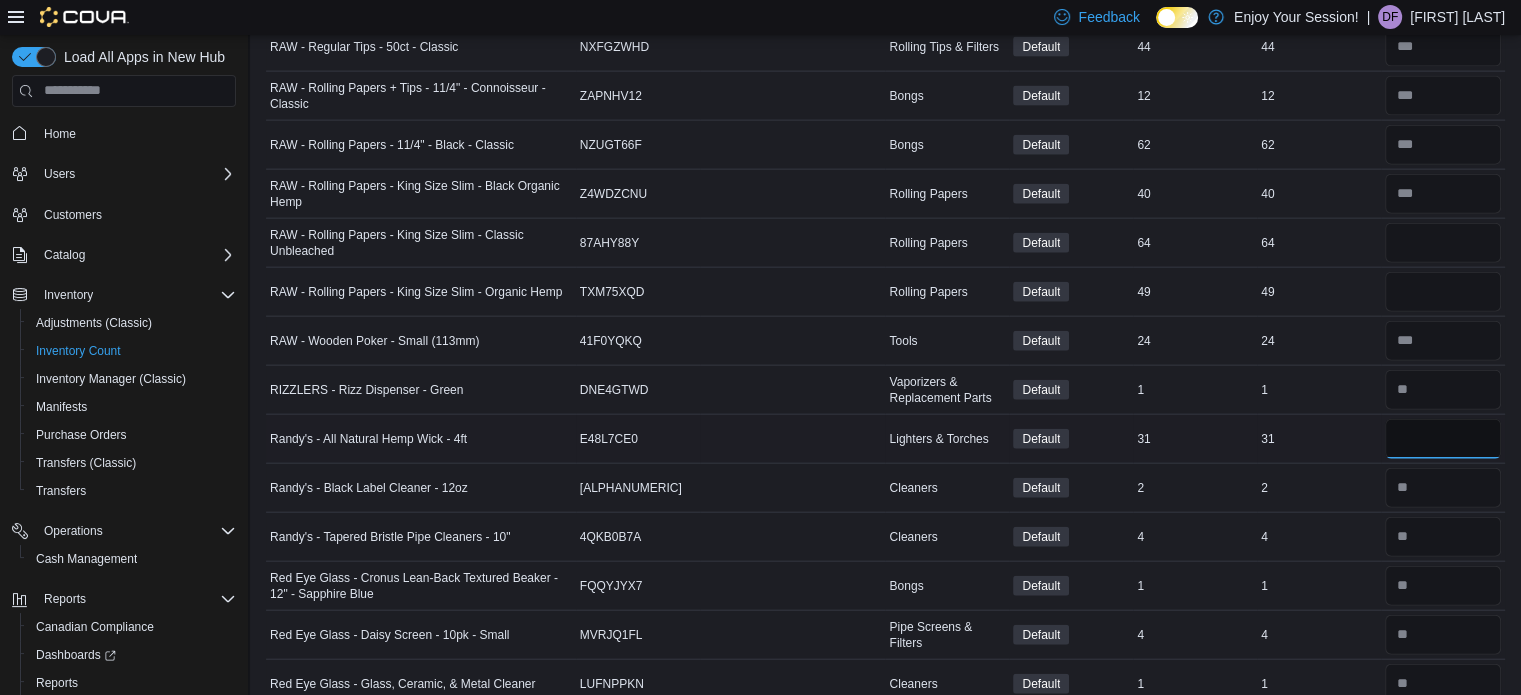click at bounding box center [1443, 439] 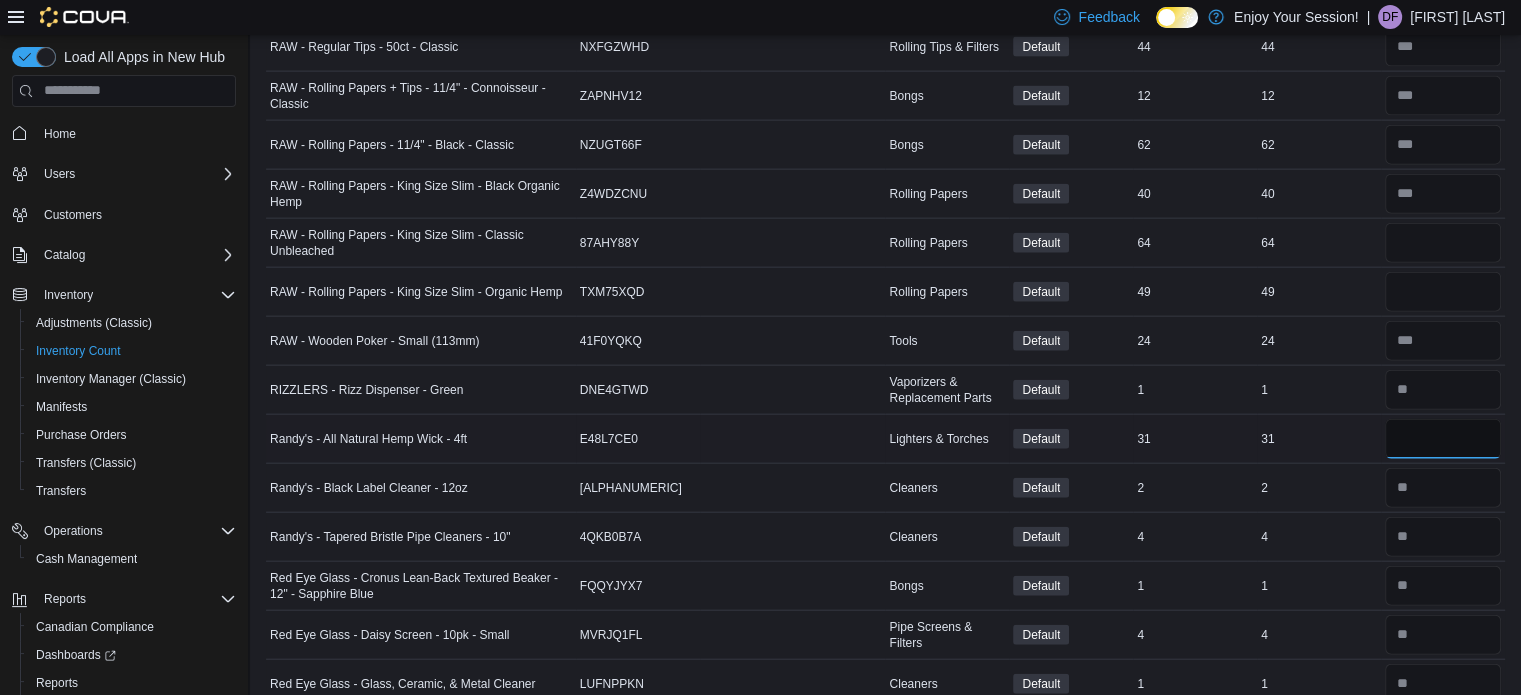 type on "**" 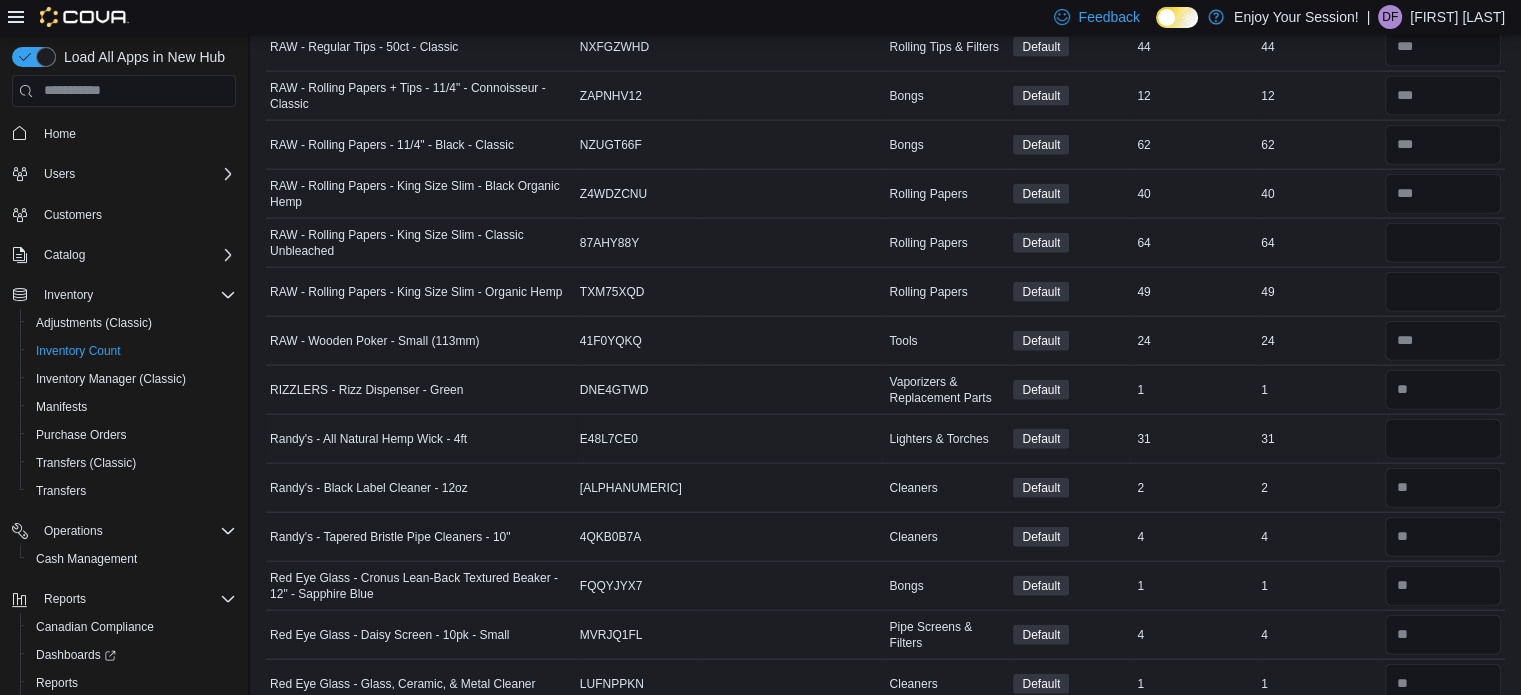 type 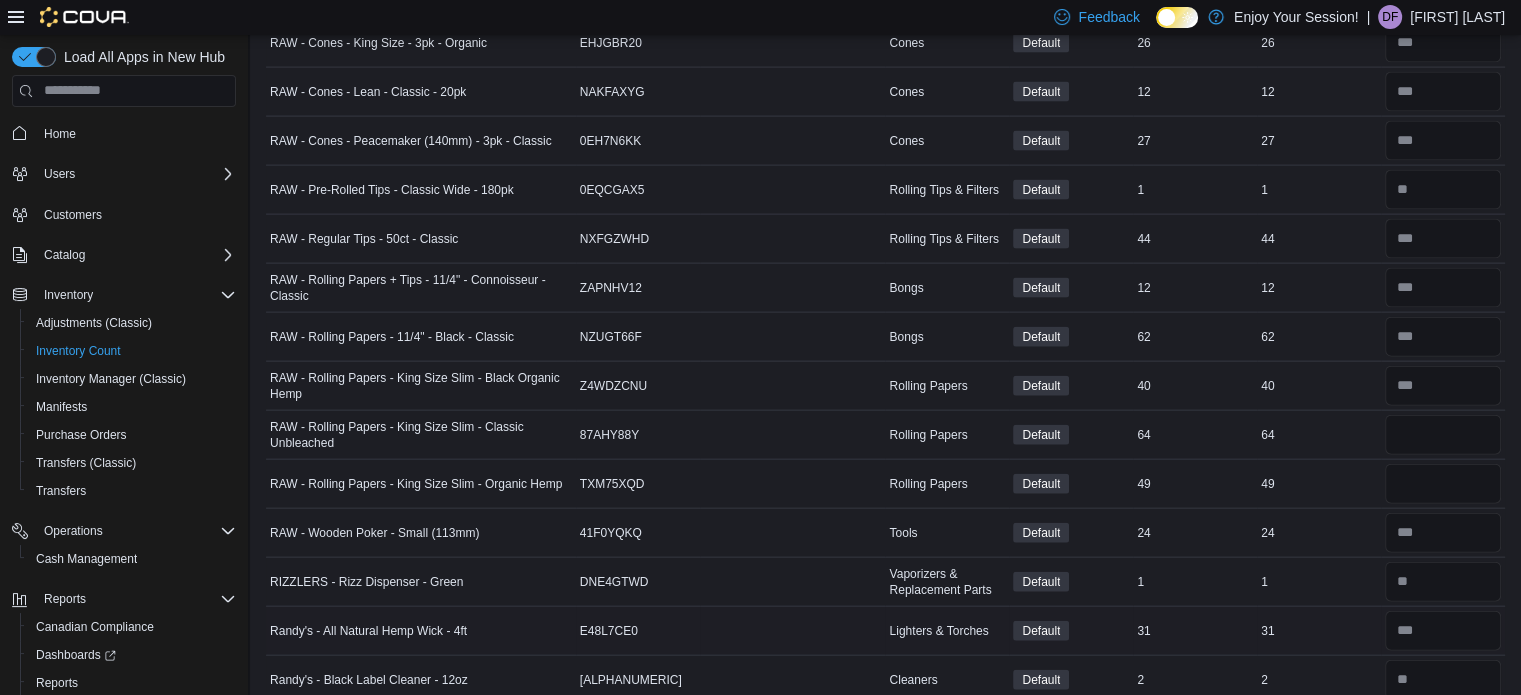 scroll, scrollTop: 4442, scrollLeft: 0, axis: vertical 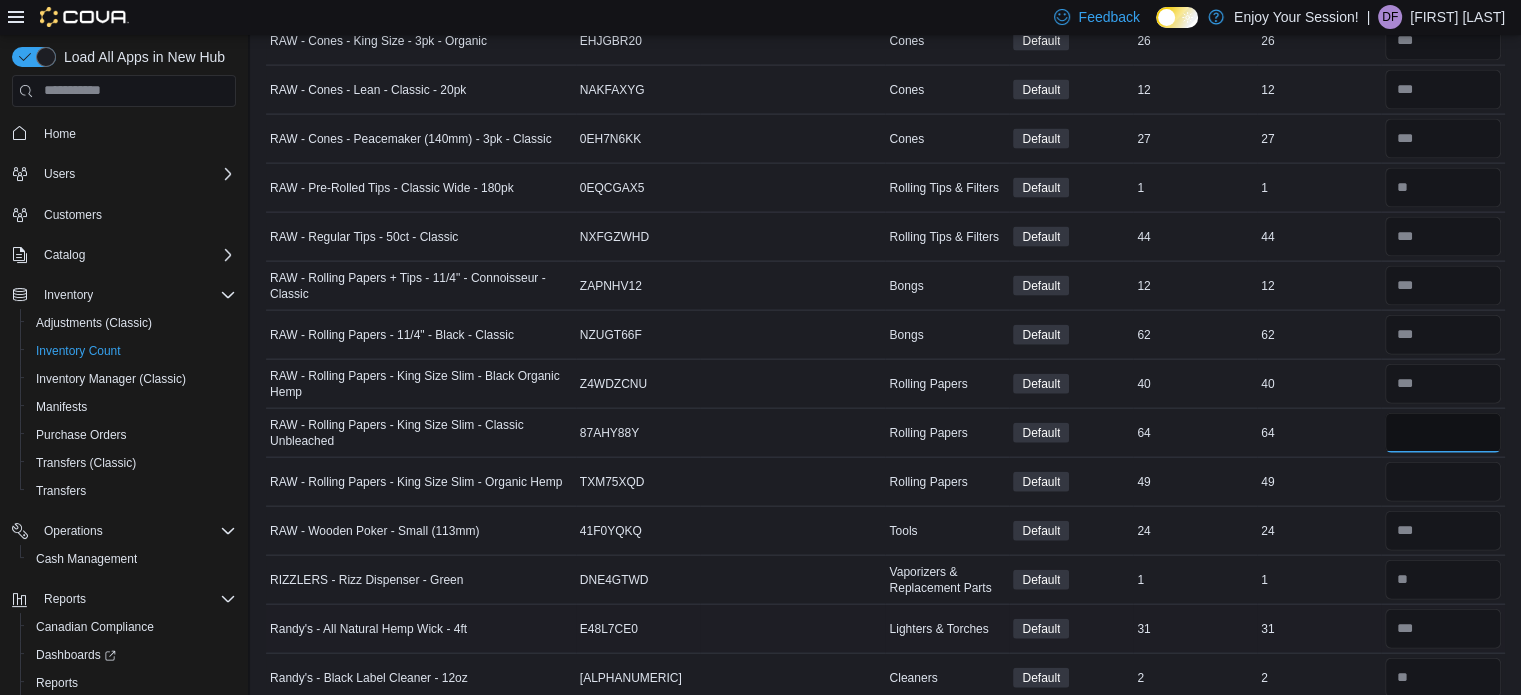 click at bounding box center [1443, 433] 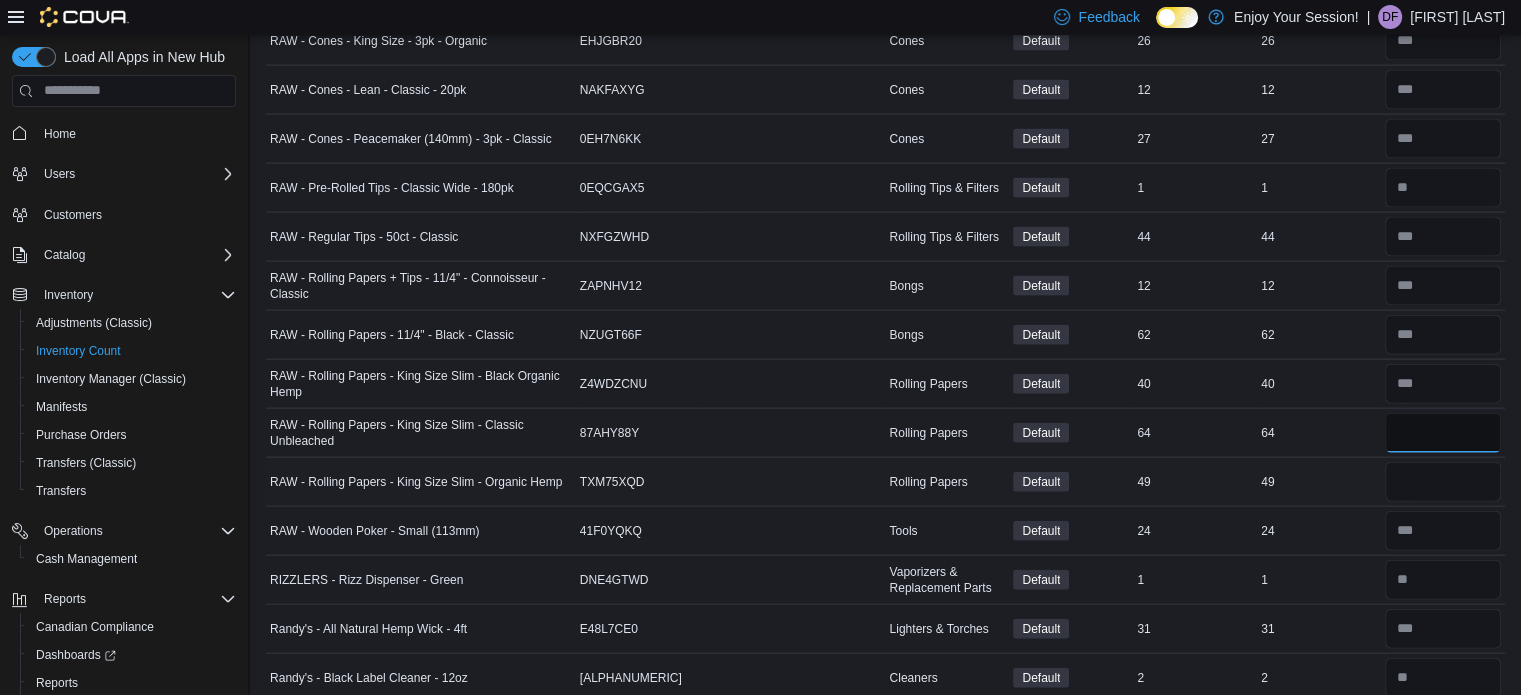 type on "**" 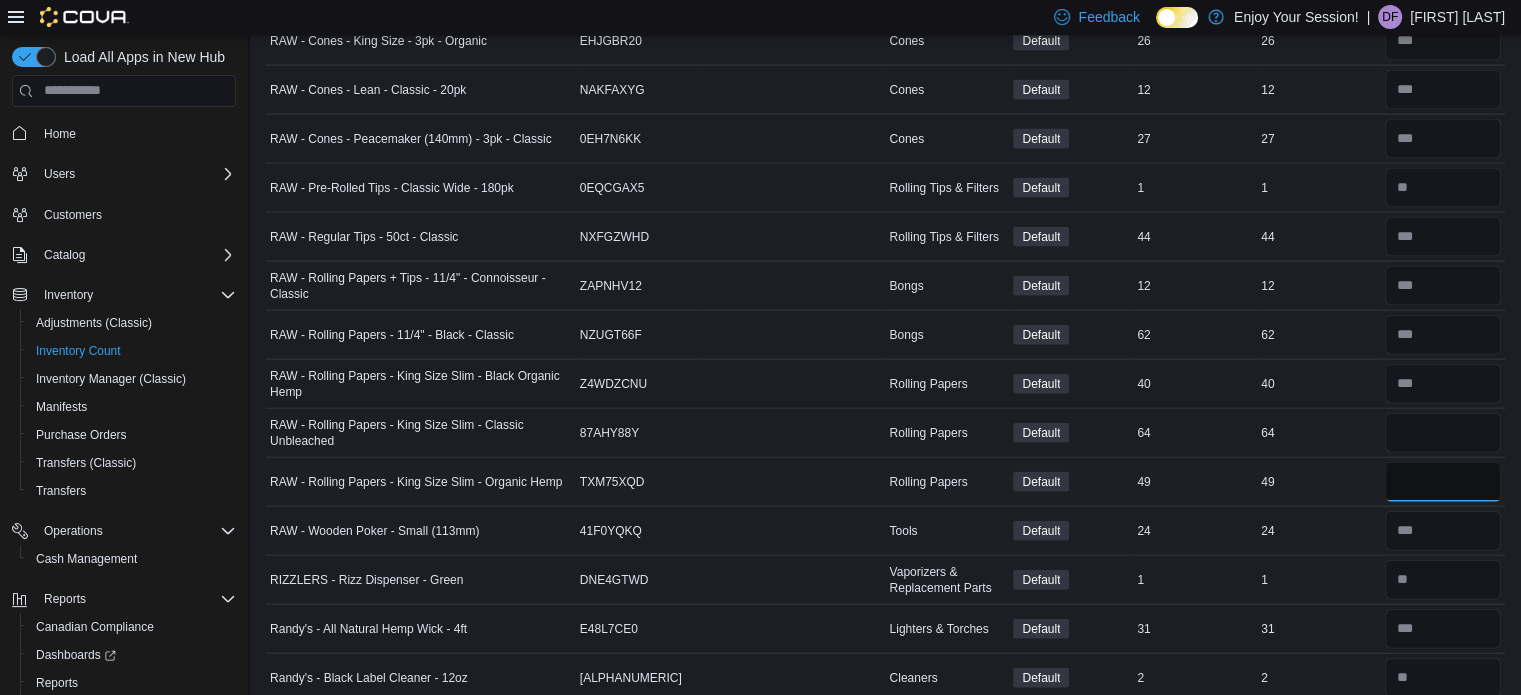 click at bounding box center (1443, 482) 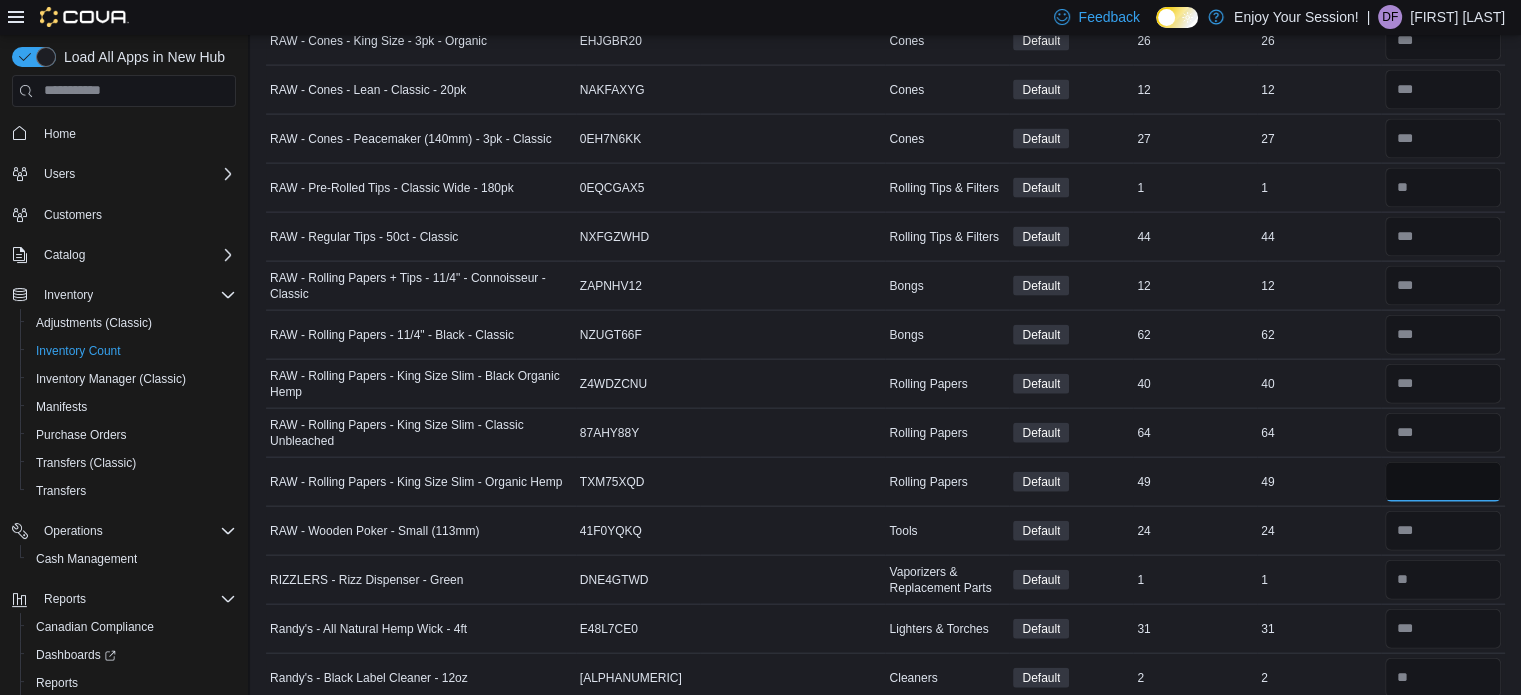 type on "**" 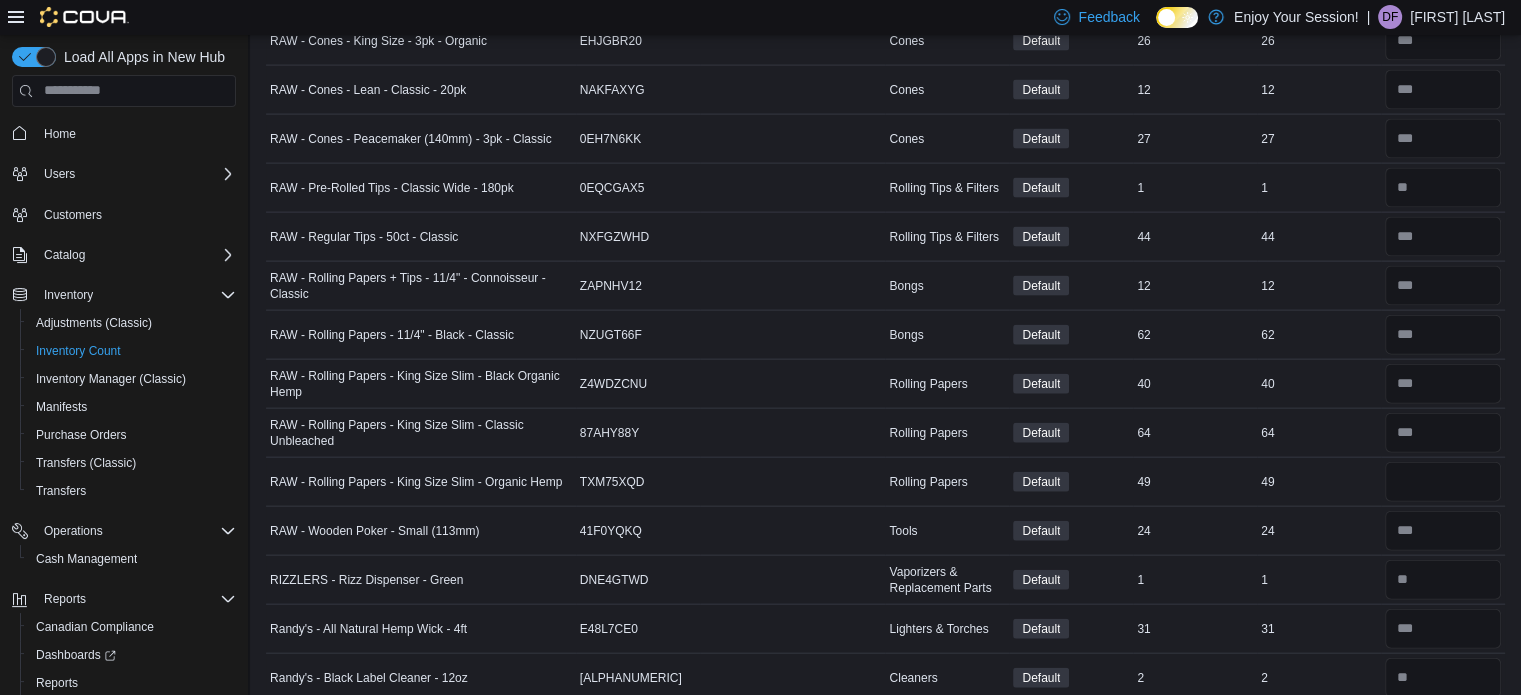 type 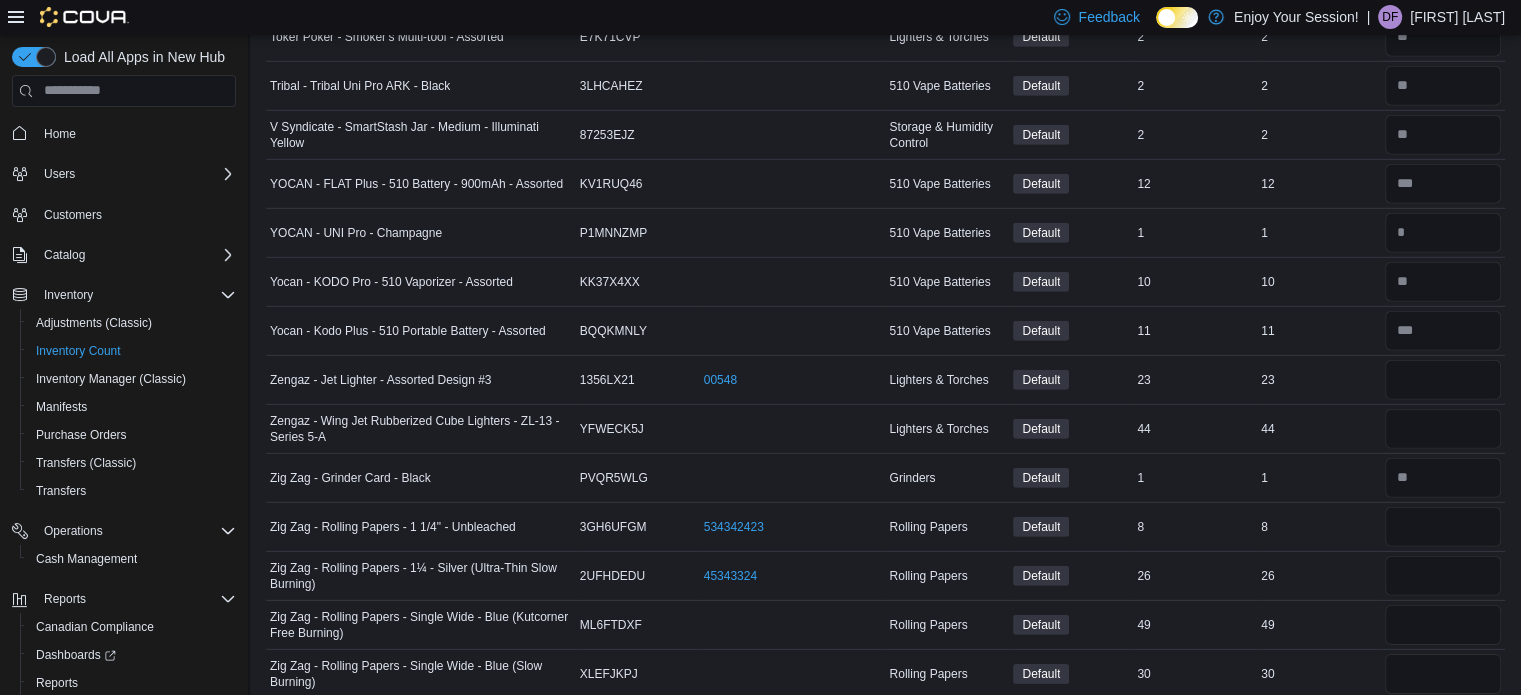 scroll, scrollTop: 6040, scrollLeft: 0, axis: vertical 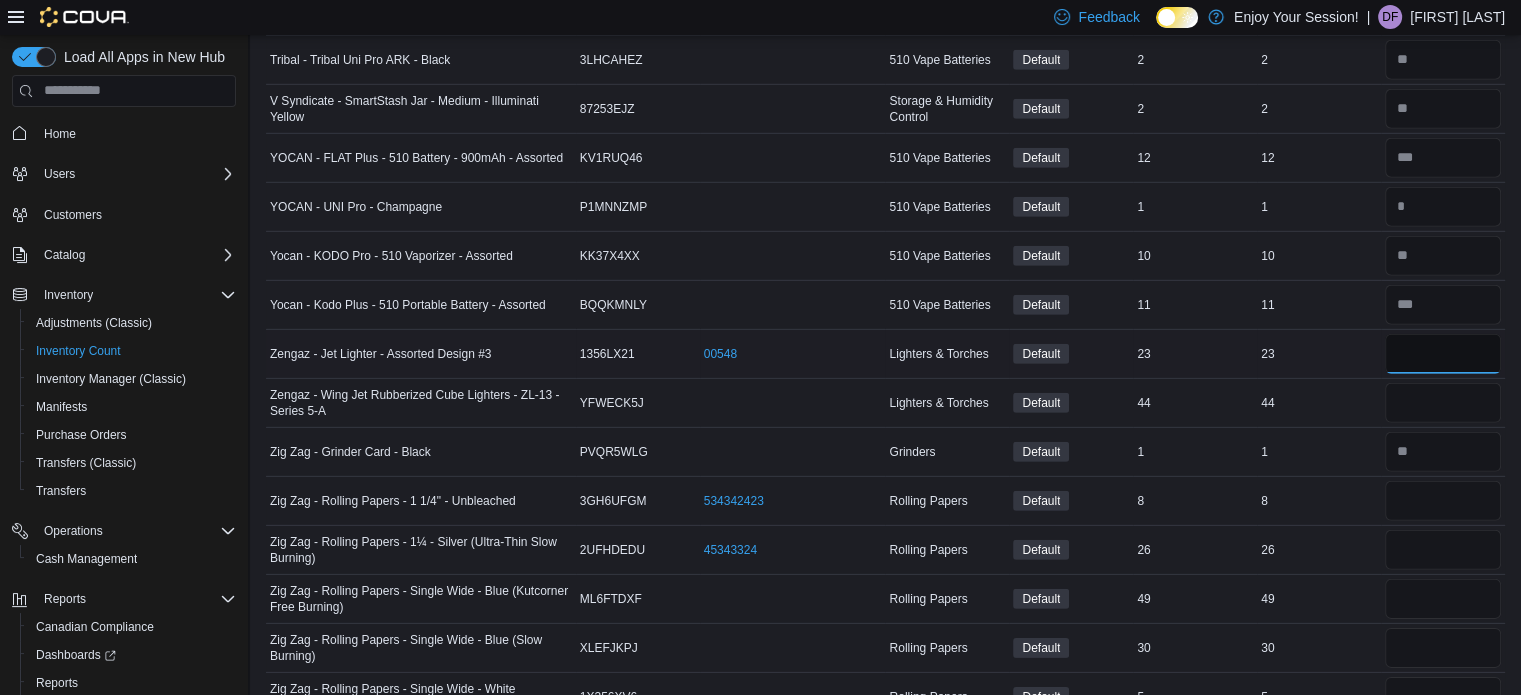 click at bounding box center [1443, 354] 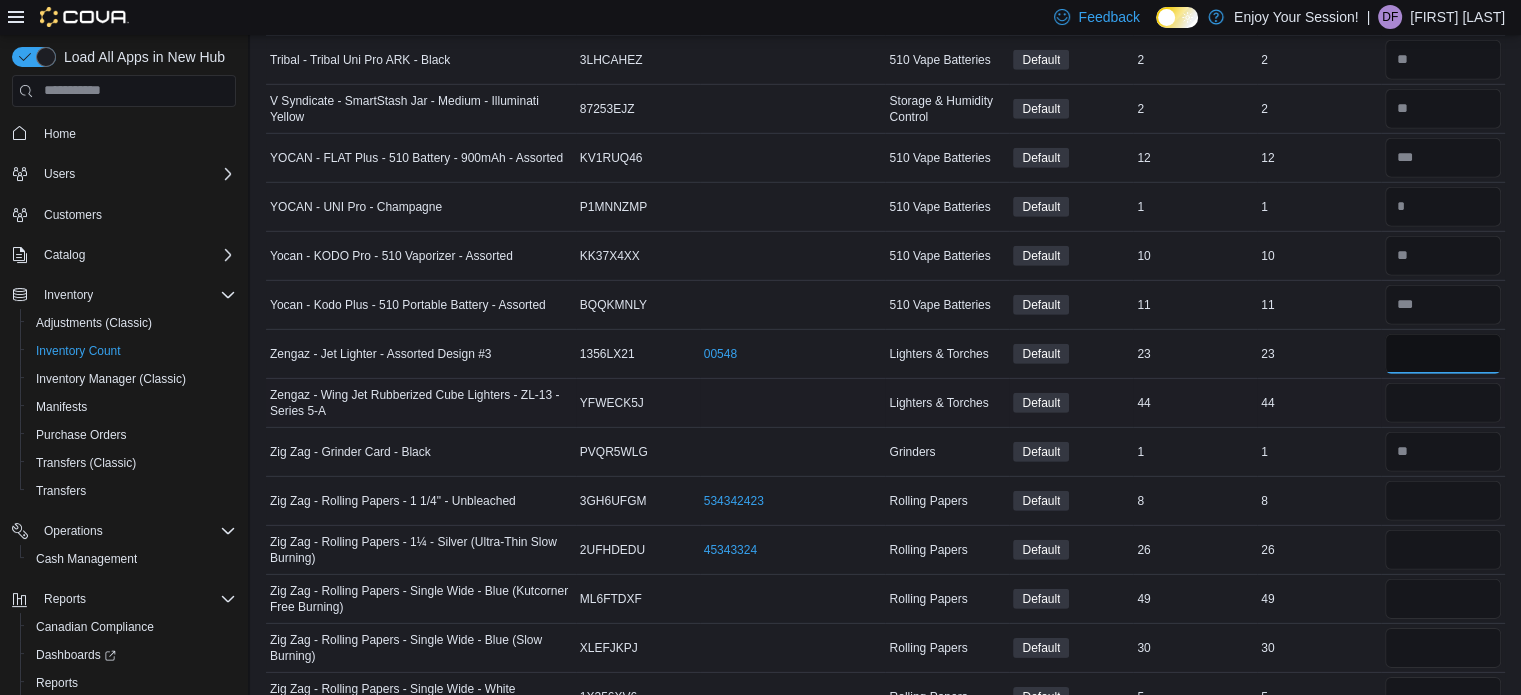 type on "**" 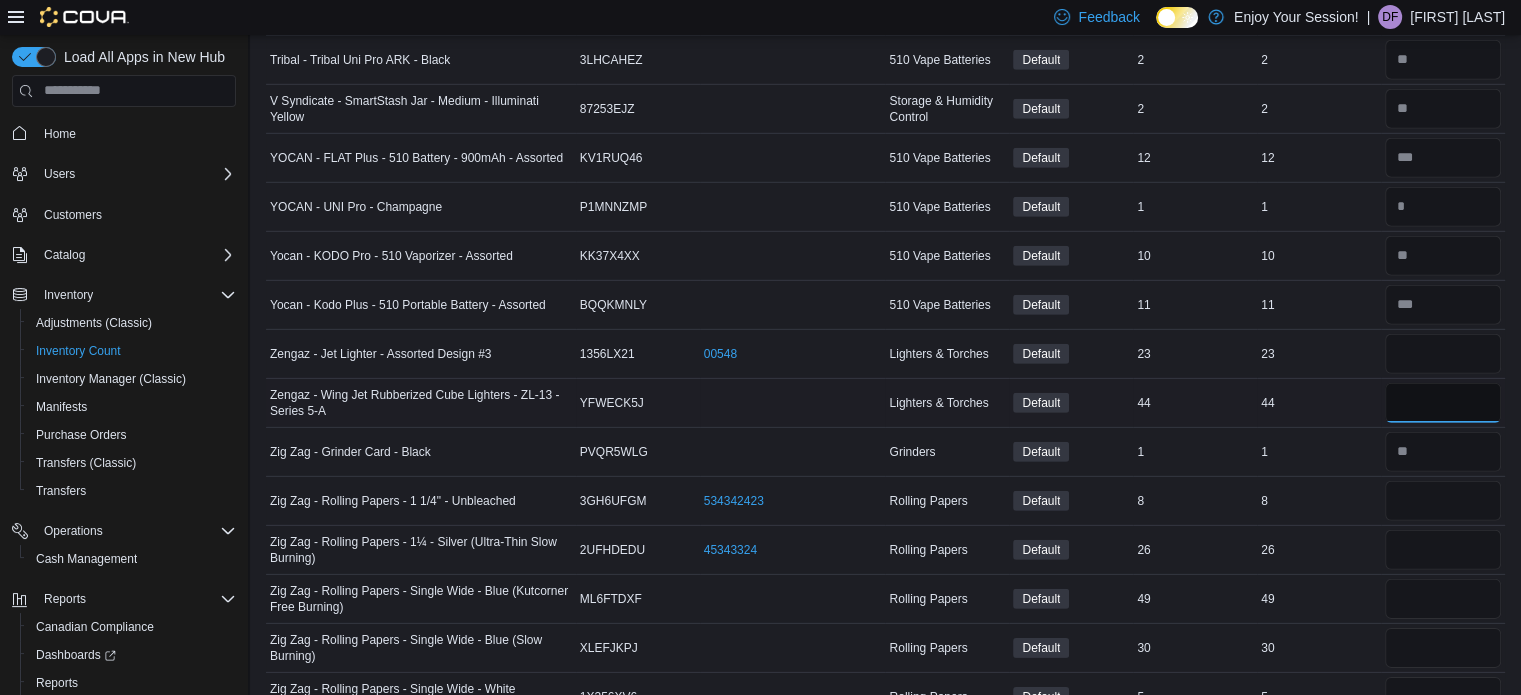 click at bounding box center (1443, 403) 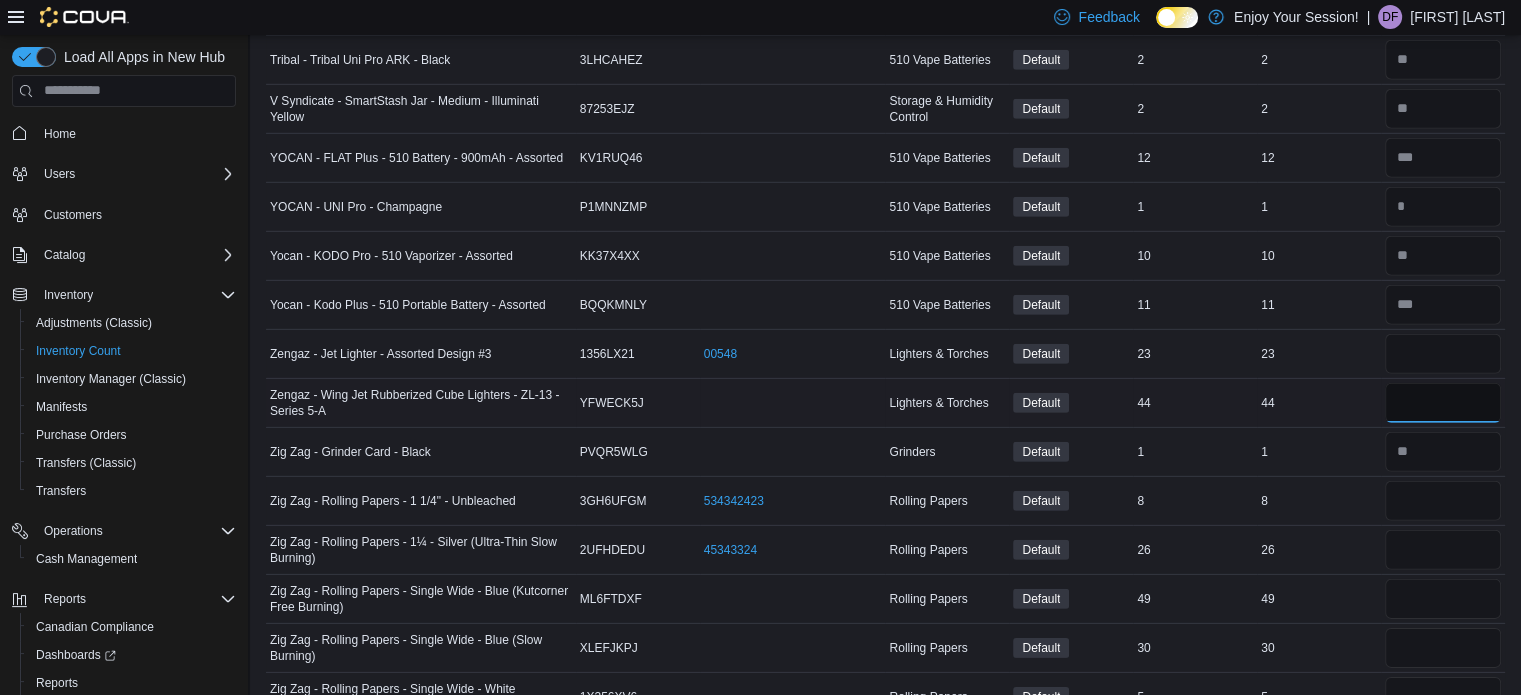 type 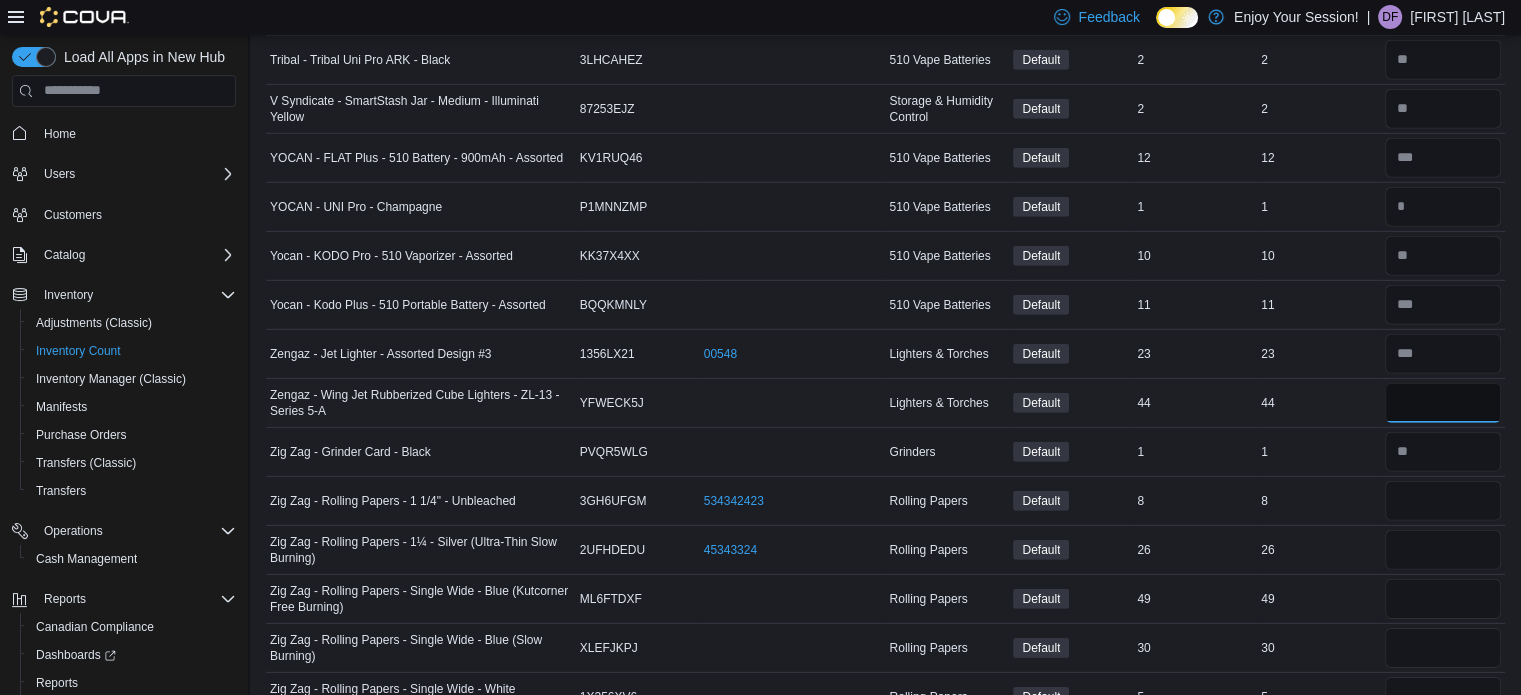 type on "**" 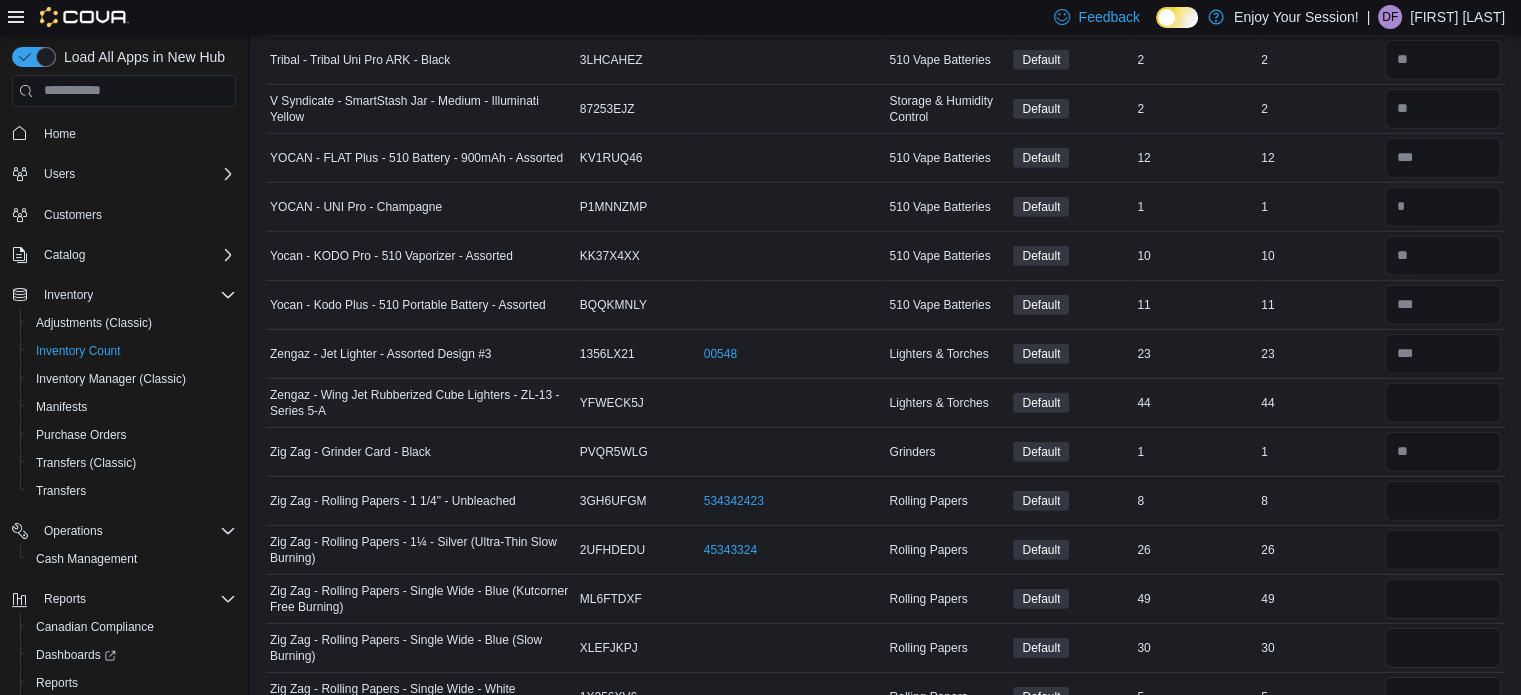 type 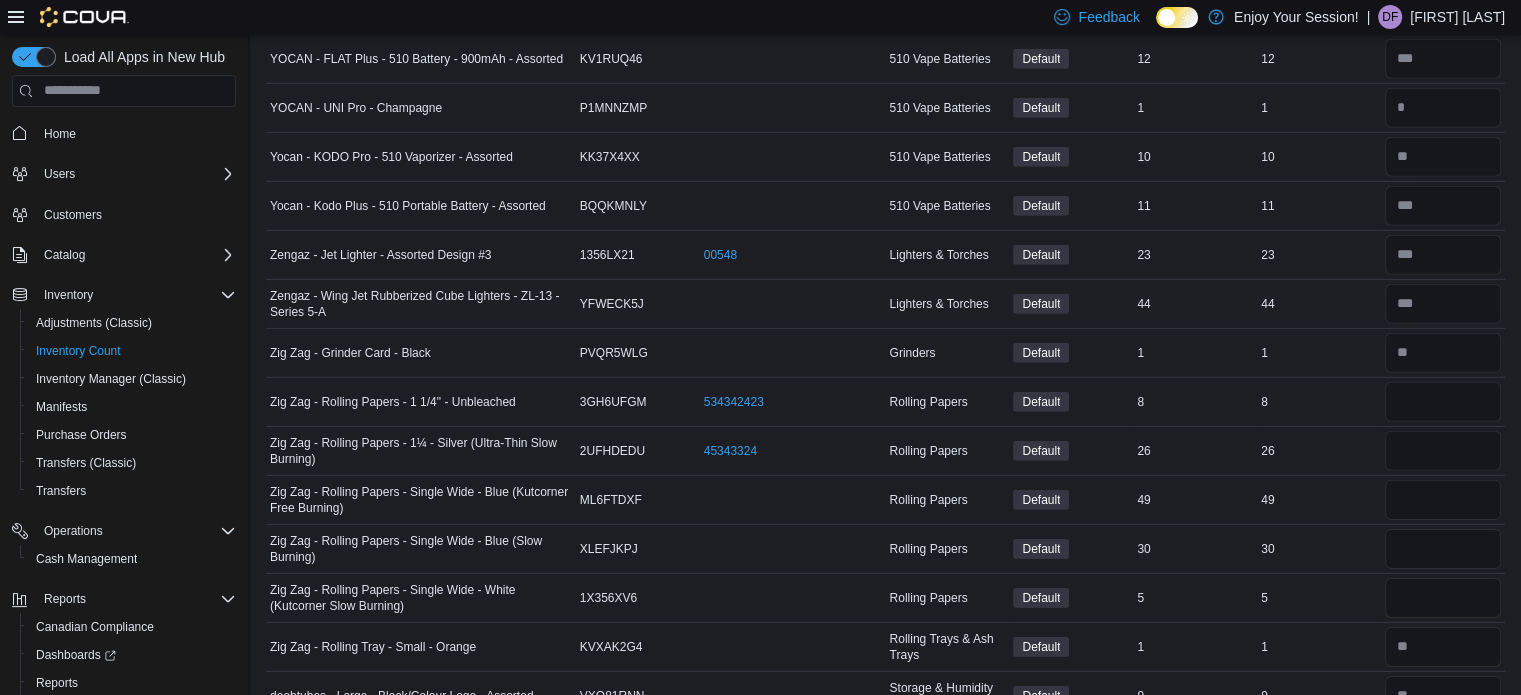 scroll, scrollTop: 6140, scrollLeft: 0, axis: vertical 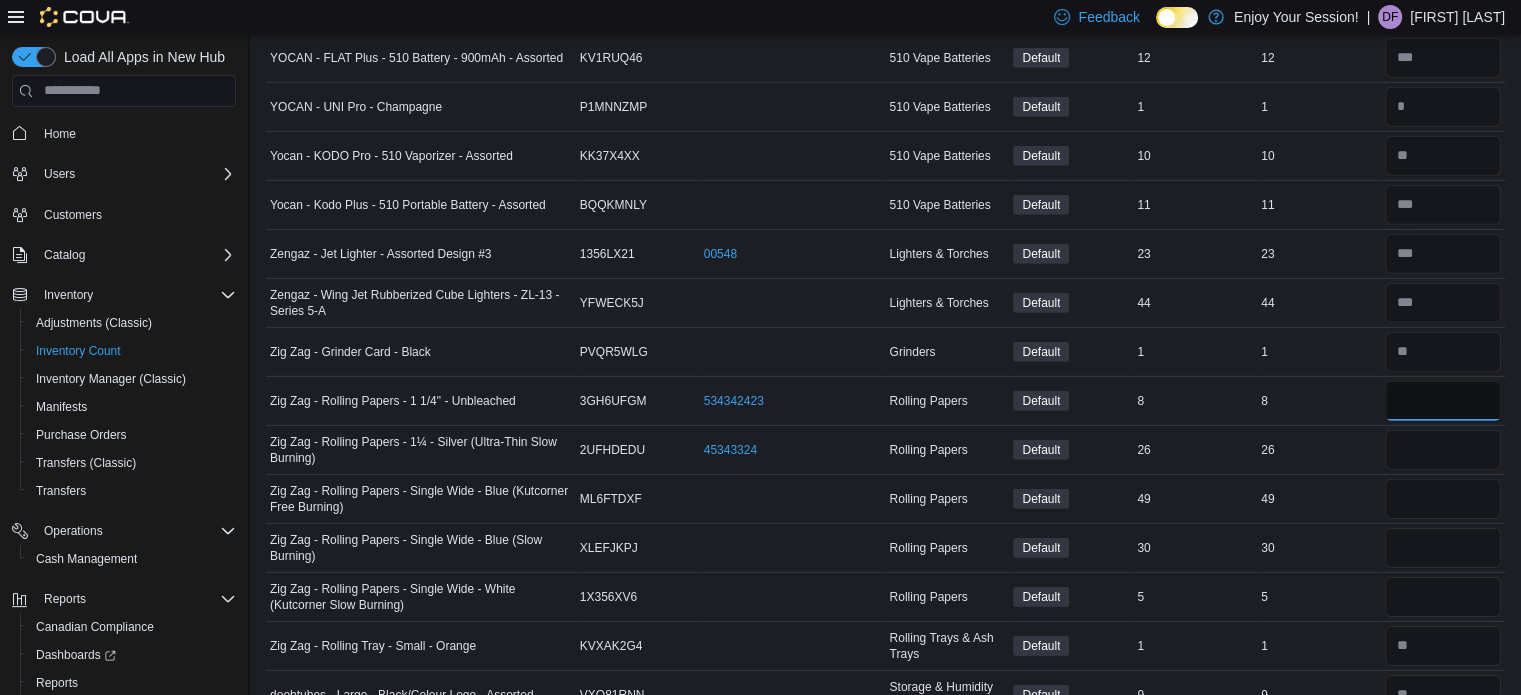 click at bounding box center (1443, 401) 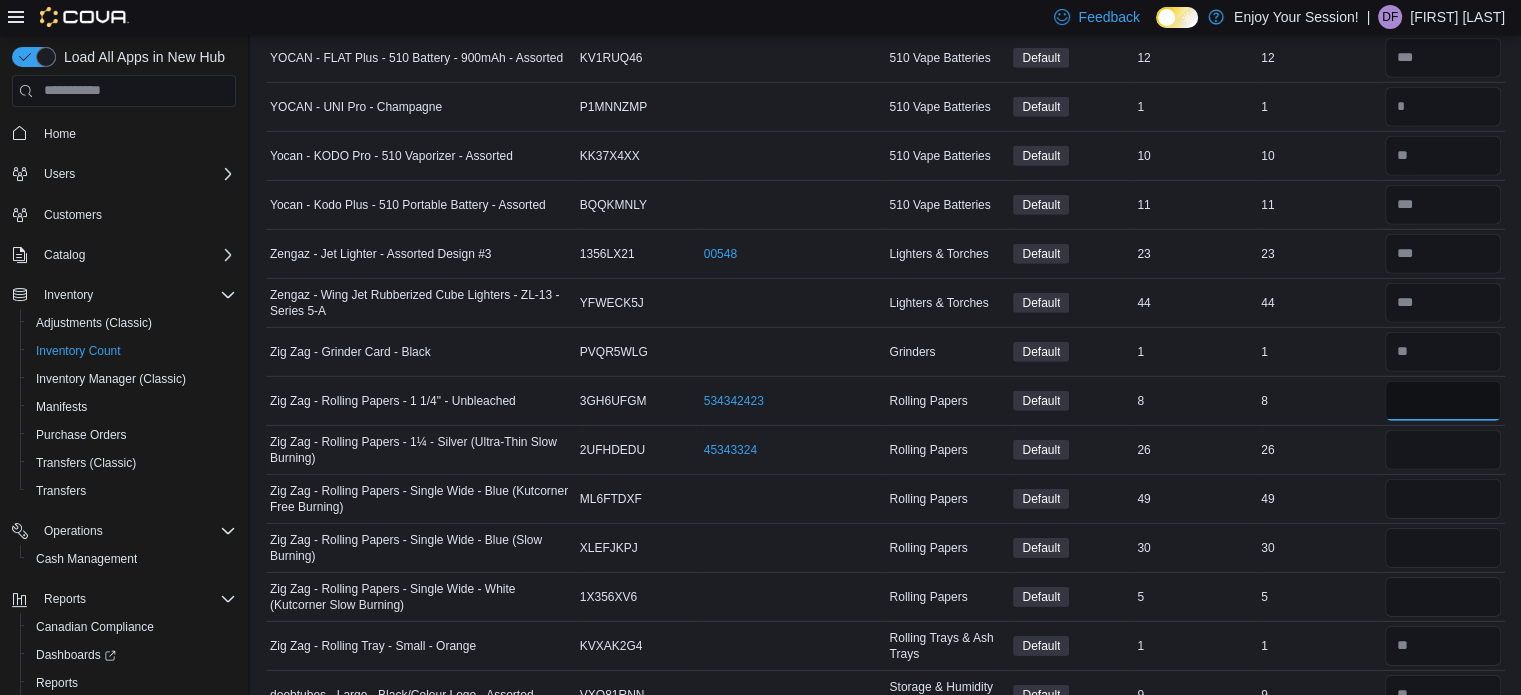 type on "*" 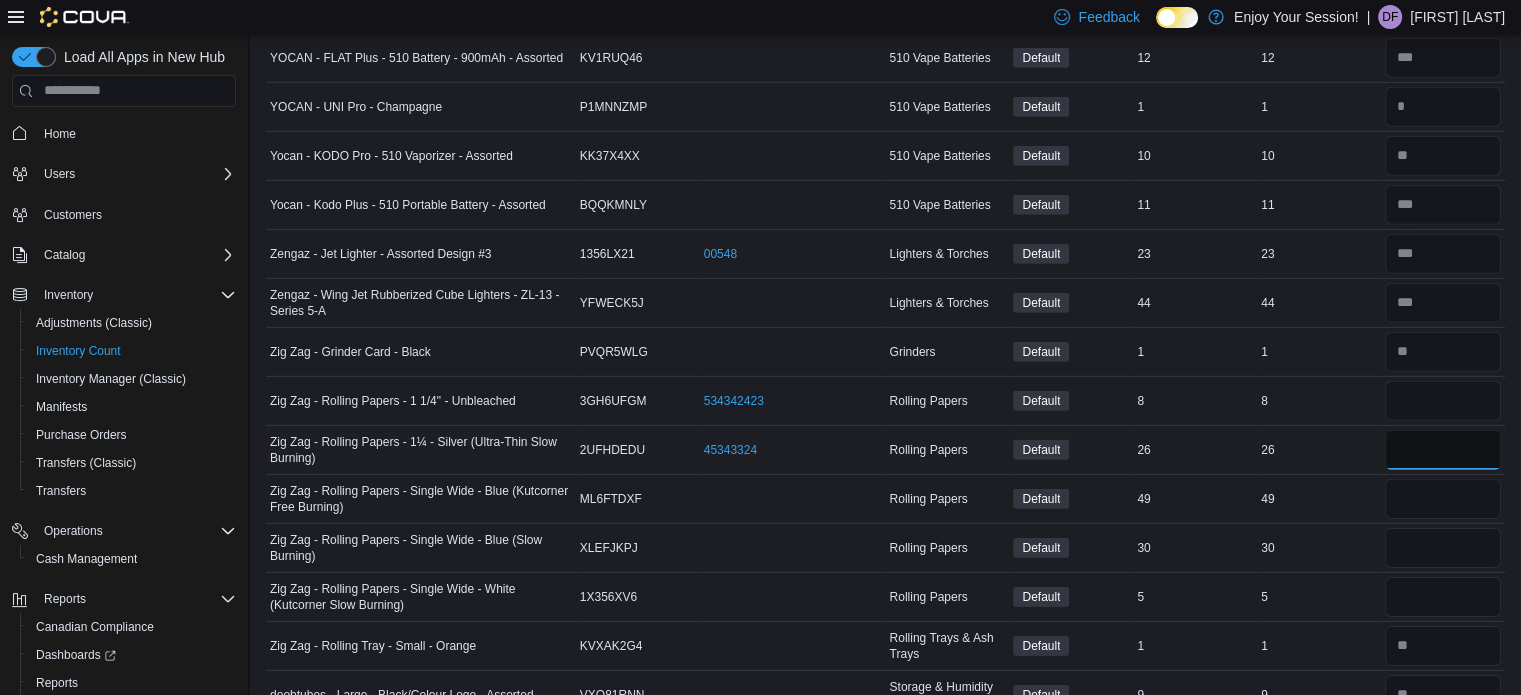 click at bounding box center (1443, 450) 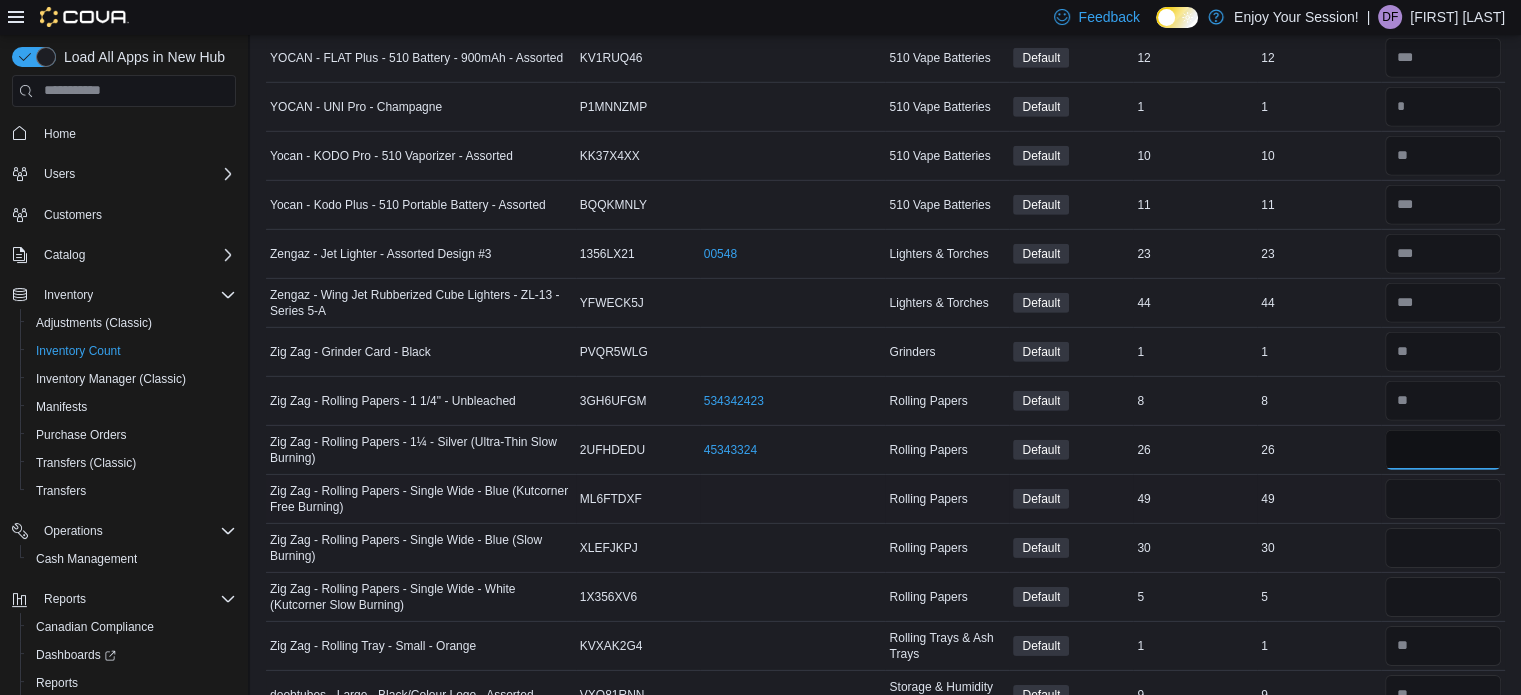 type on "**" 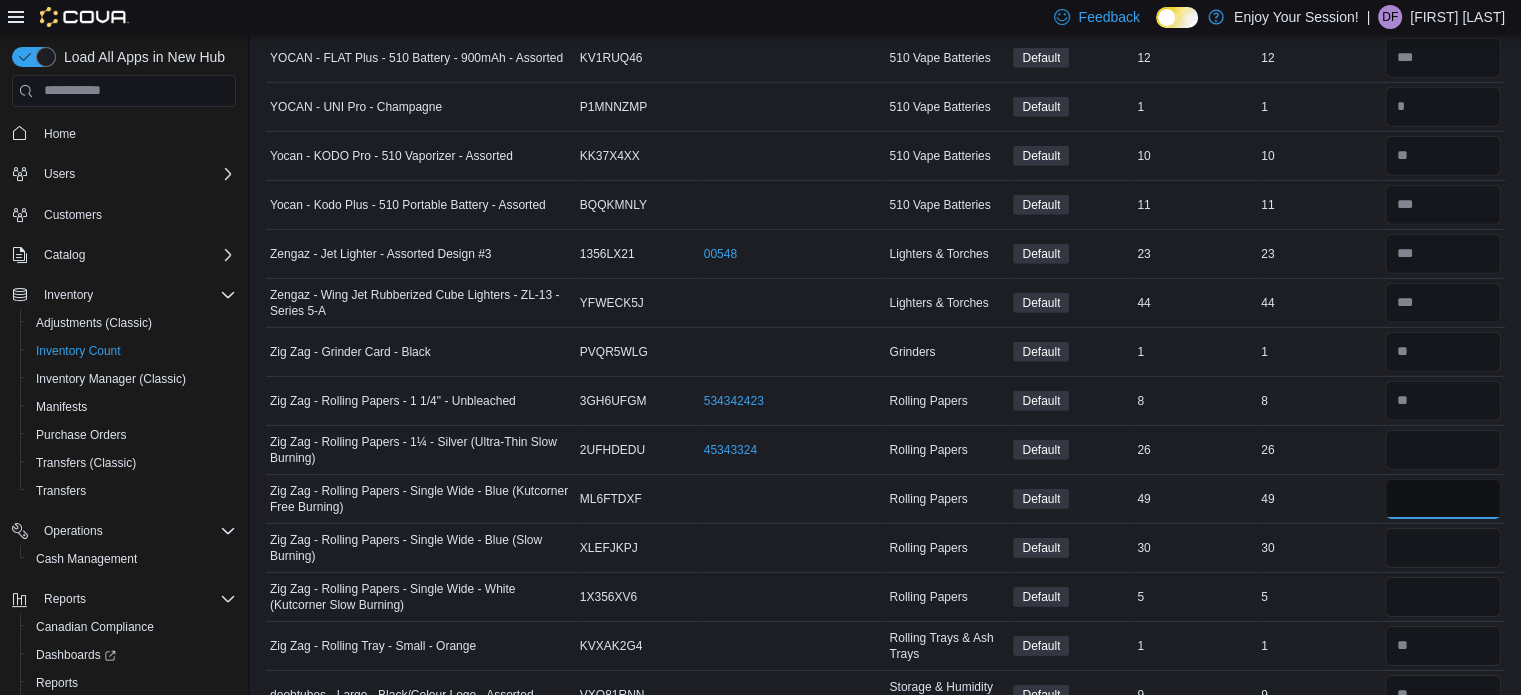 click at bounding box center [1443, 499] 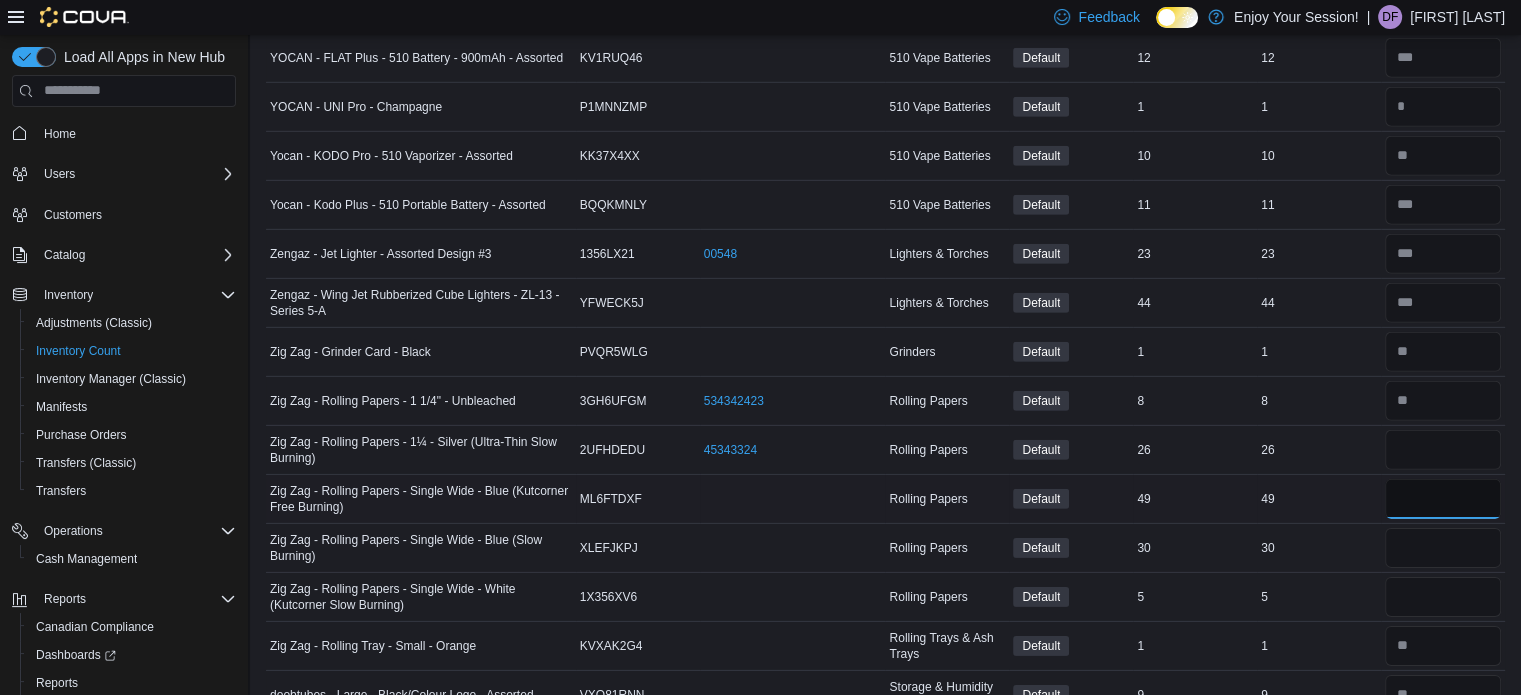 type 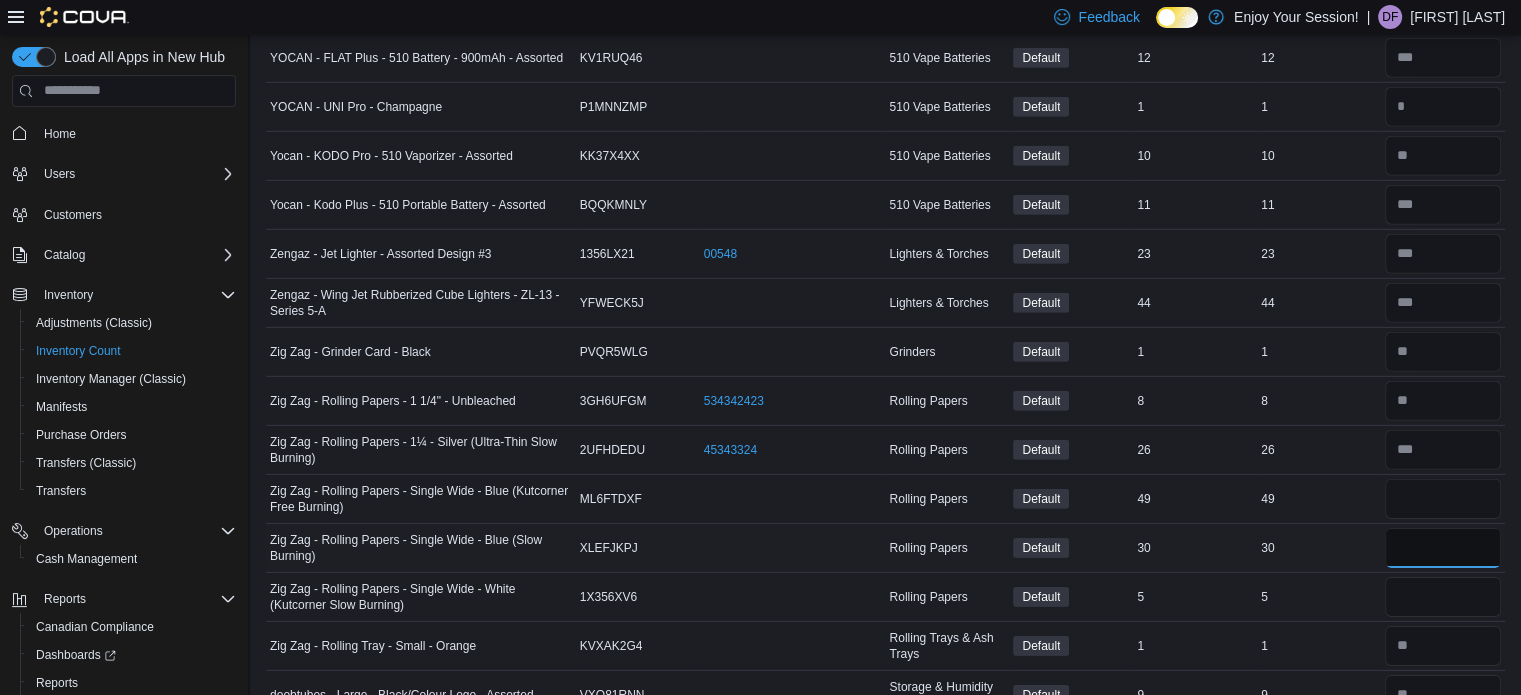 click at bounding box center (1443, 548) 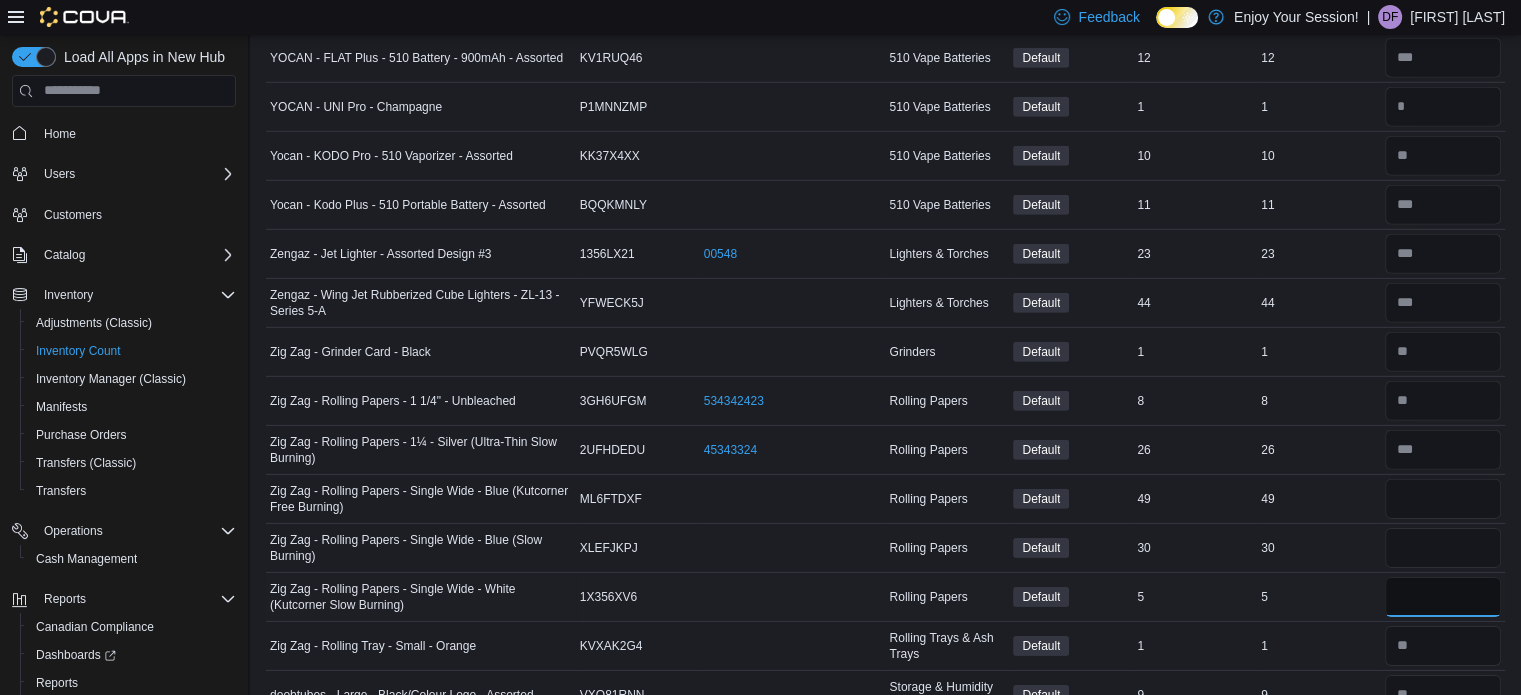 click at bounding box center [1443, 597] 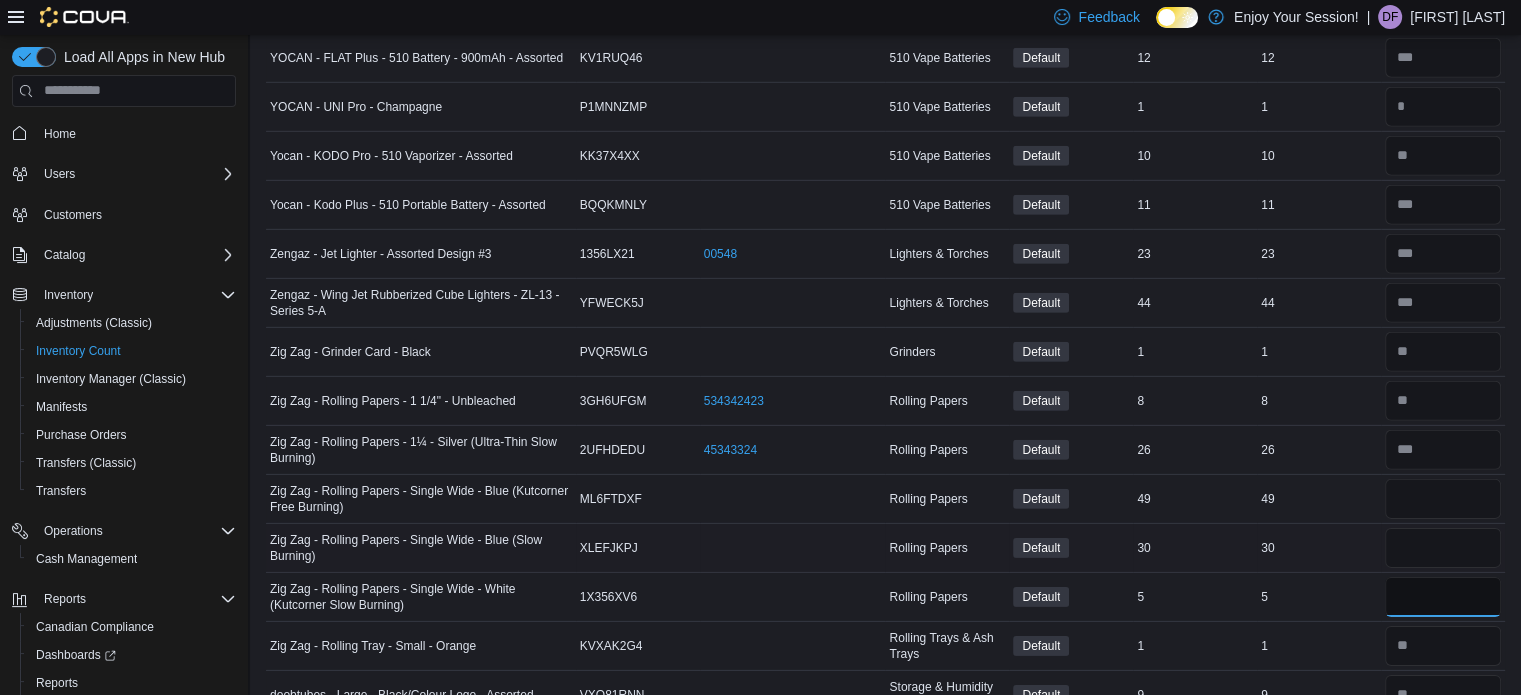 type on "*" 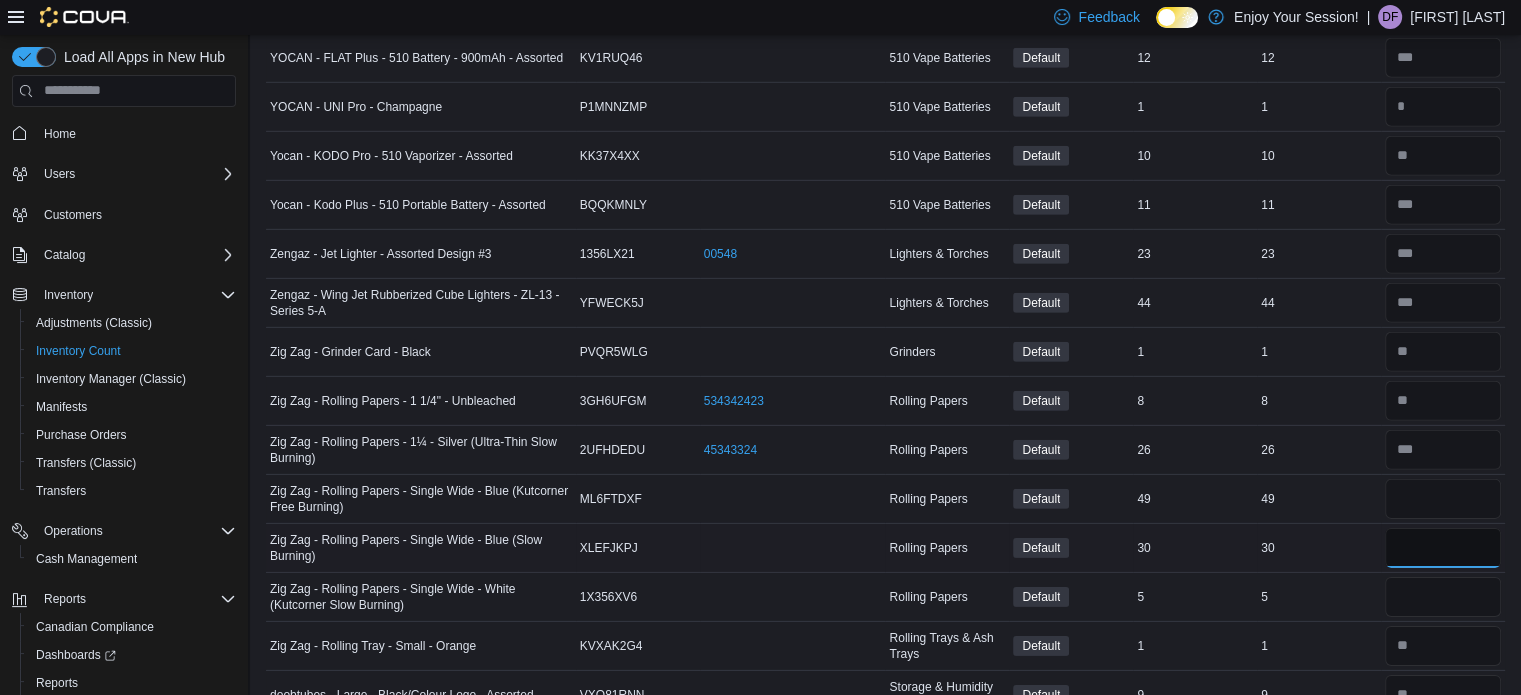 type 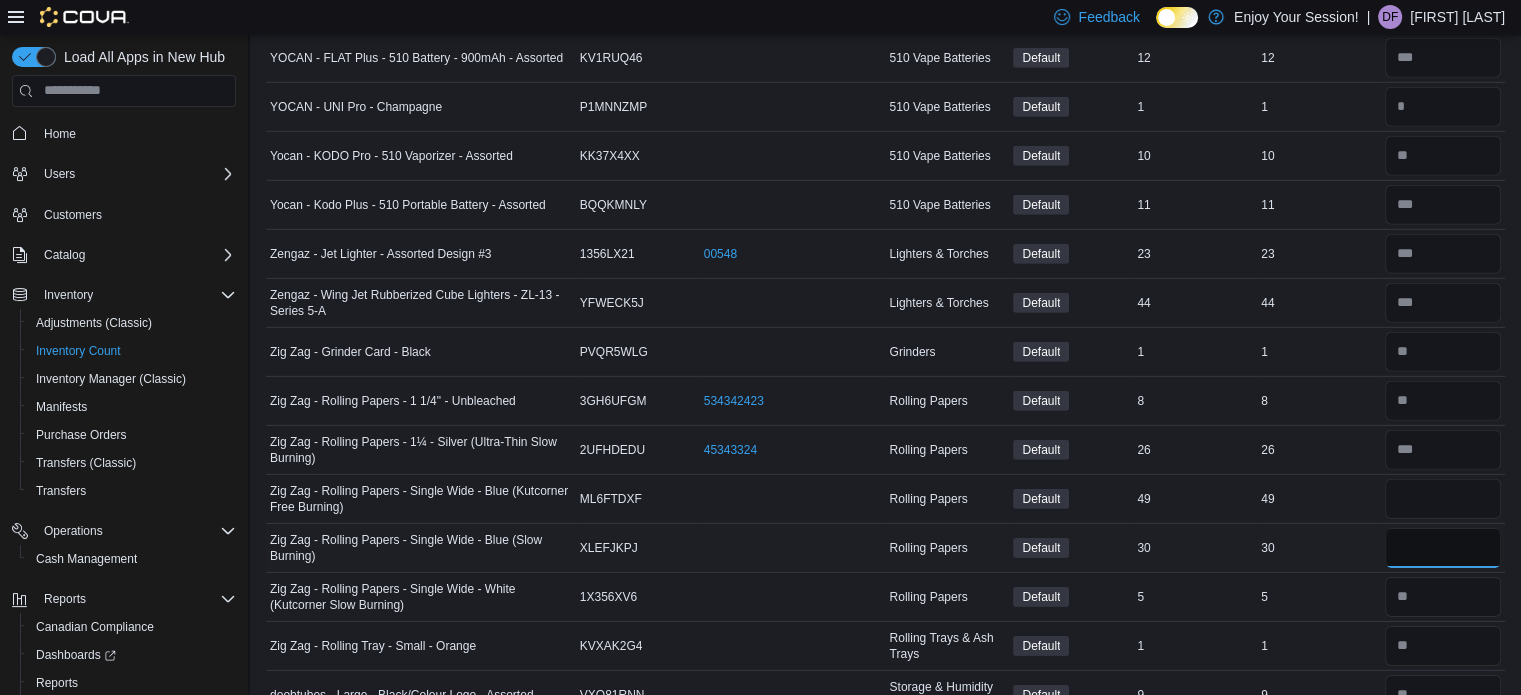 click at bounding box center (1443, 548) 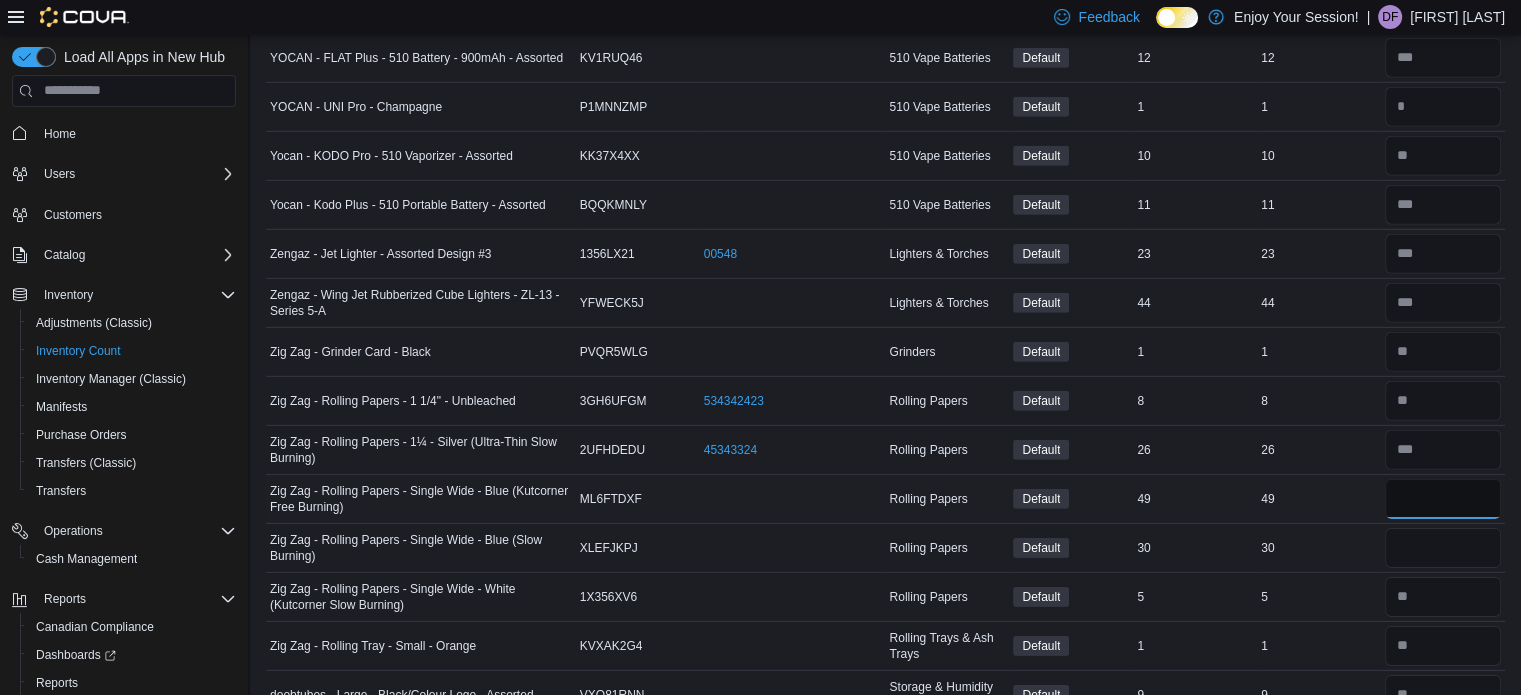 click at bounding box center [1443, 499] 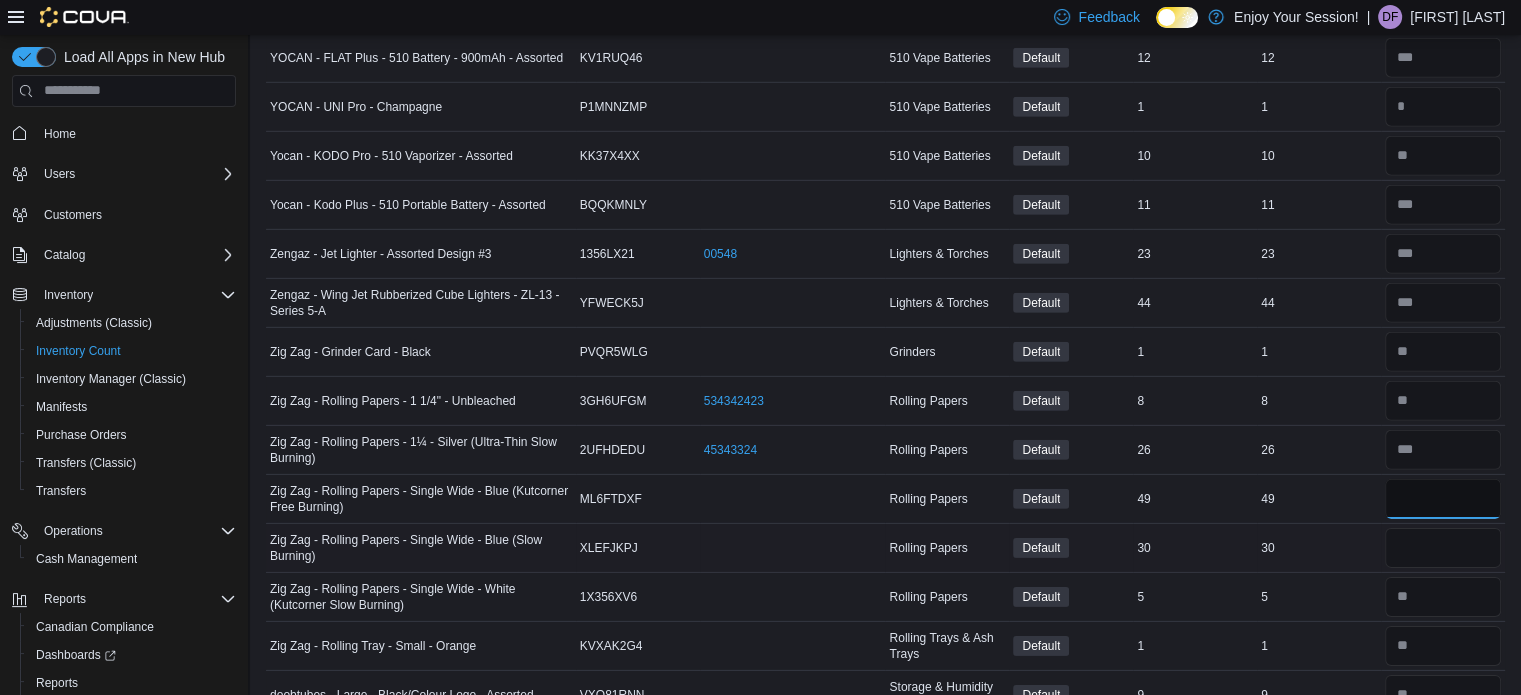 type on "**" 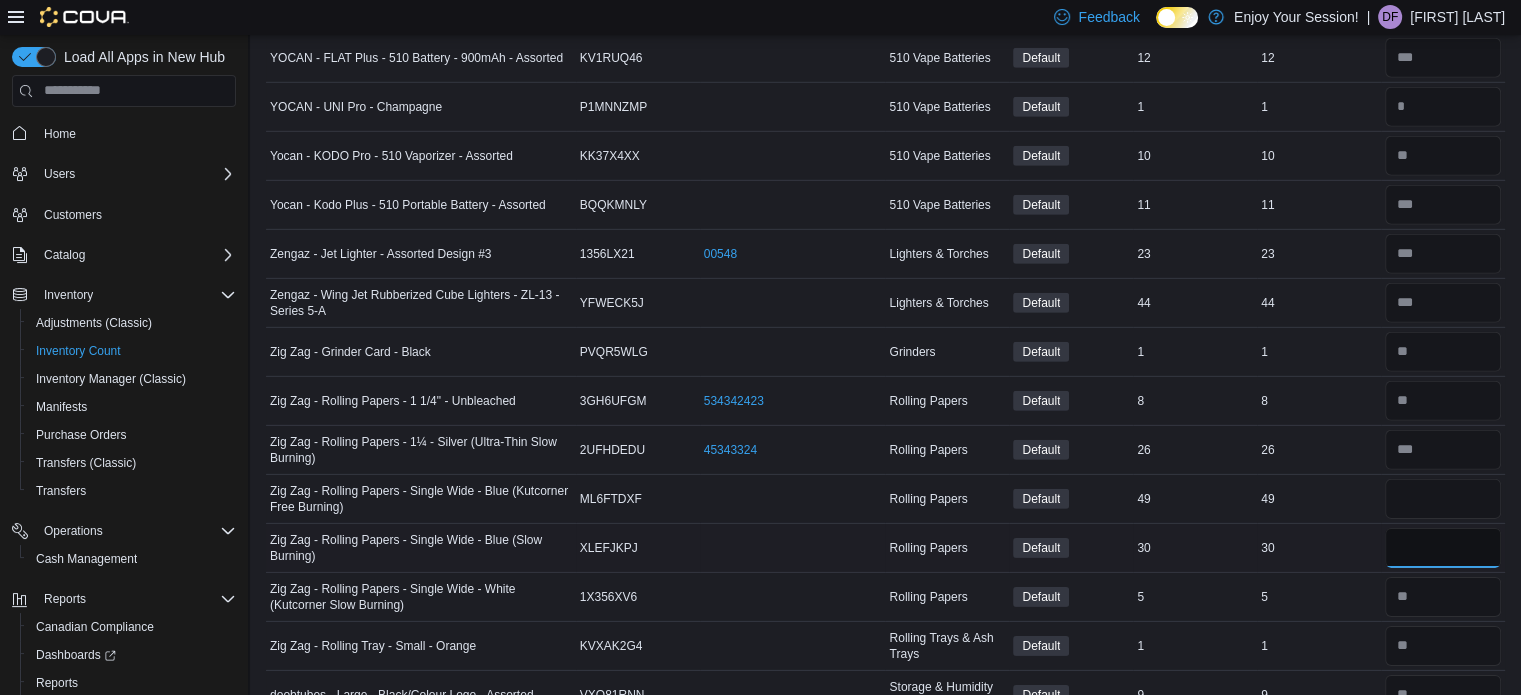 click at bounding box center [1443, 548] 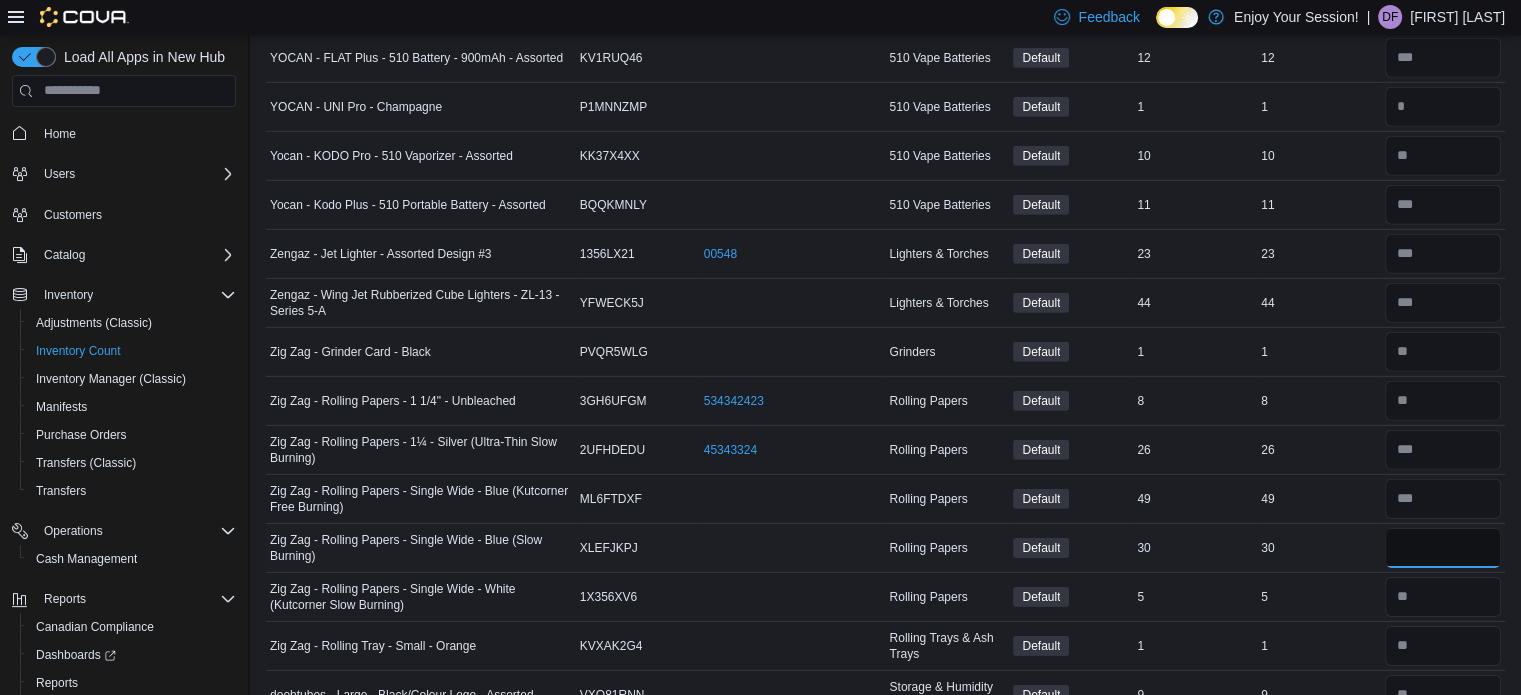 type on "**" 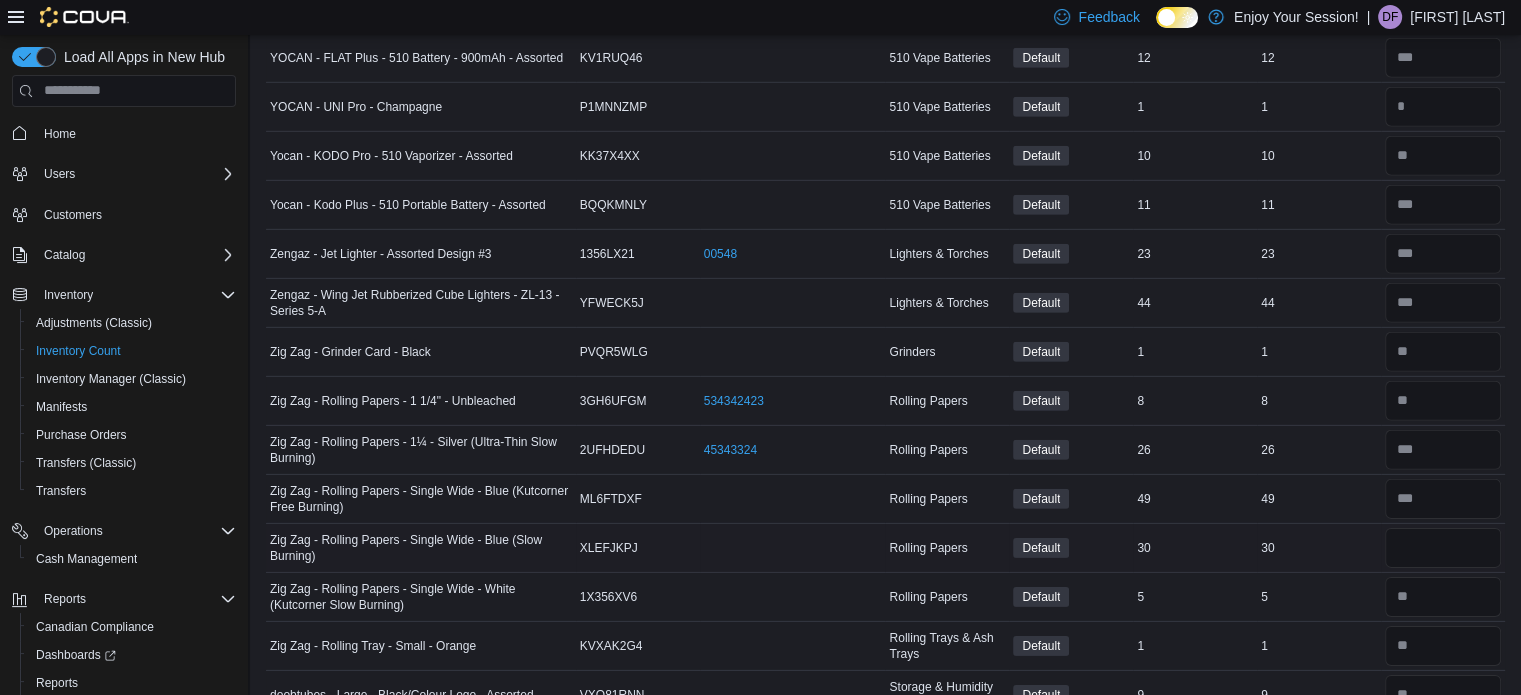 type 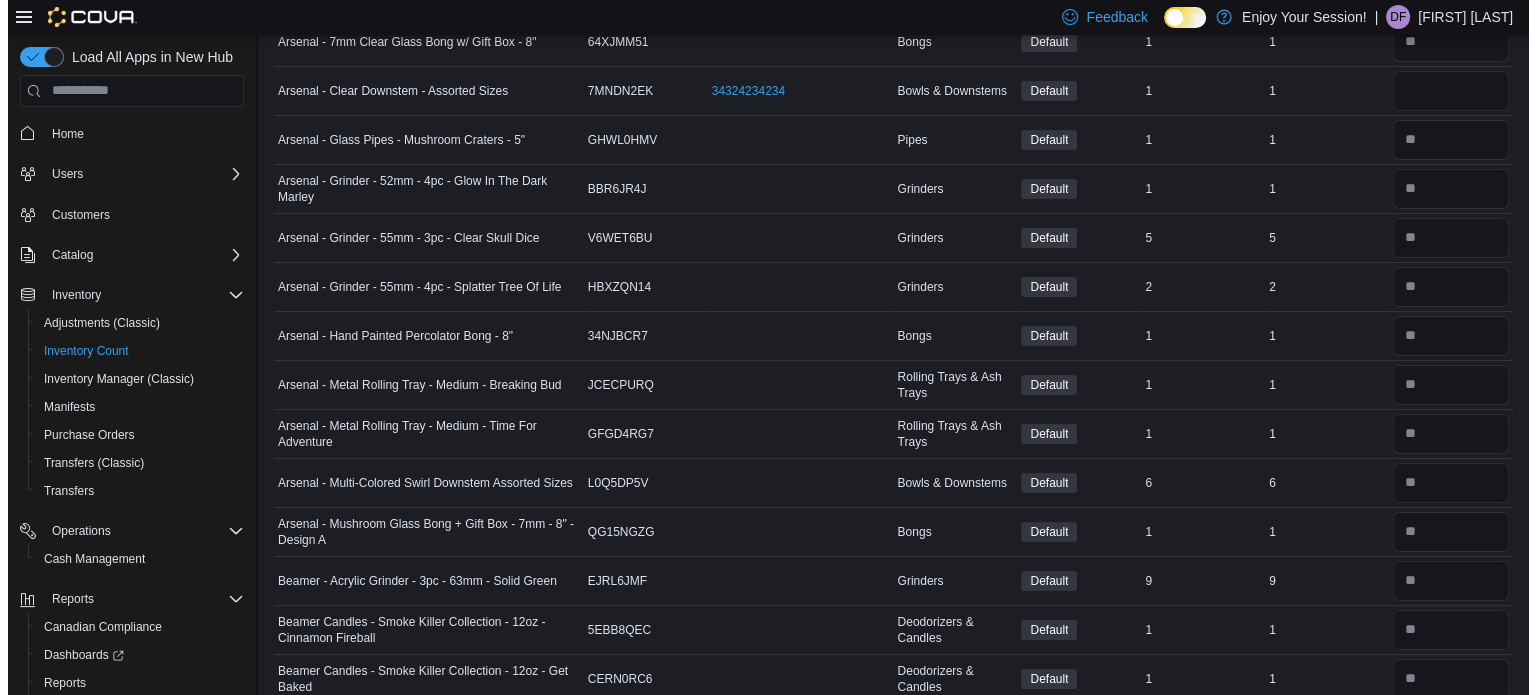 scroll, scrollTop: 0, scrollLeft: 0, axis: both 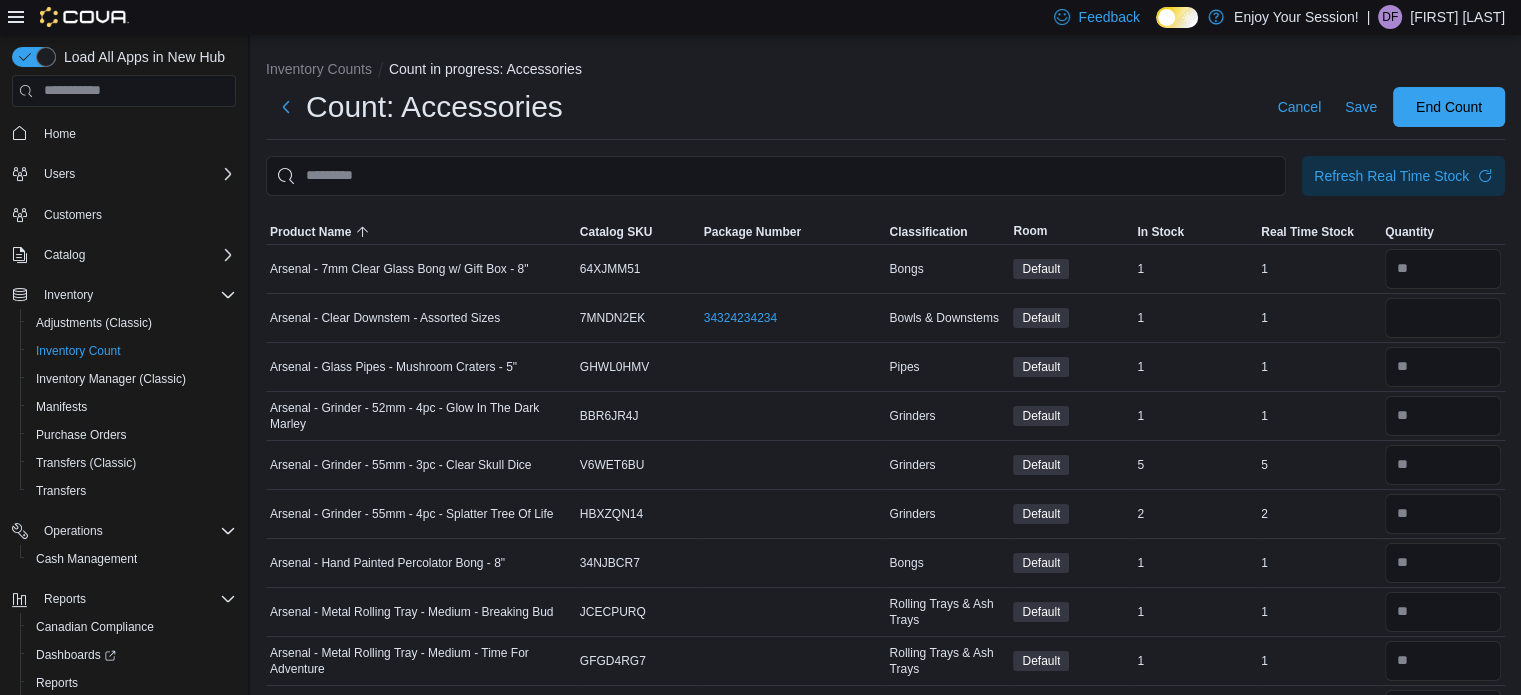 click on "Inventory Counts Count in progress: Accessories Count: Accessories  Cancel Save End Count Refresh Real Time Stock Sorting This table contains 135 rows. Product Name Catalog SKU Package Number Classification Room In Stock Real Time Stock Quantity Arsenal - 7mm Clear Glass Bong w/ Gift Box - 8" Catalog SKU [ALPHANUMERIC] Package Number Bongs Default In Stock 1  Real Time Stock 1  Arsenal - Clear Downstem - Assorted Sizes Catalog SKU [ALPHANUMERIC] Package Number 34324234234 (opens in a new tab or window) Bowls & Downstems Default In Stock 1  Real Time Stock 1  Arsenal - Glass Pipes - Mushroom Craters - 5" Catalog SKU [ALPHANUMERIC] Package Number Pipes Default In Stock 1  Real Time Stock 1  Arsenal - Grinder - 52mm - 4pc - Glow In The Dark Marley Catalog SKU [ALPHANUMERIC] Package Number Grinders Default In Stock 1  Real Time Stock 1  Arsenal - Grinder - 55mm - 3pc - Clear Skull Dice Catalog SKU [ALPHANUMERIC] Package Number Grinders Default In Stock 5  Real Time Stock 5  Arsenal - Grinder - 55mm - 4pc - Splatter Tree Of Life Catalog SKU 2" at bounding box center [885, 3455] 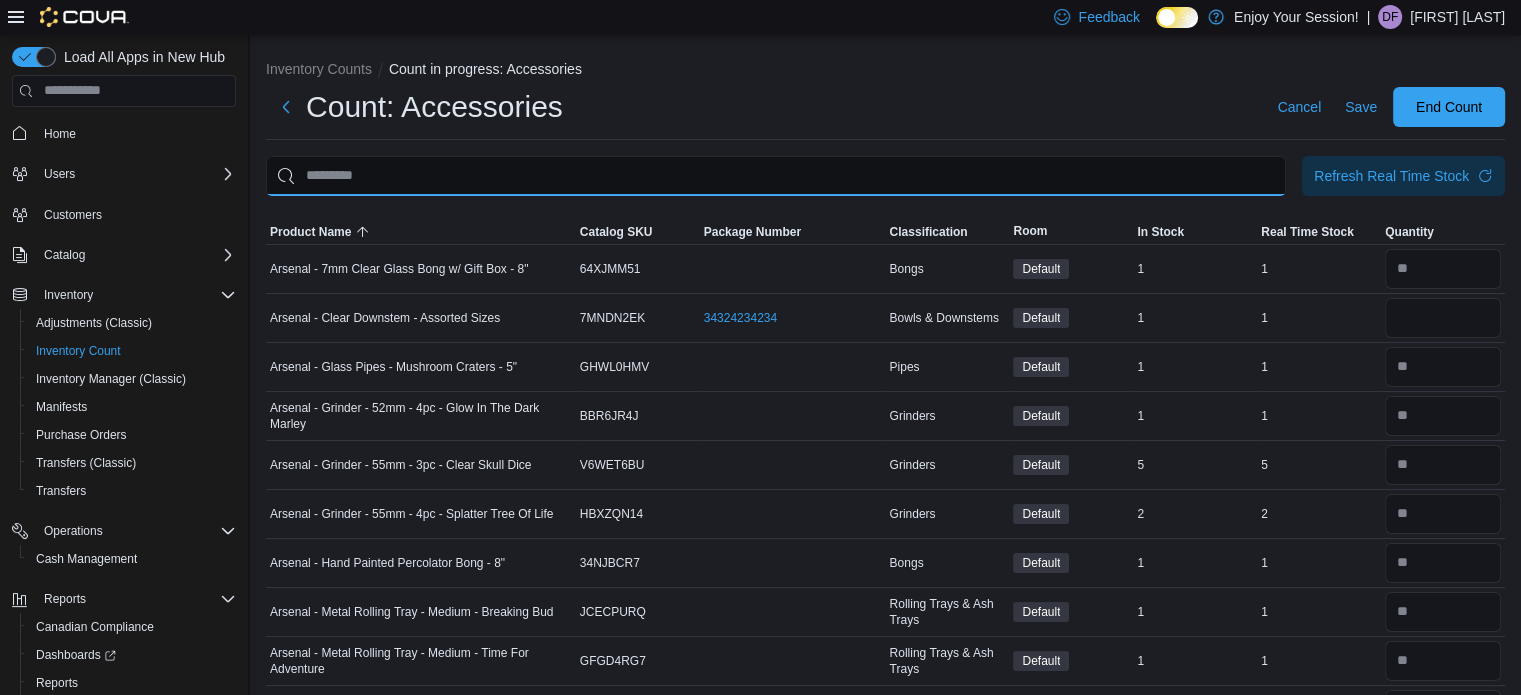 click at bounding box center [776, 176] 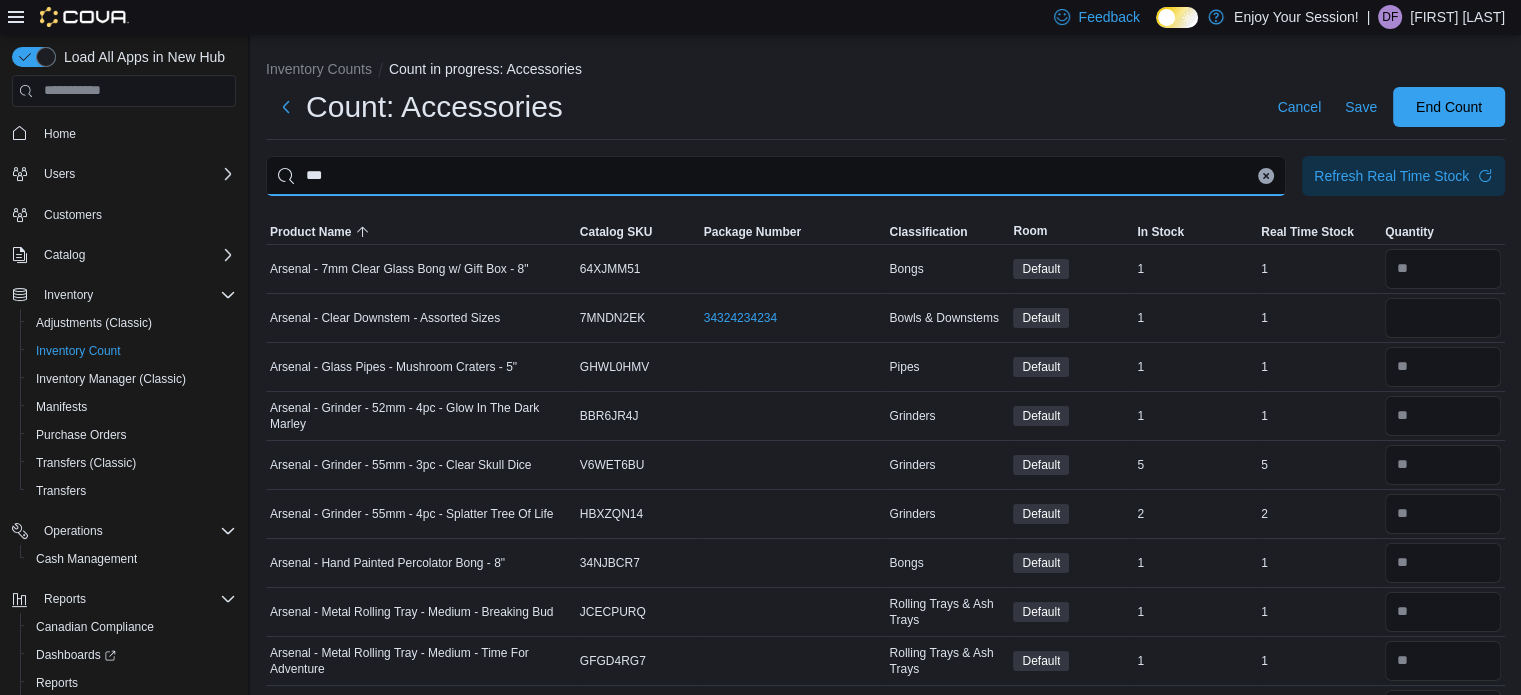 type on "***" 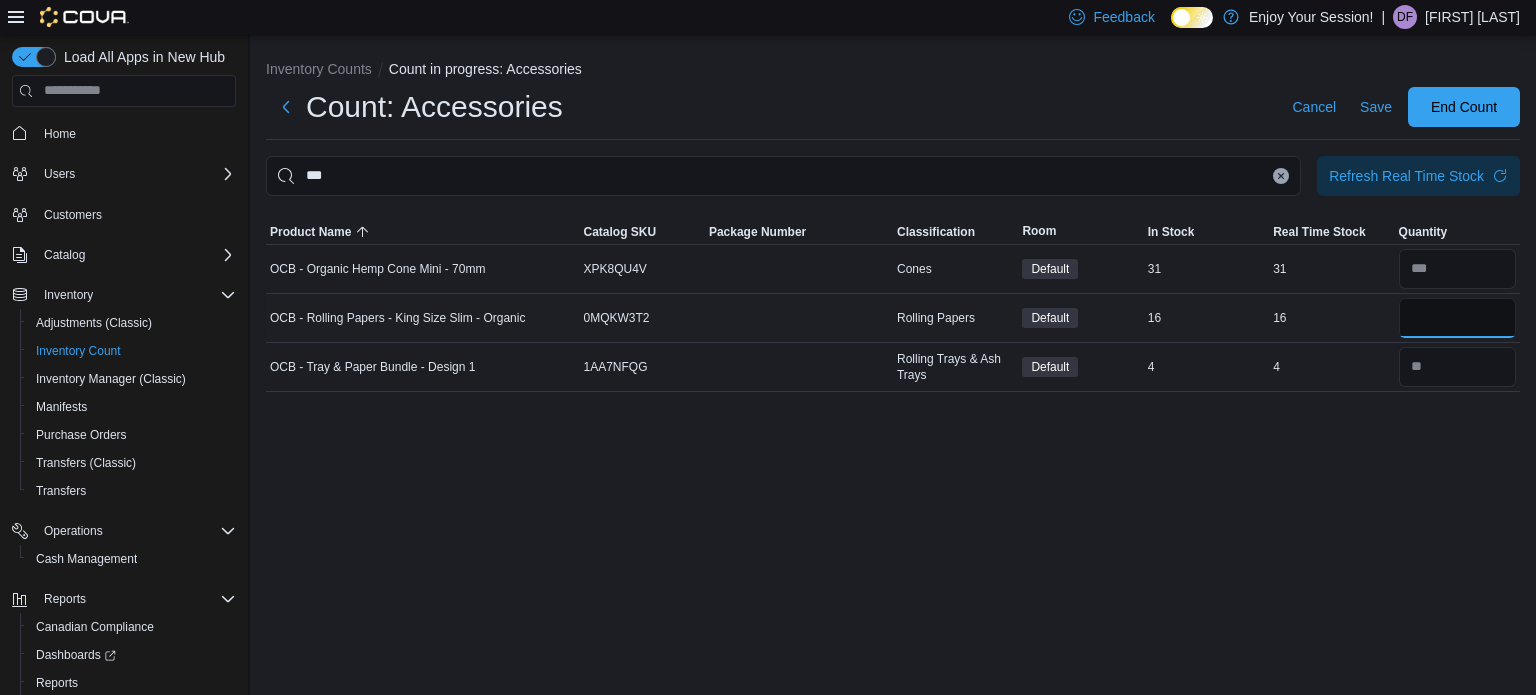 click at bounding box center (1457, 318) 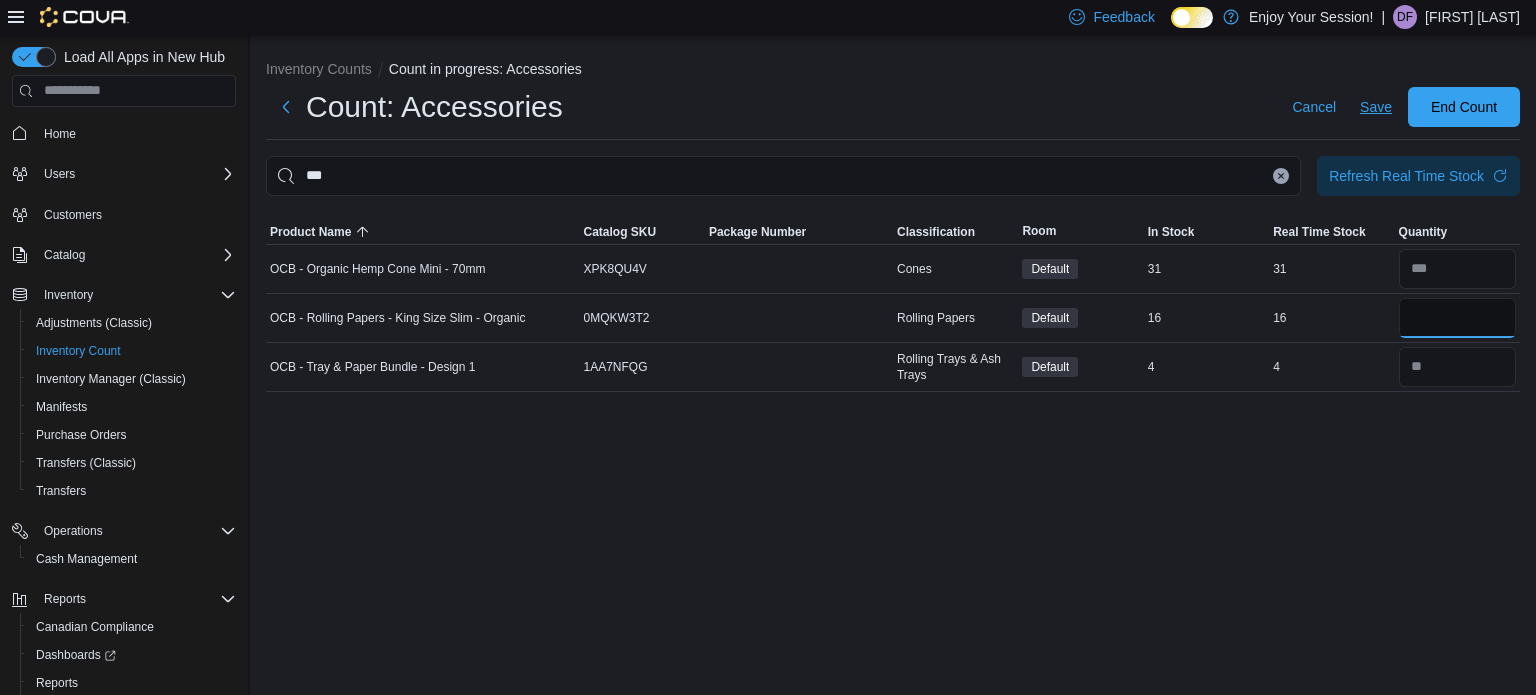 type on "**" 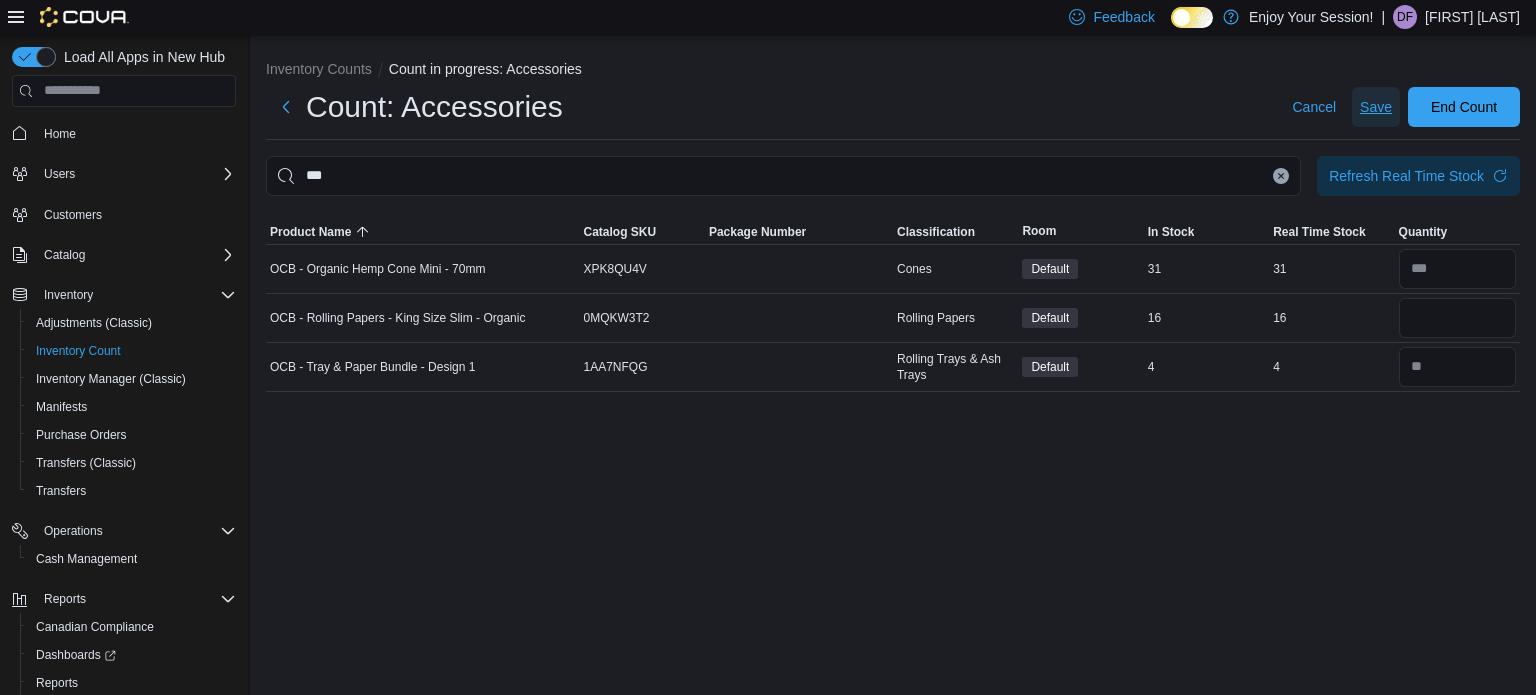 type 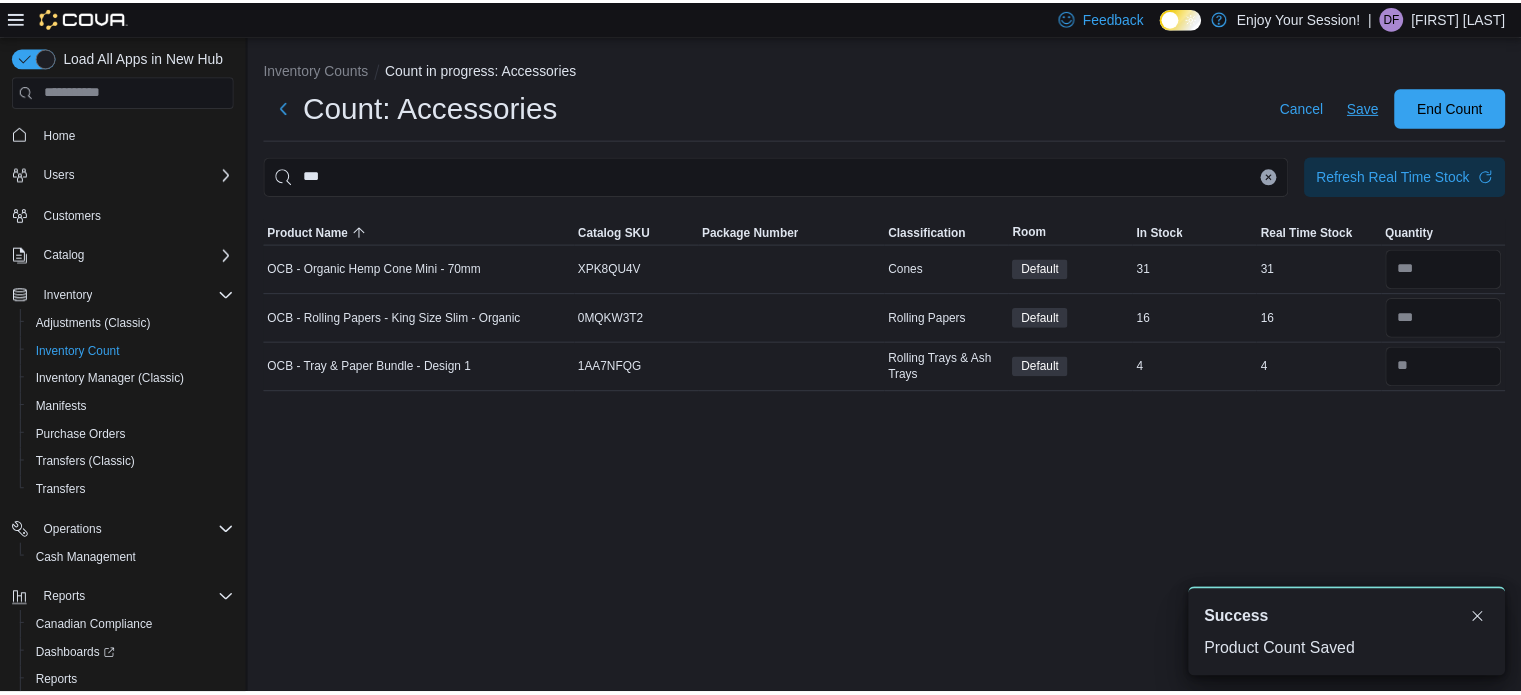 scroll, scrollTop: 0, scrollLeft: 0, axis: both 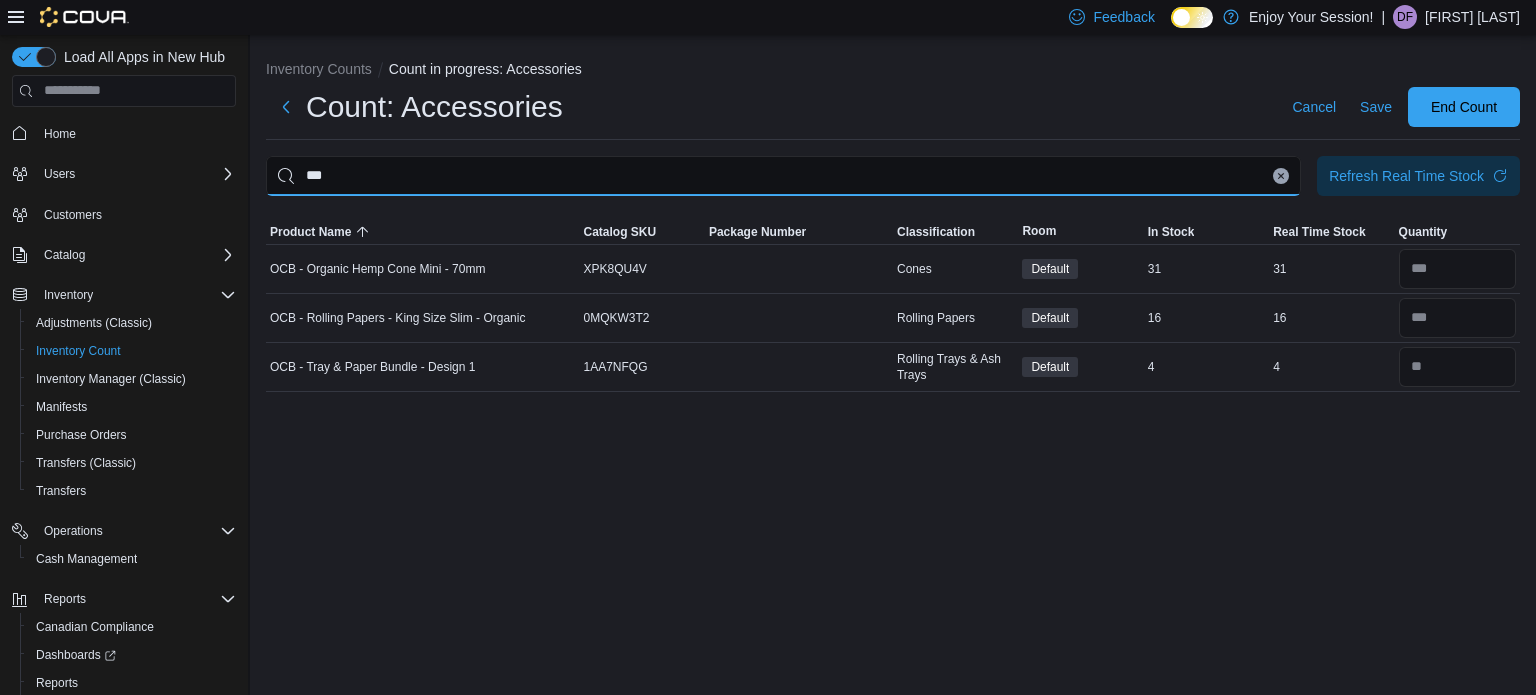click on "***" at bounding box center (783, 176) 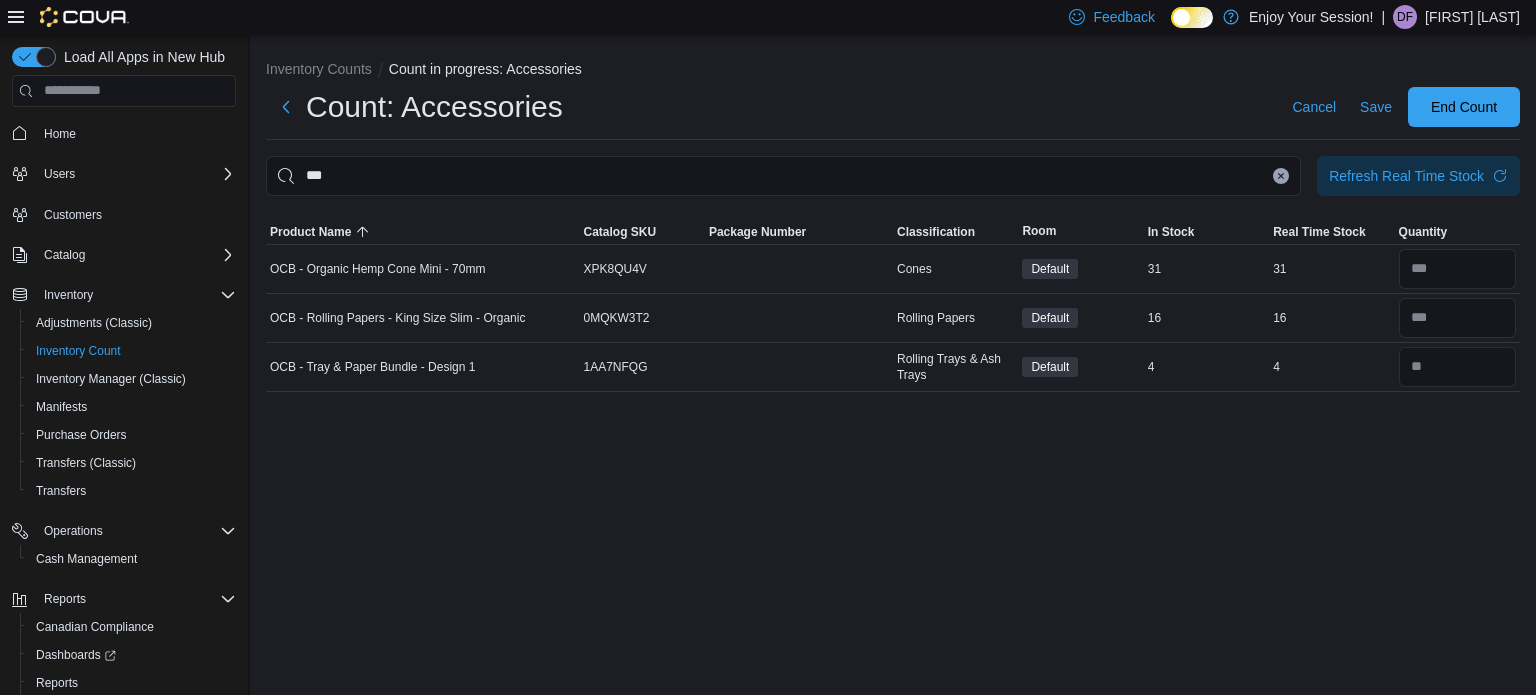 click 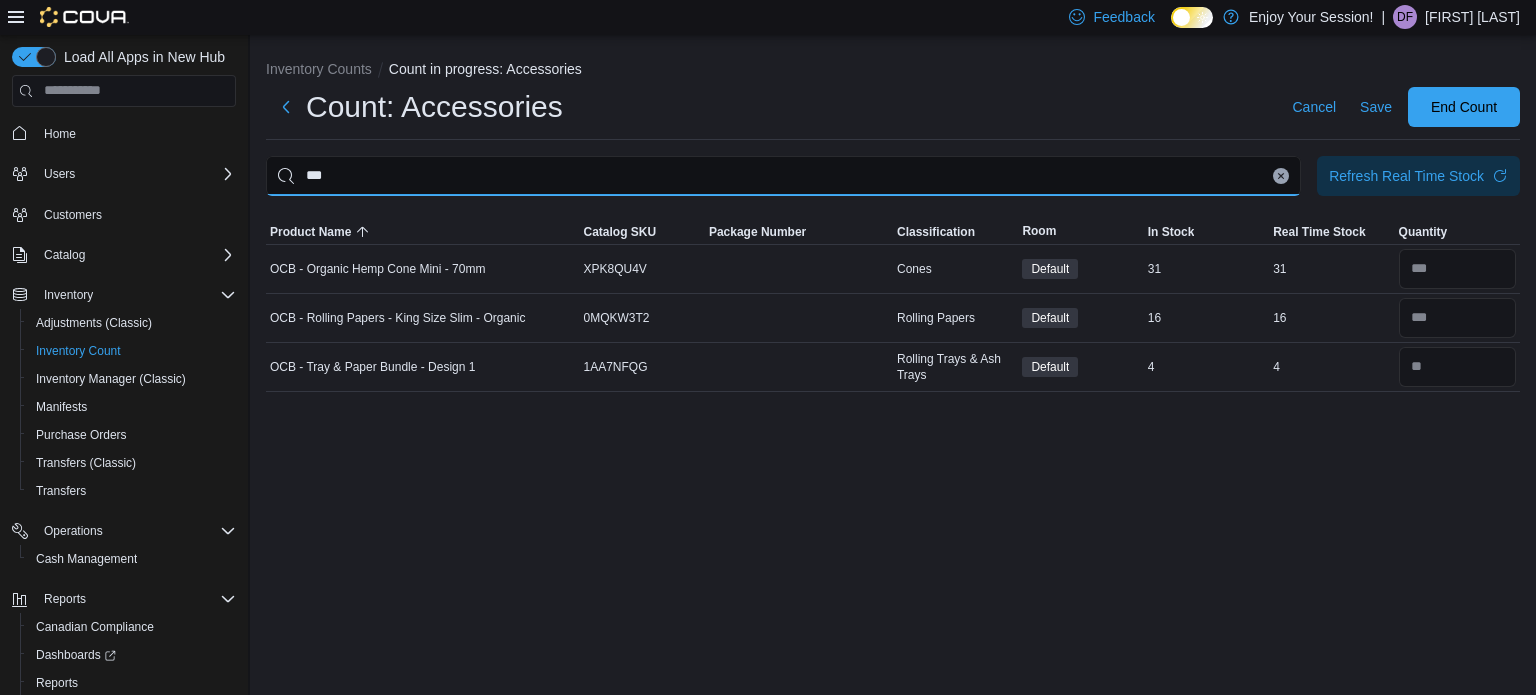 type 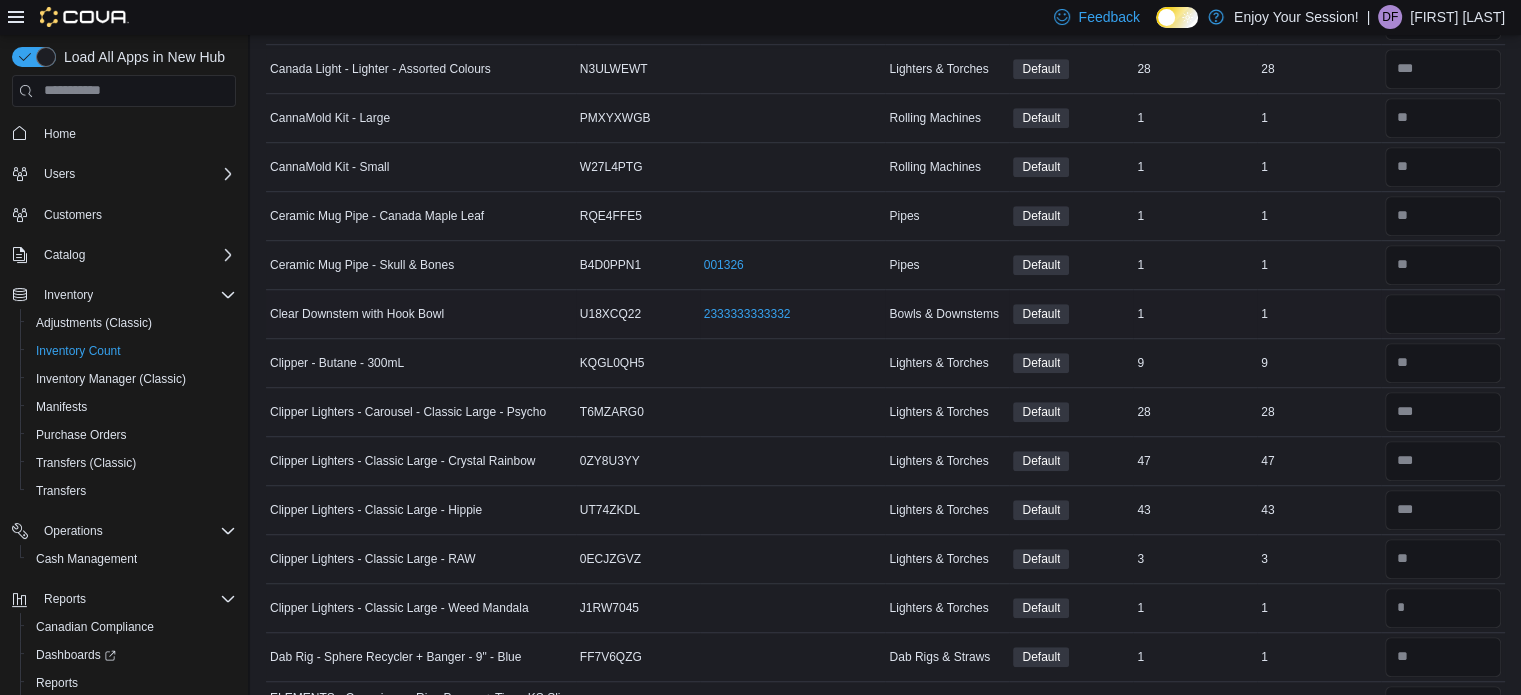 scroll, scrollTop: 1292, scrollLeft: 0, axis: vertical 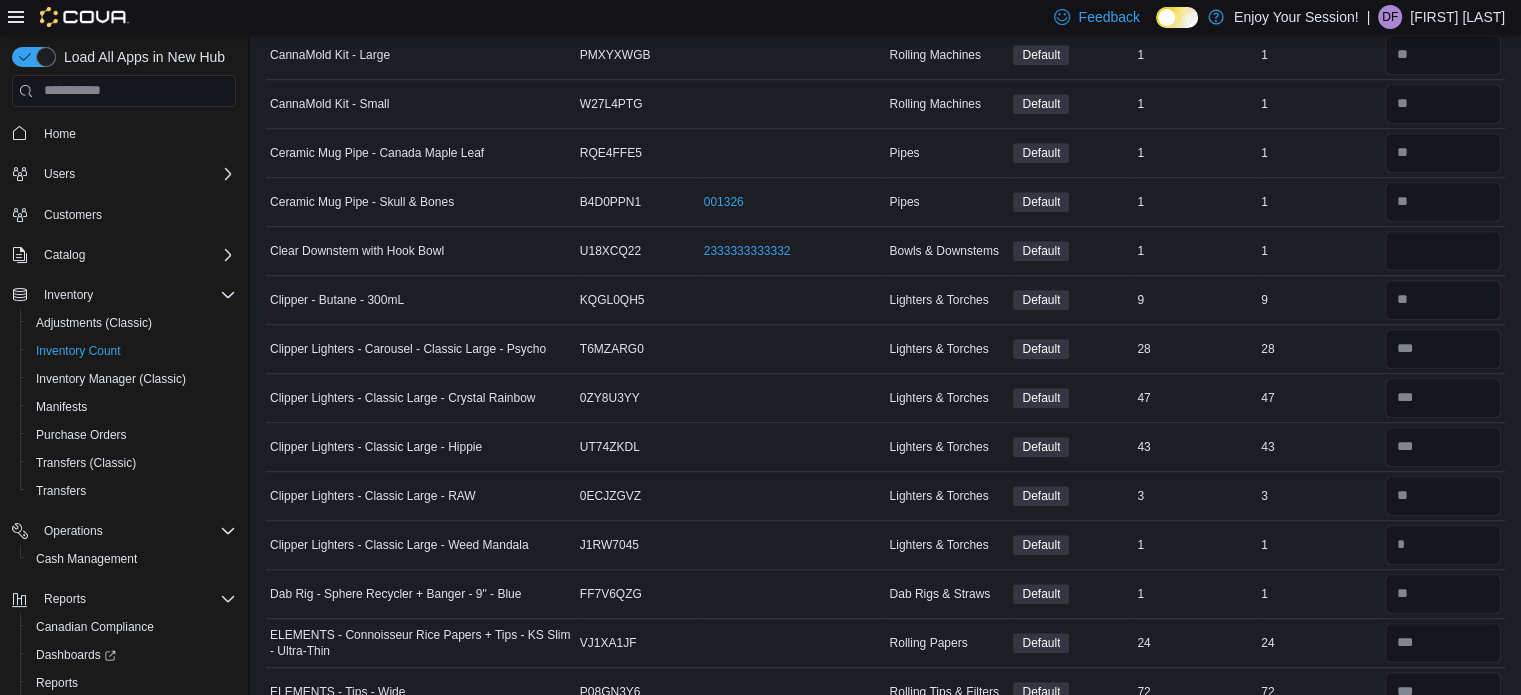 click at bounding box center [1443, 300] 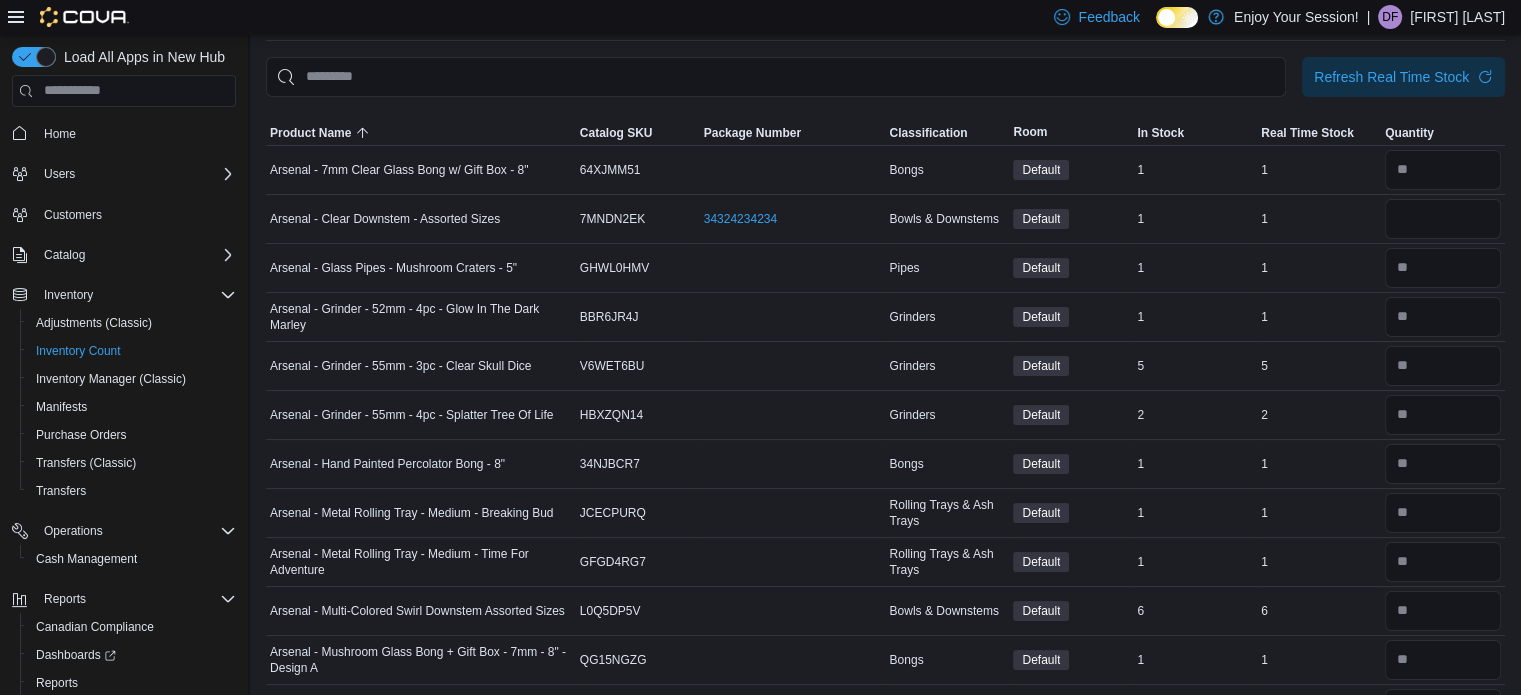 scroll, scrollTop: 0, scrollLeft: 0, axis: both 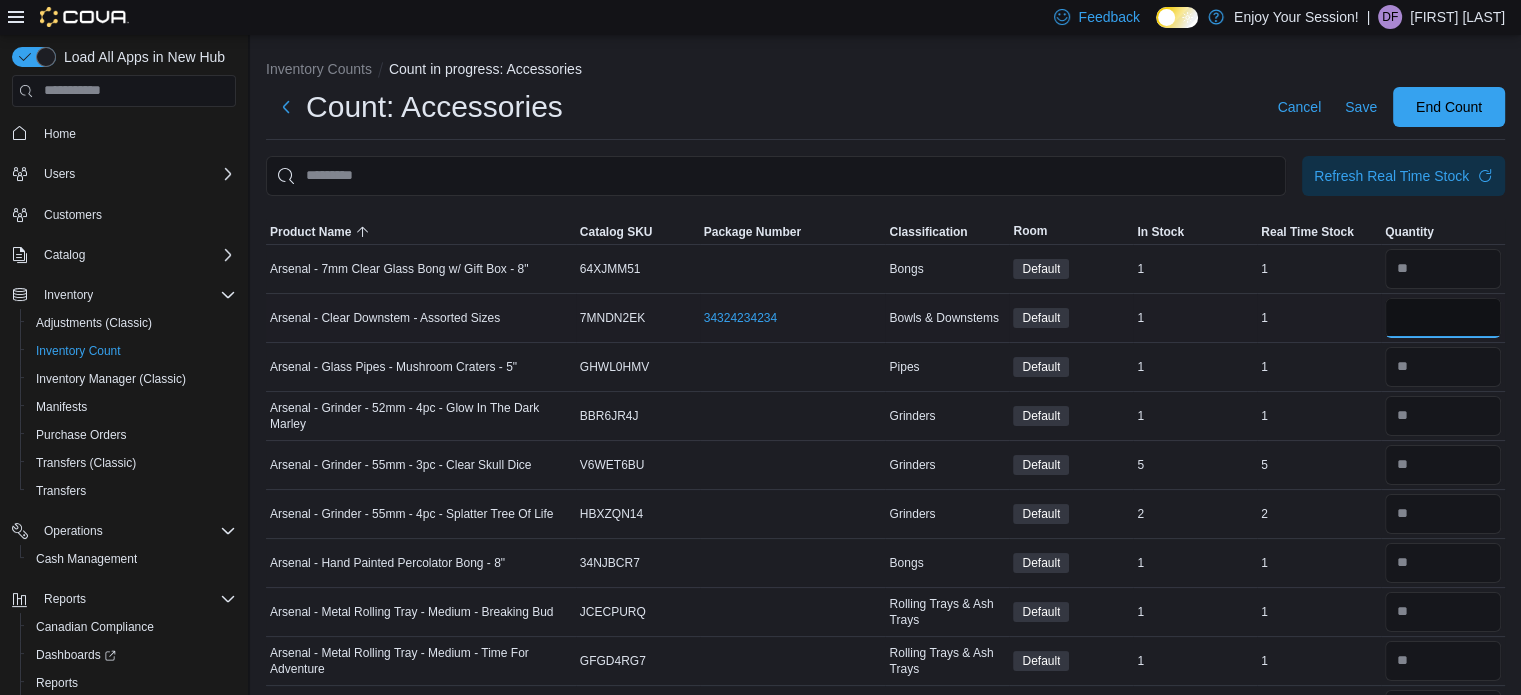 click at bounding box center [1443, 318] 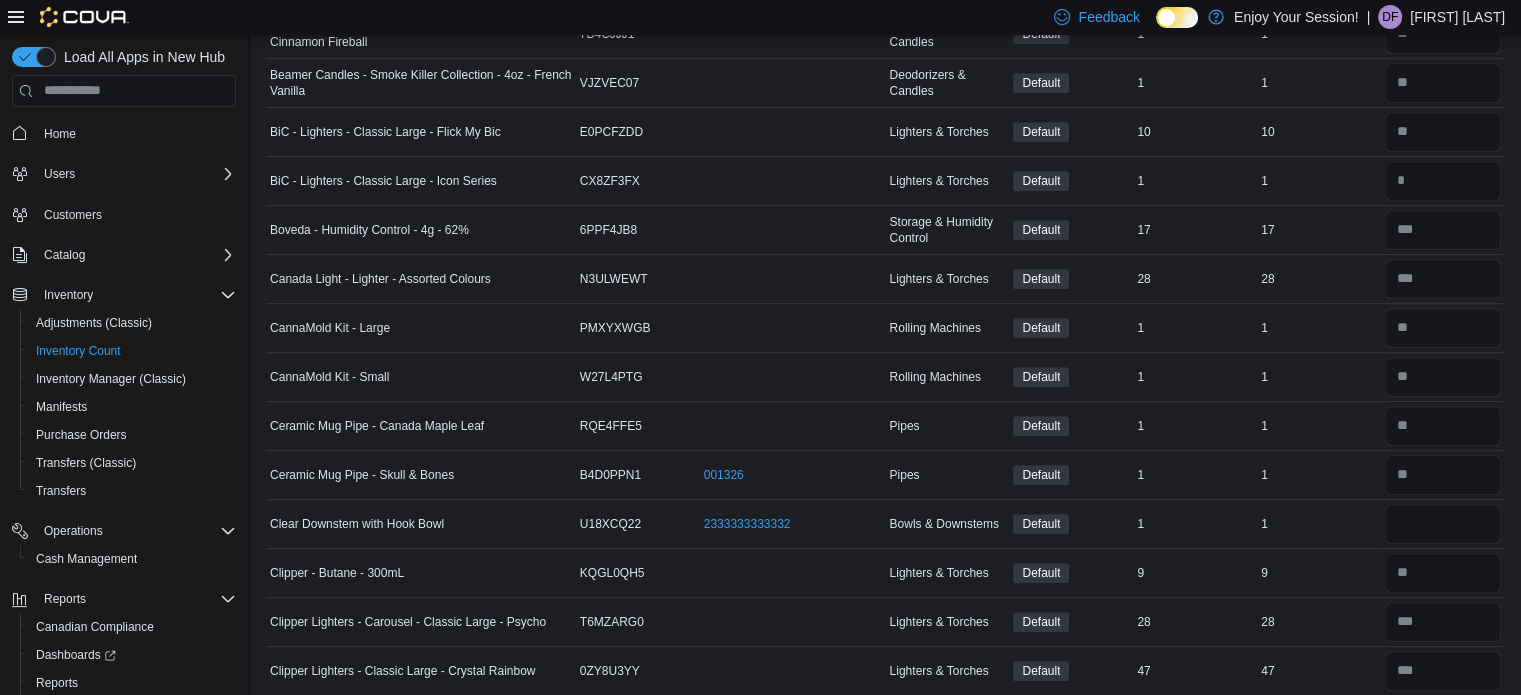 scroll, scrollTop: 1020, scrollLeft: 0, axis: vertical 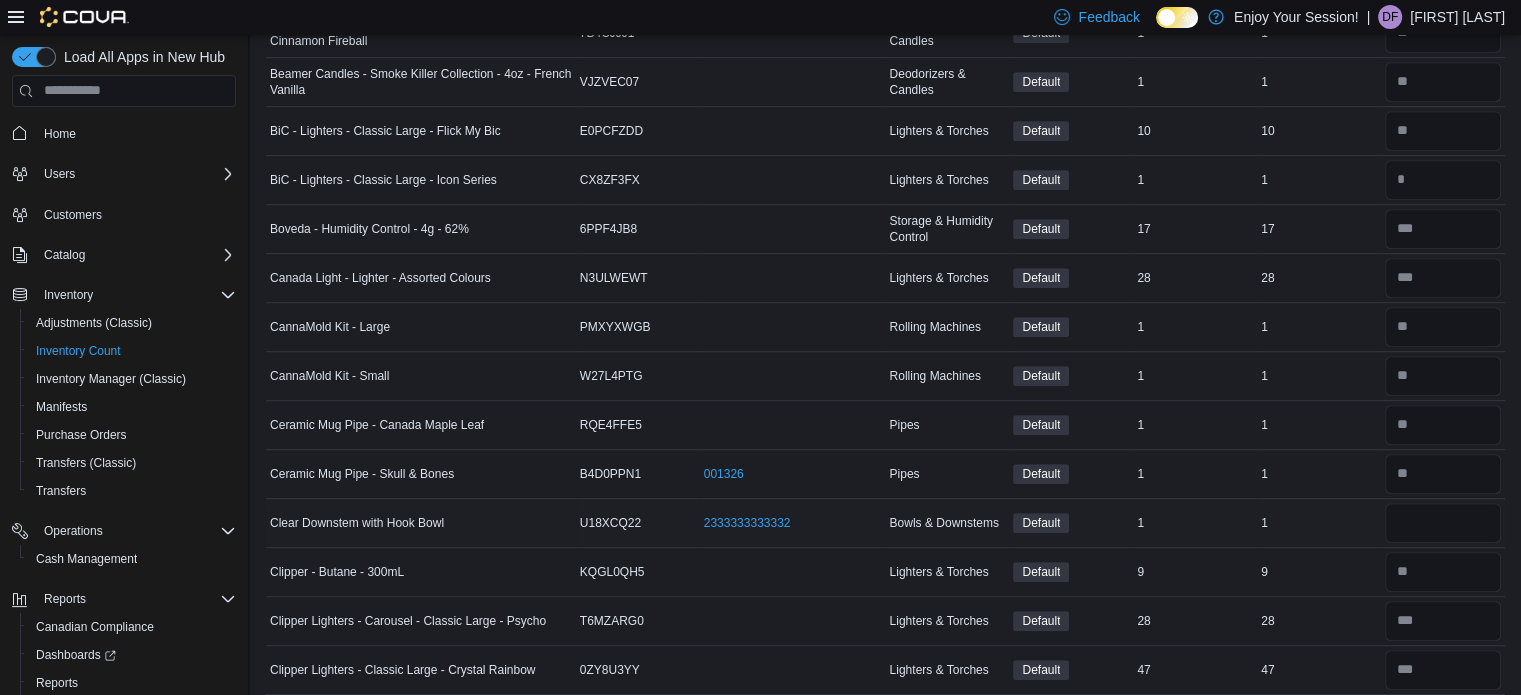 type on "*" 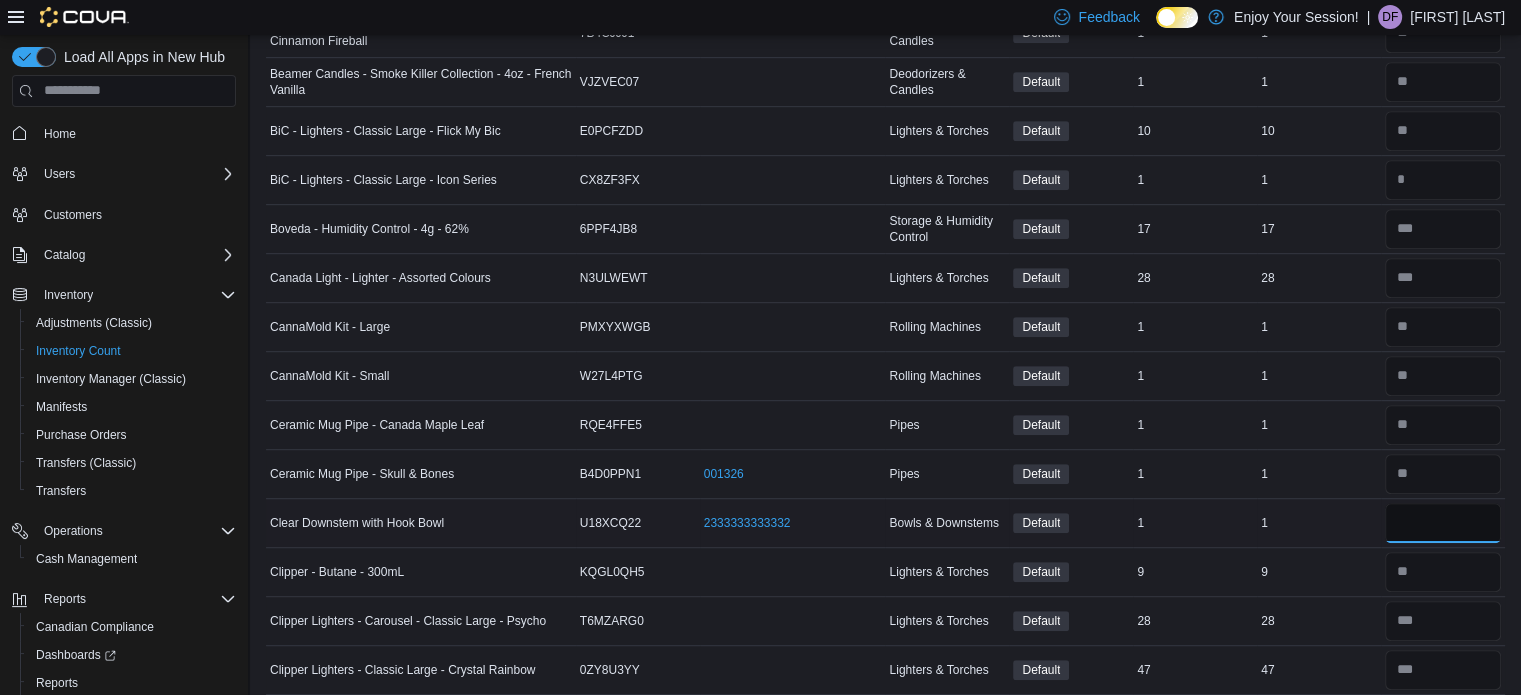 click at bounding box center (1443, 523) 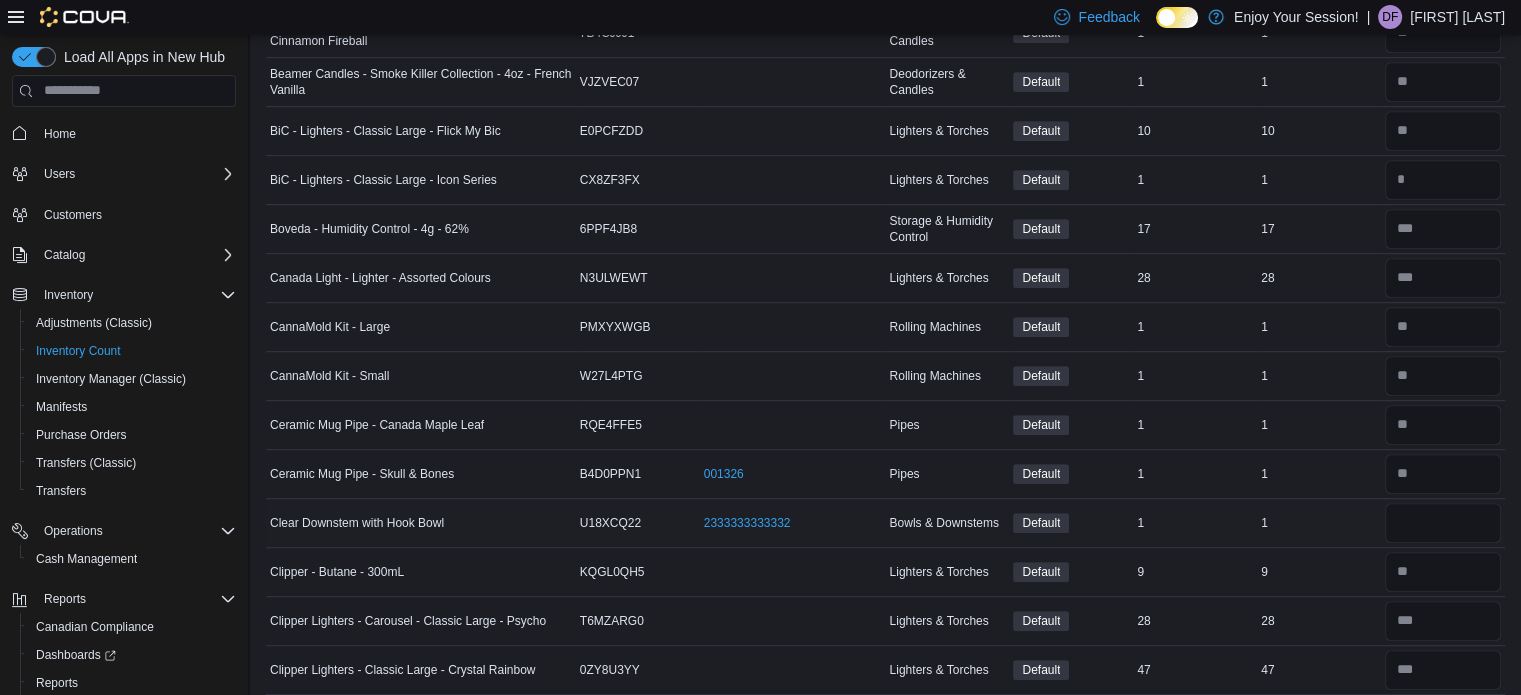 type 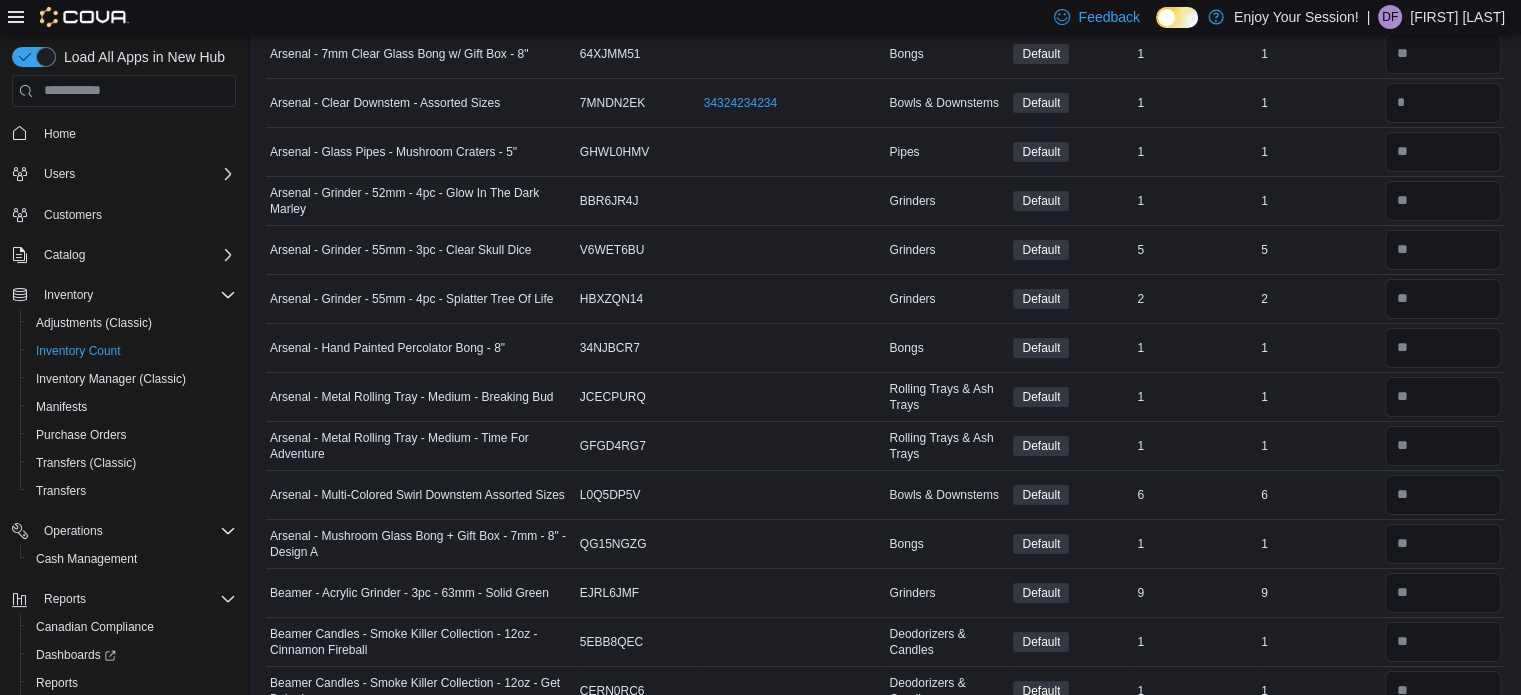 scroll, scrollTop: 0, scrollLeft: 0, axis: both 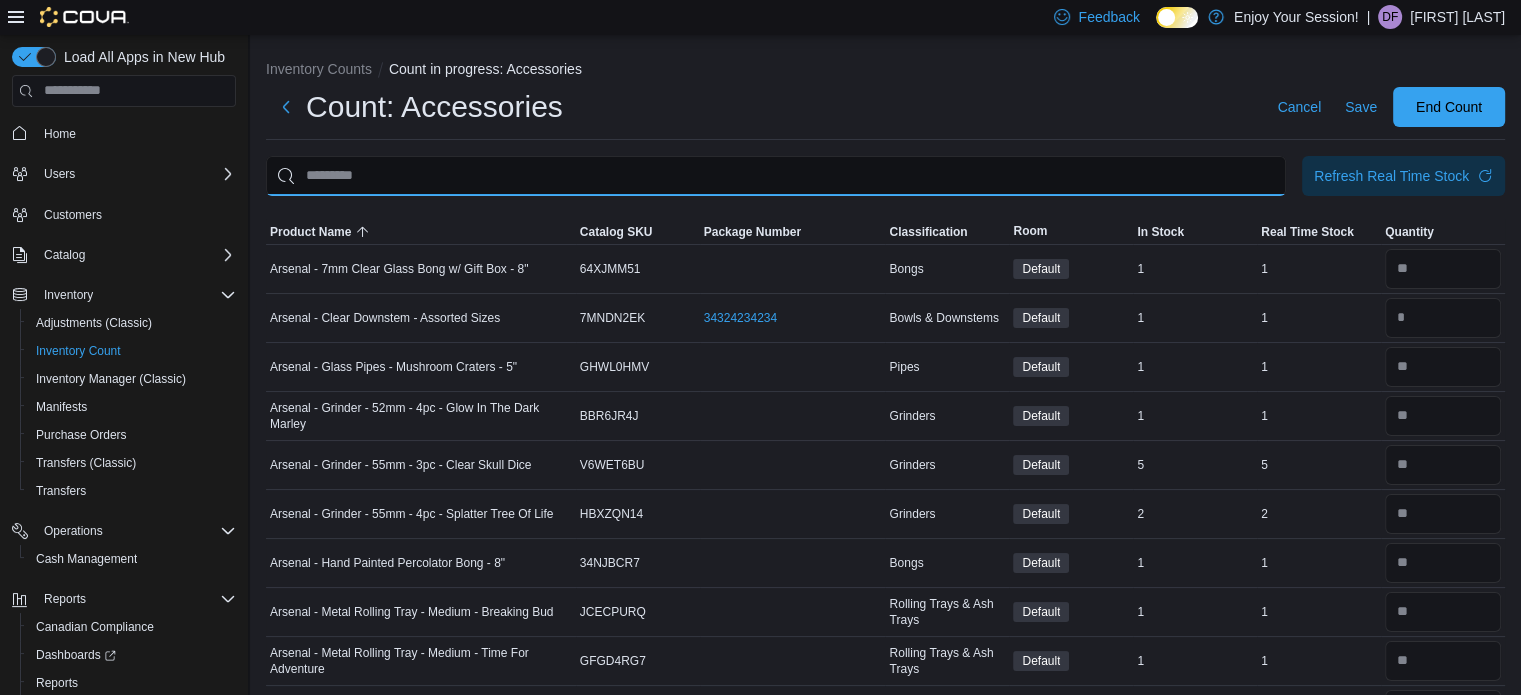 click at bounding box center (776, 176) 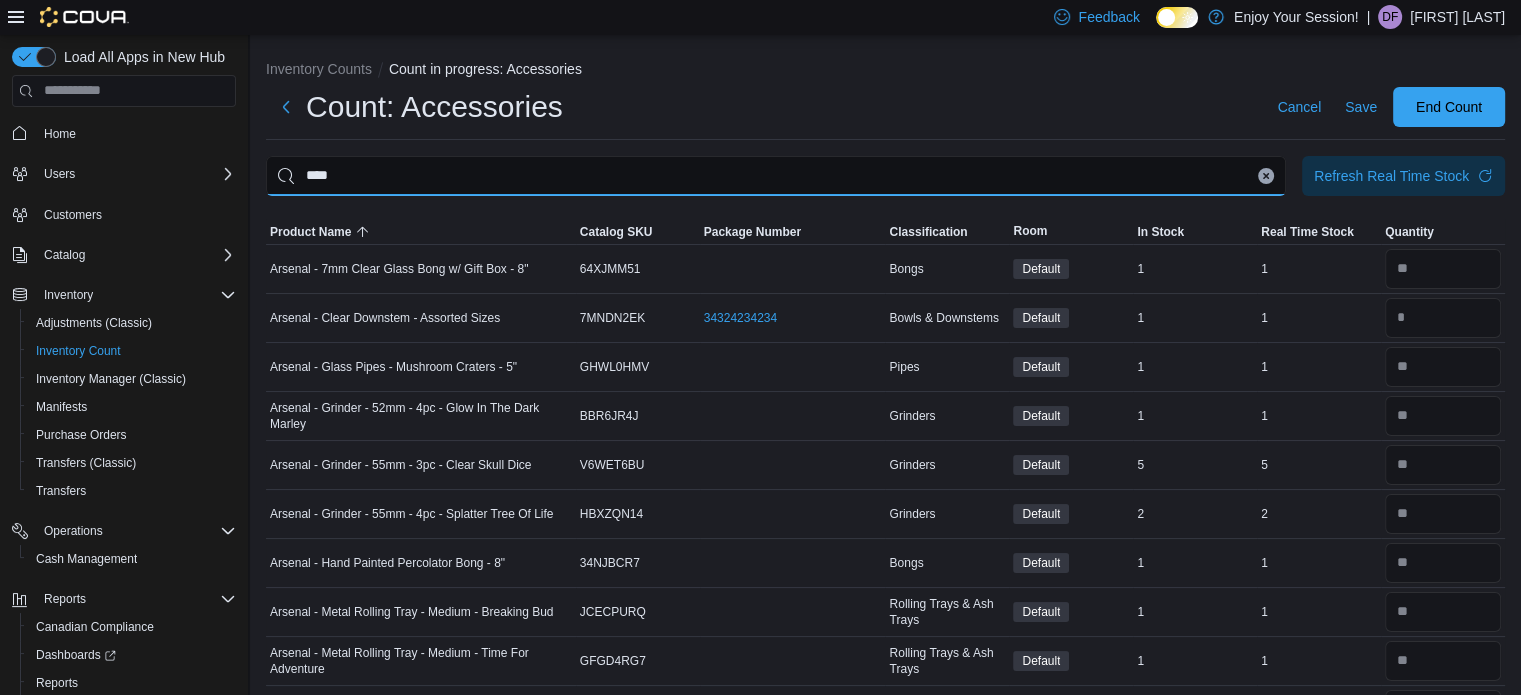 type on "****" 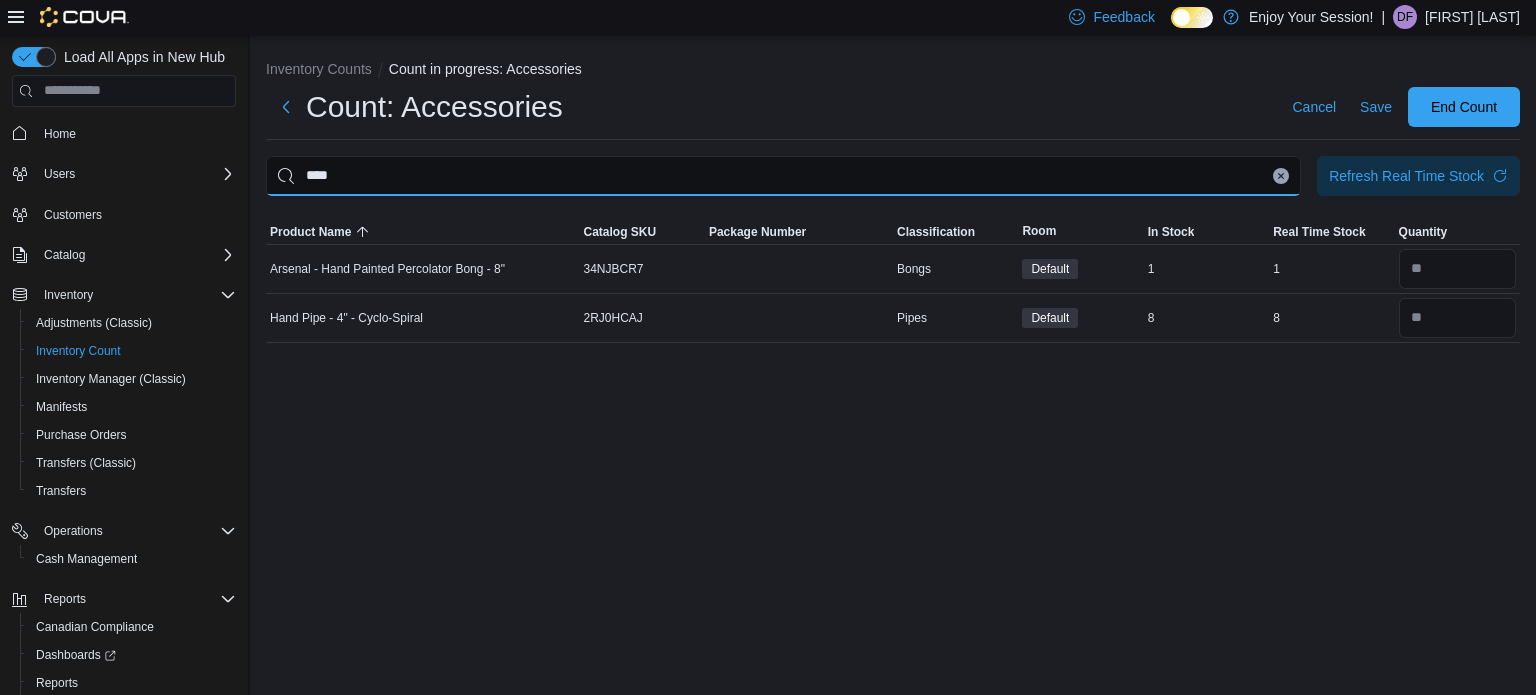 click on "****" at bounding box center (783, 176) 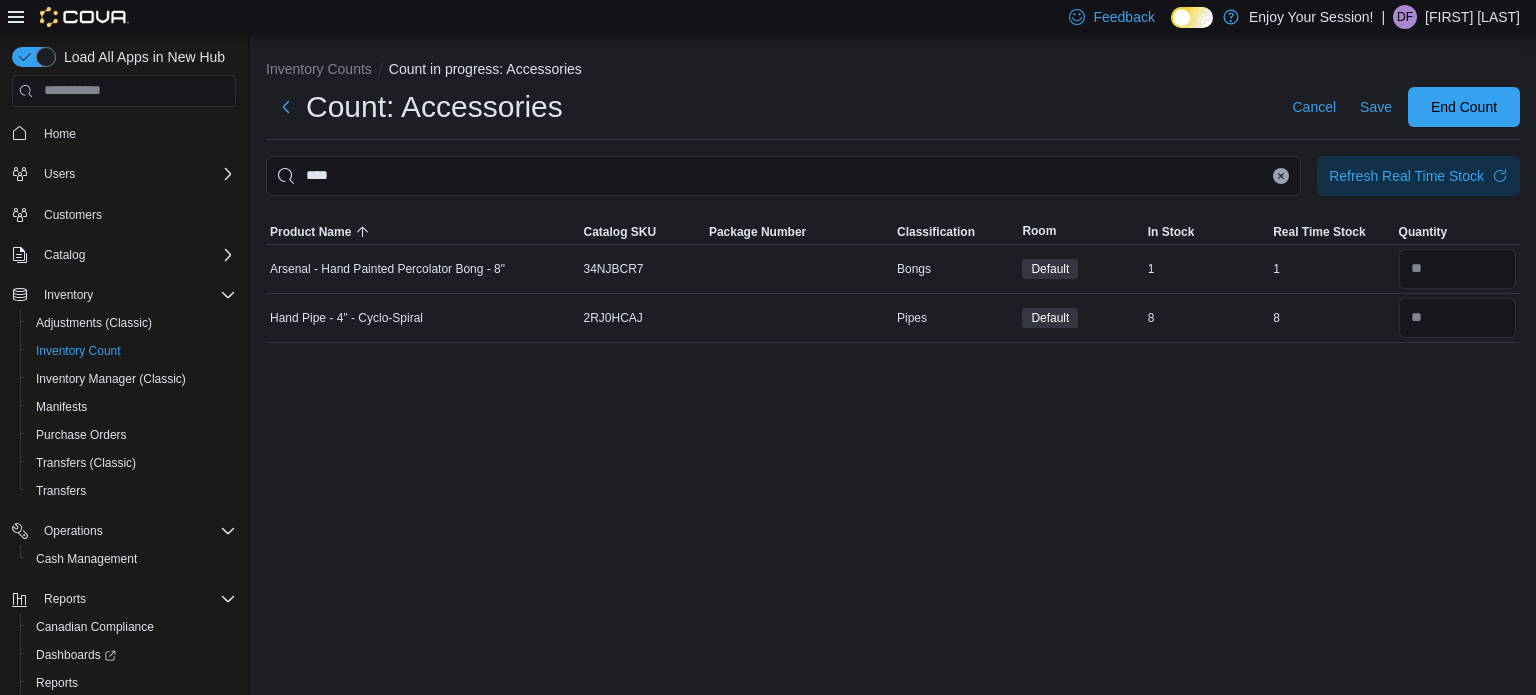 click 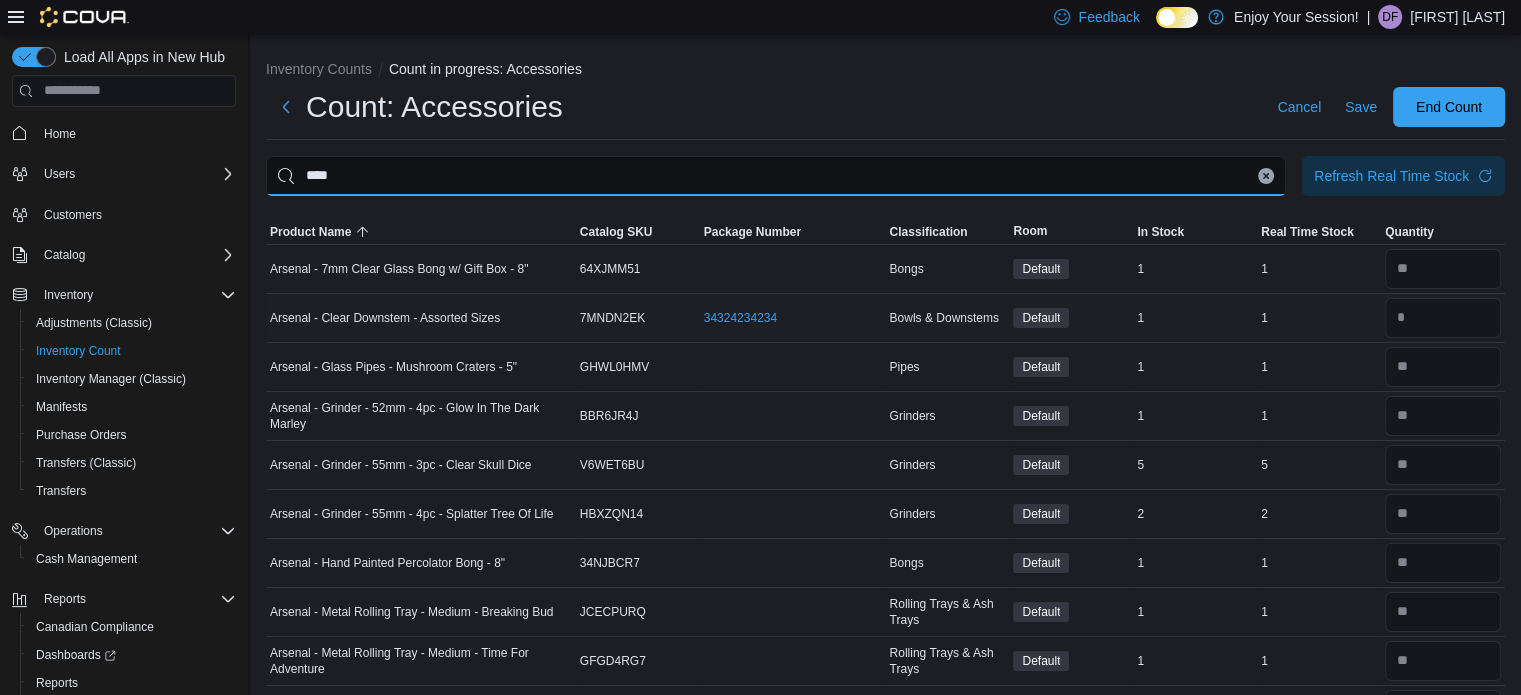 type on "****" 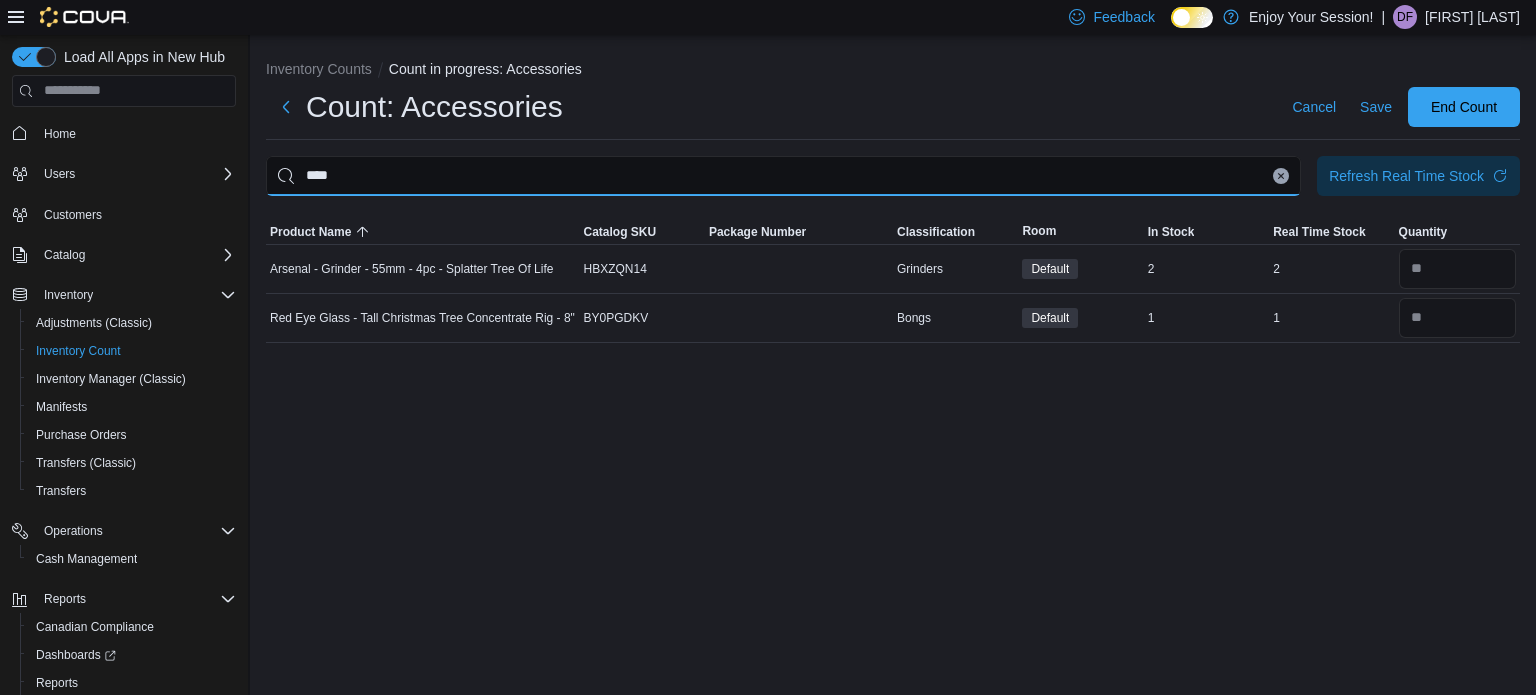 click on "****" at bounding box center [783, 176] 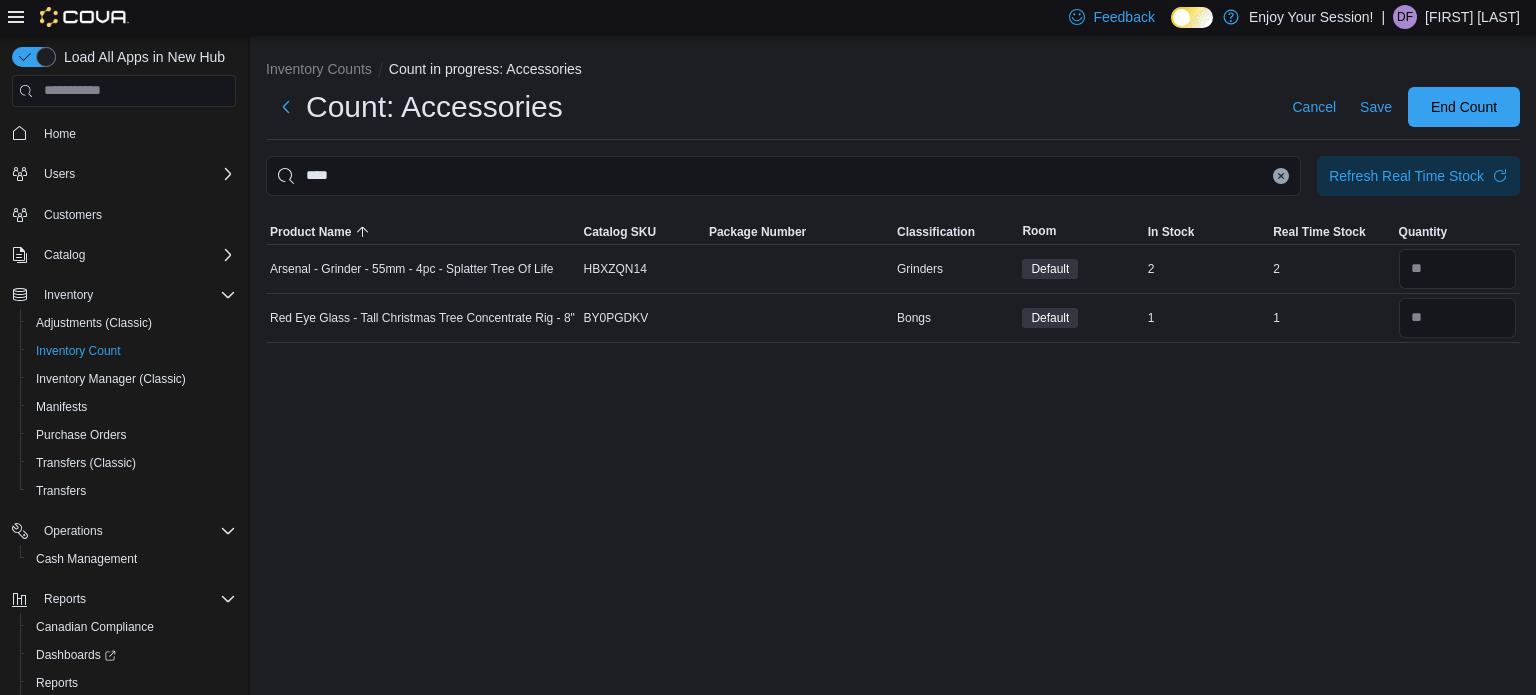 click 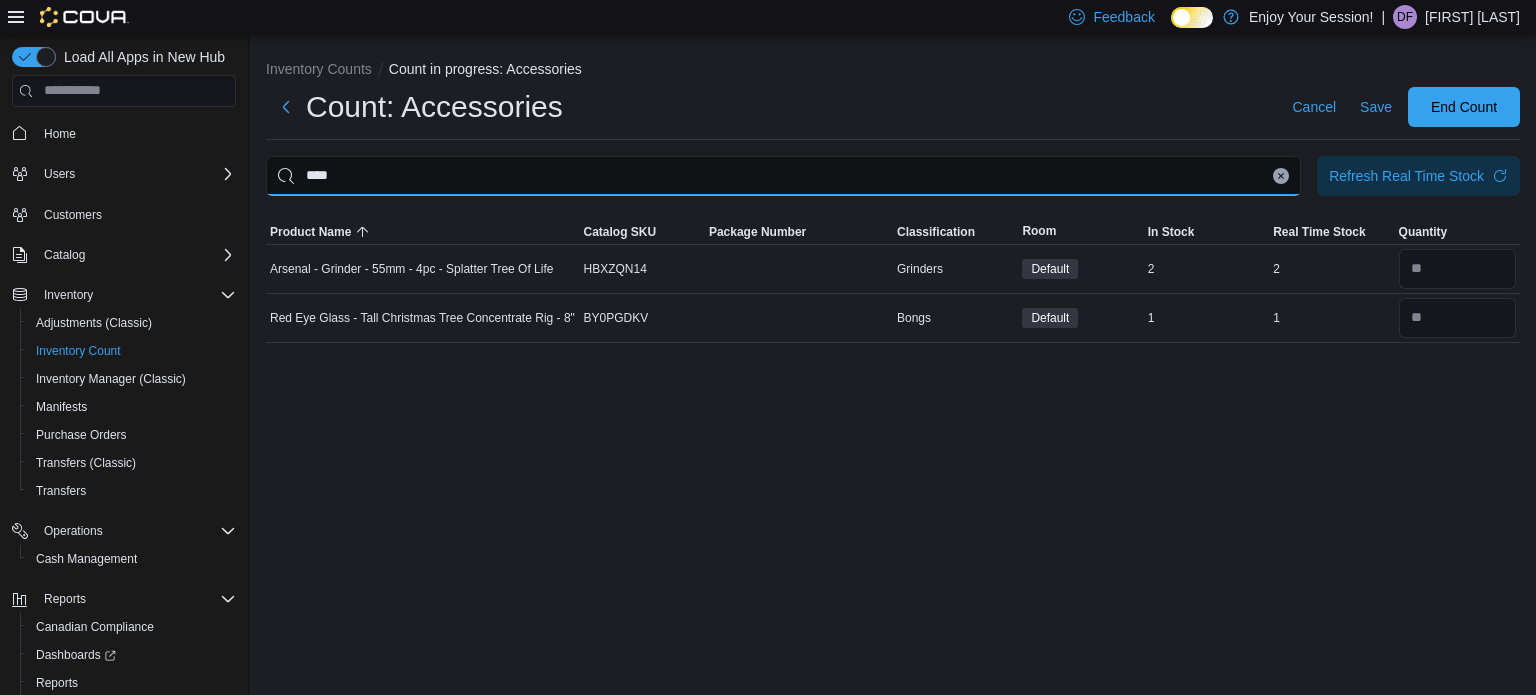 type 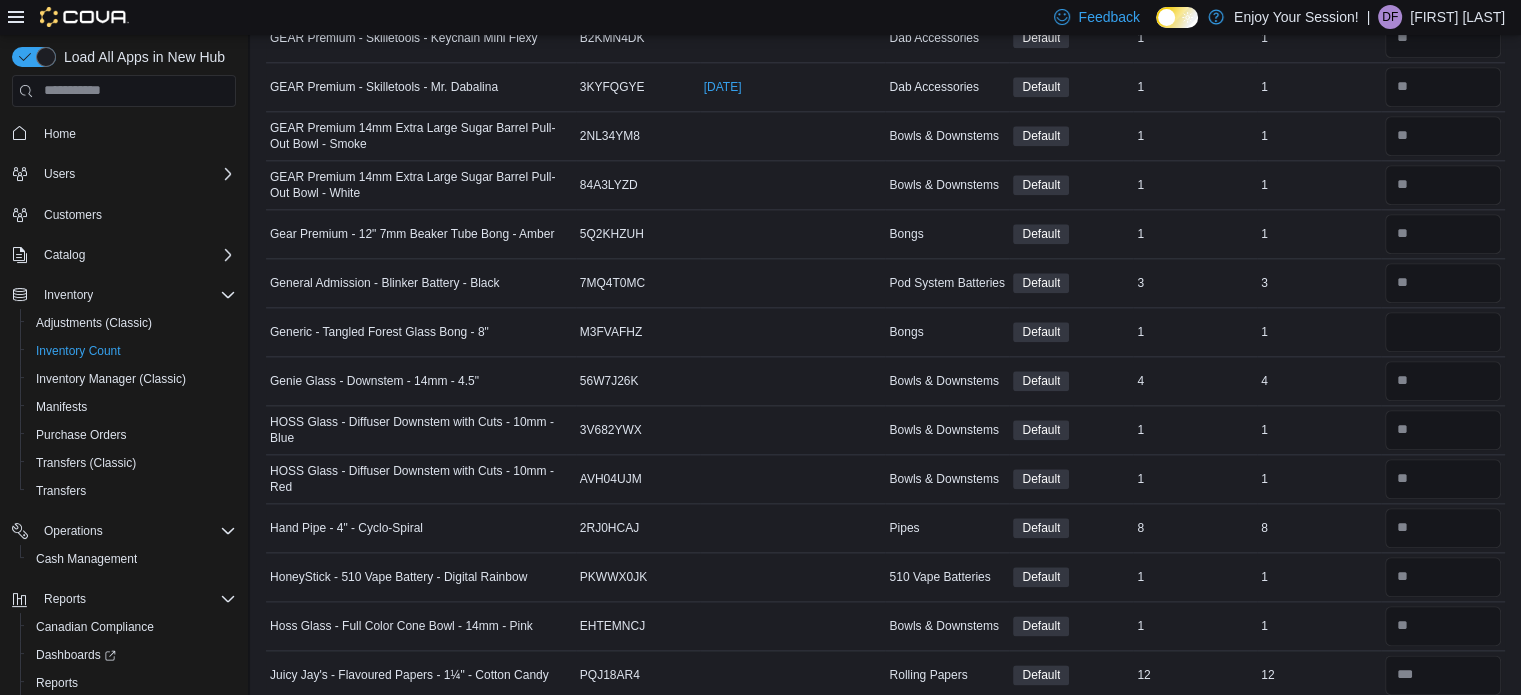 scroll, scrollTop: 2240, scrollLeft: 0, axis: vertical 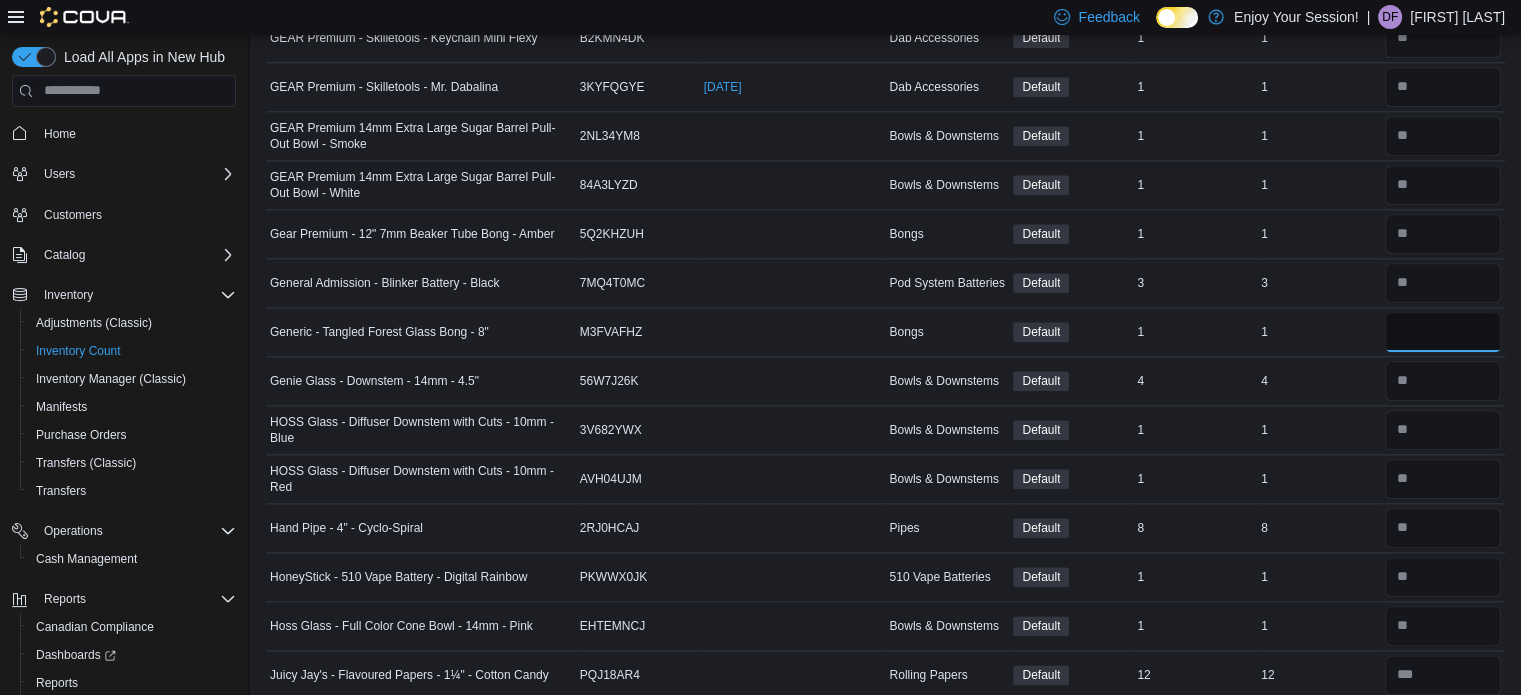 click at bounding box center (1443, 332) 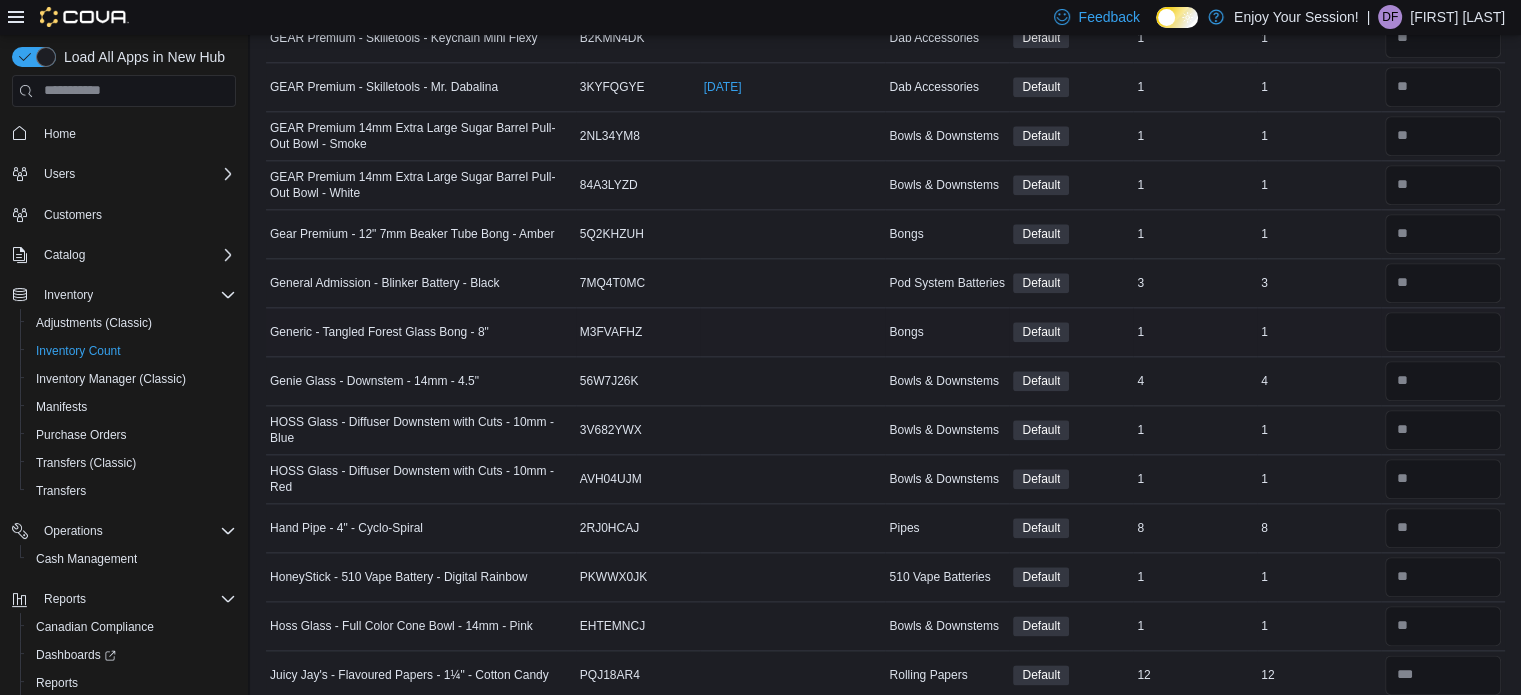 type 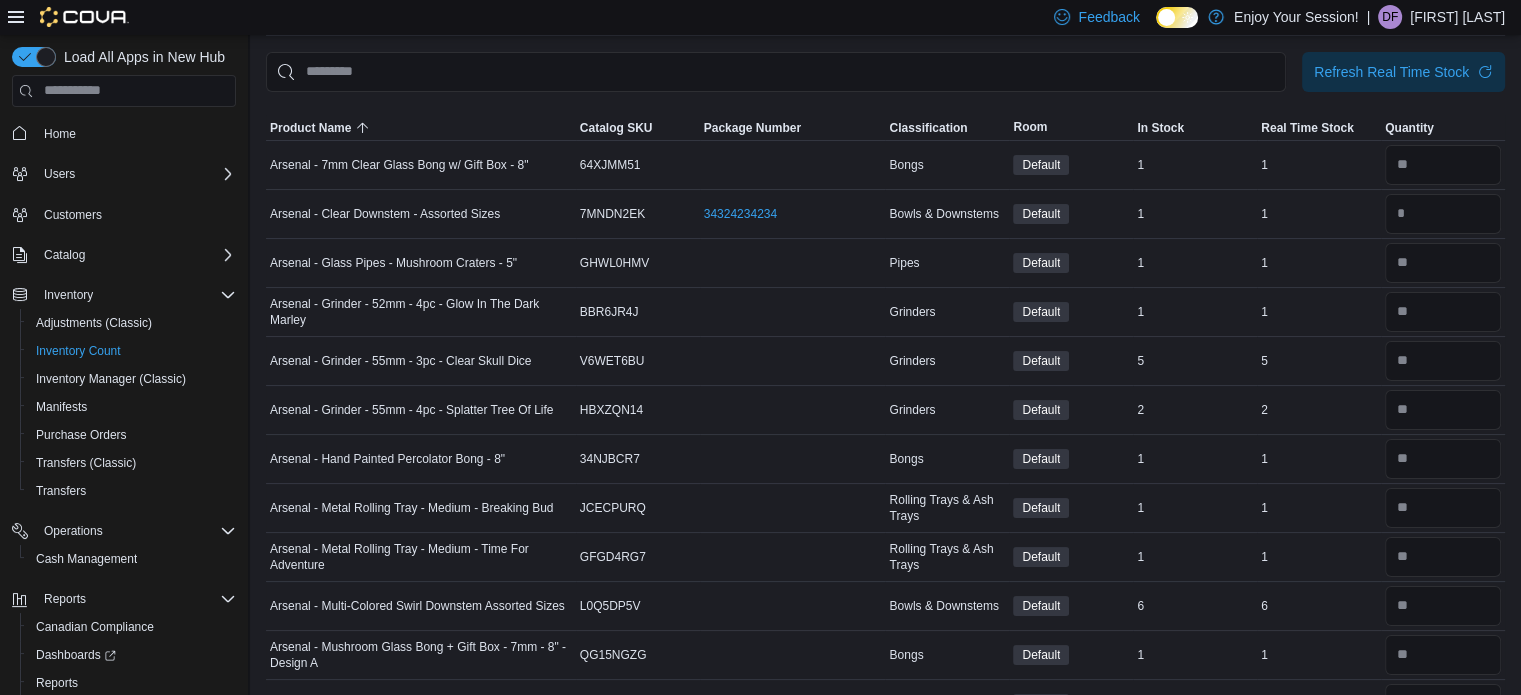 scroll, scrollTop: 0, scrollLeft: 0, axis: both 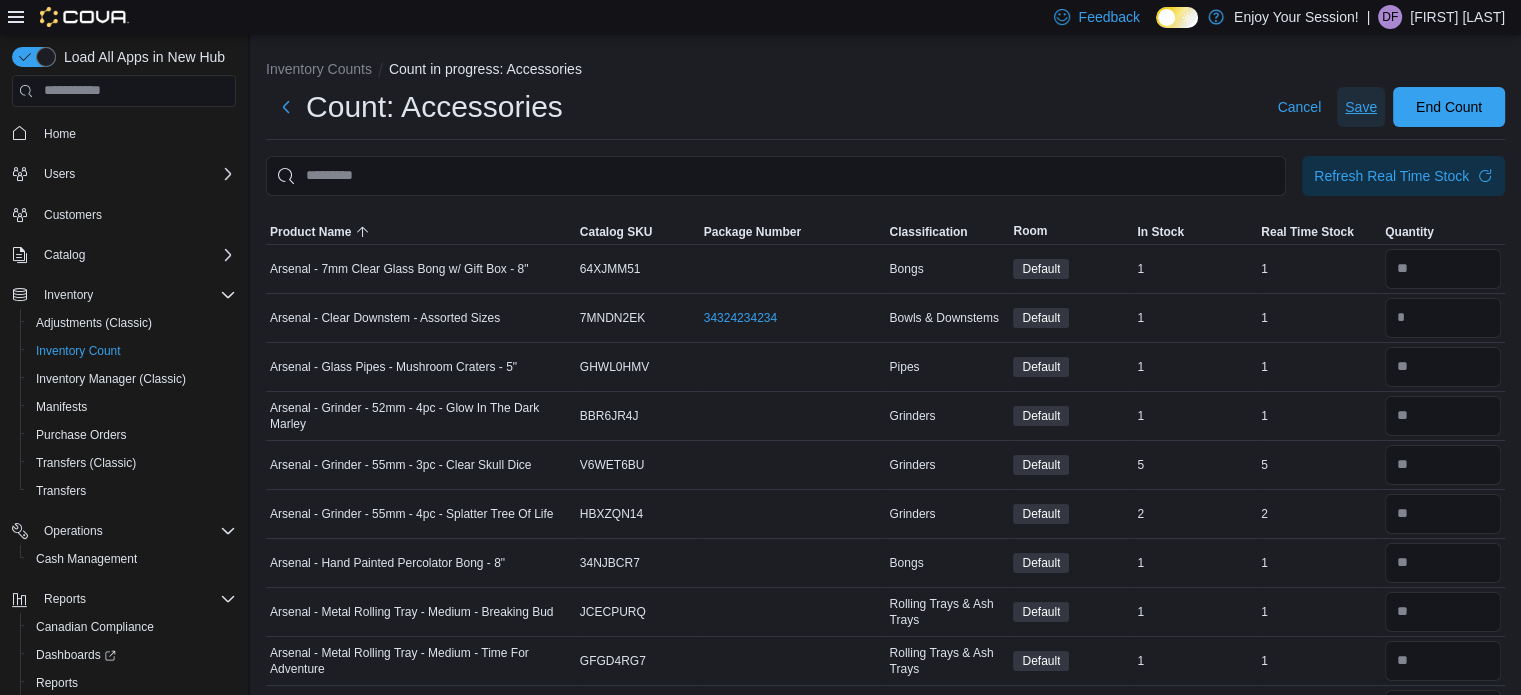 click on "Save" at bounding box center [1361, 107] 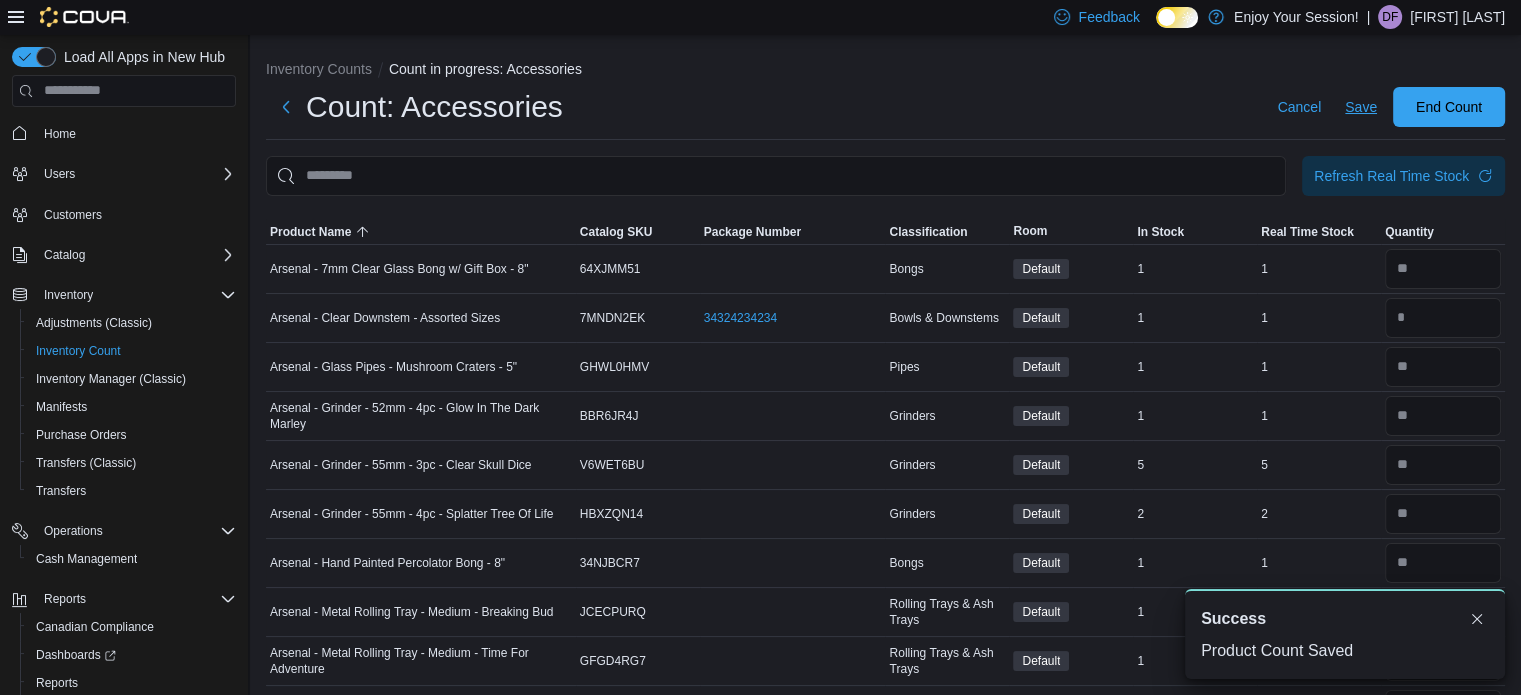 scroll, scrollTop: 0, scrollLeft: 0, axis: both 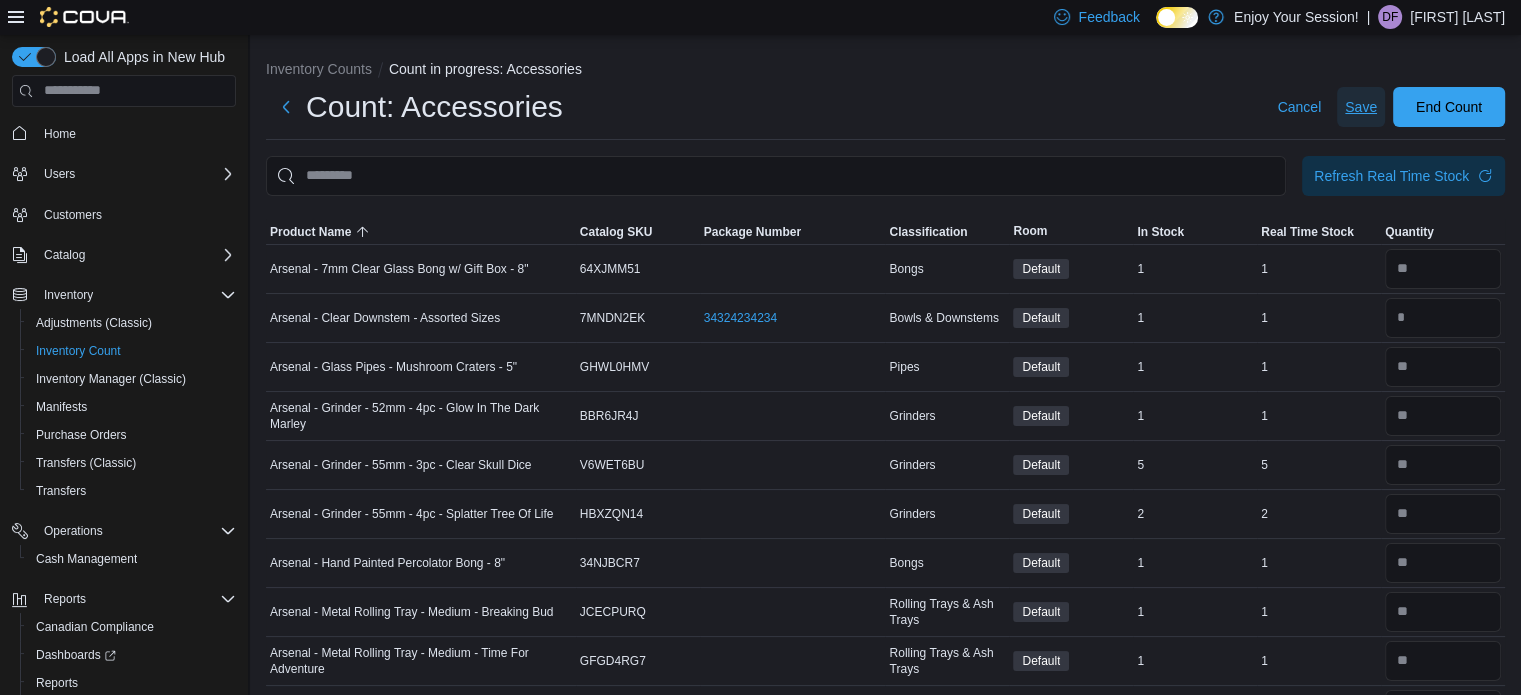 click on "Save" at bounding box center (1361, 107) 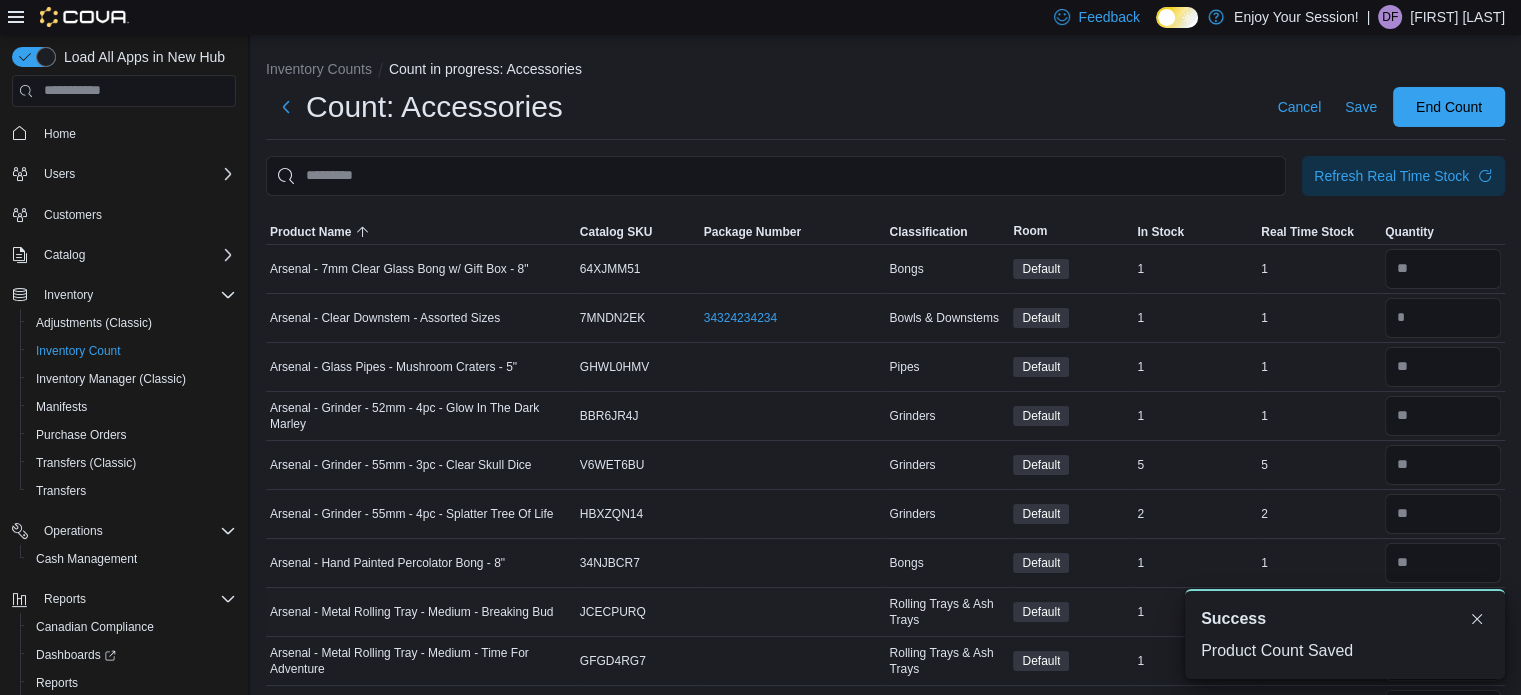 scroll, scrollTop: 0, scrollLeft: 0, axis: both 